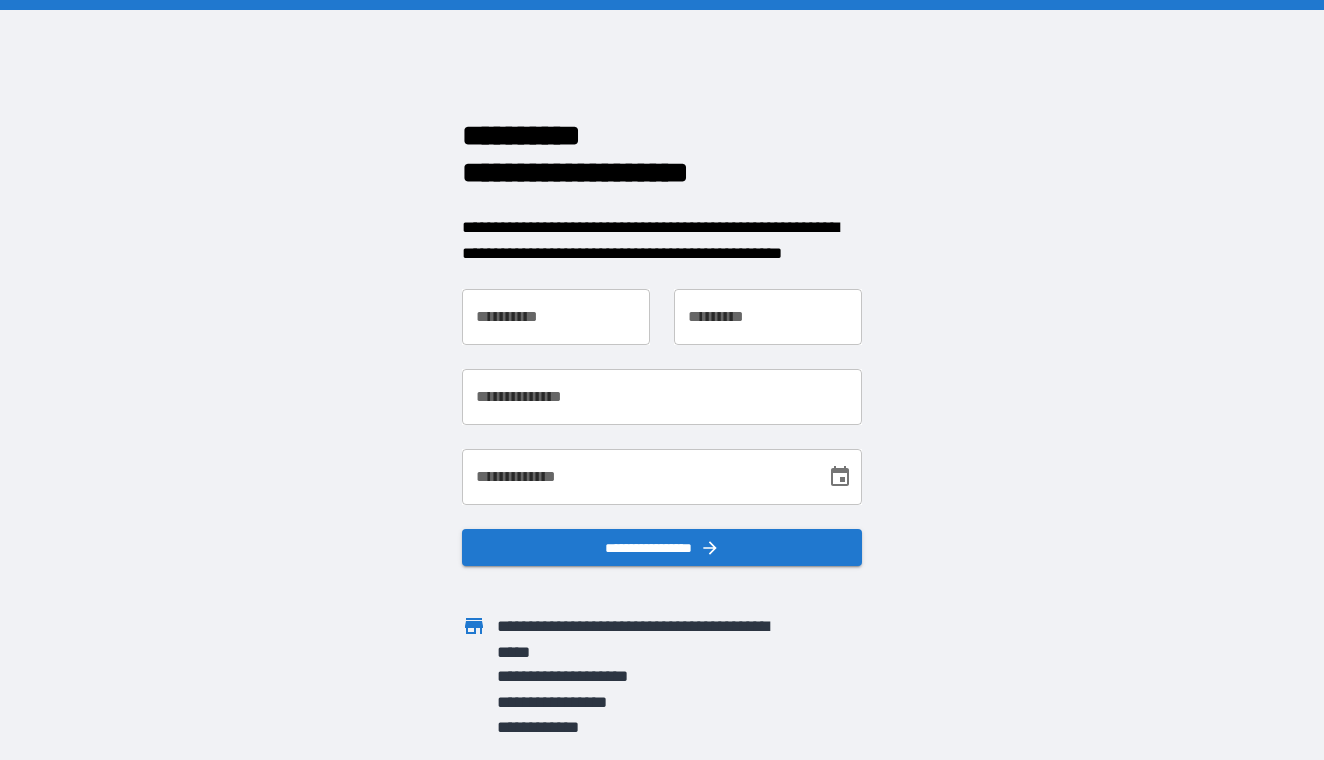 scroll, scrollTop: 0, scrollLeft: 0, axis: both 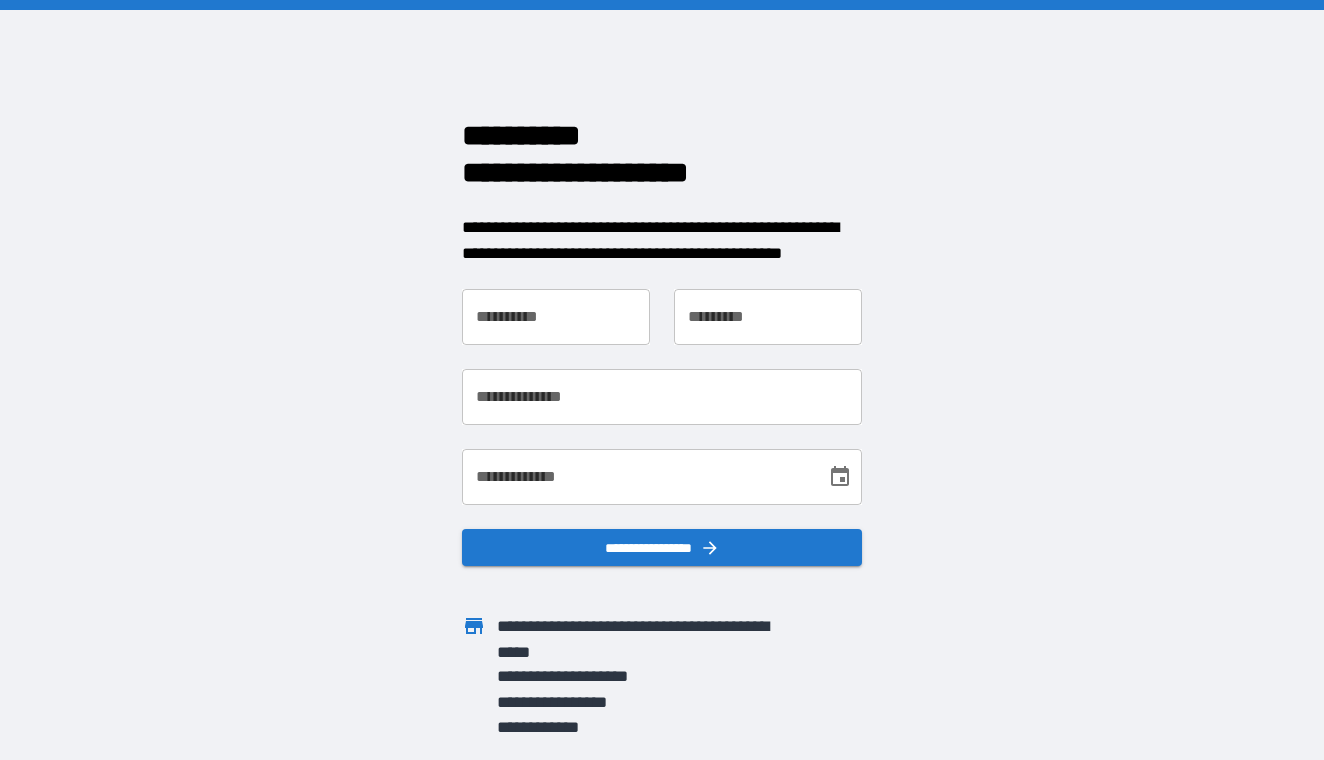 click on "**********" at bounding box center [544, 305] 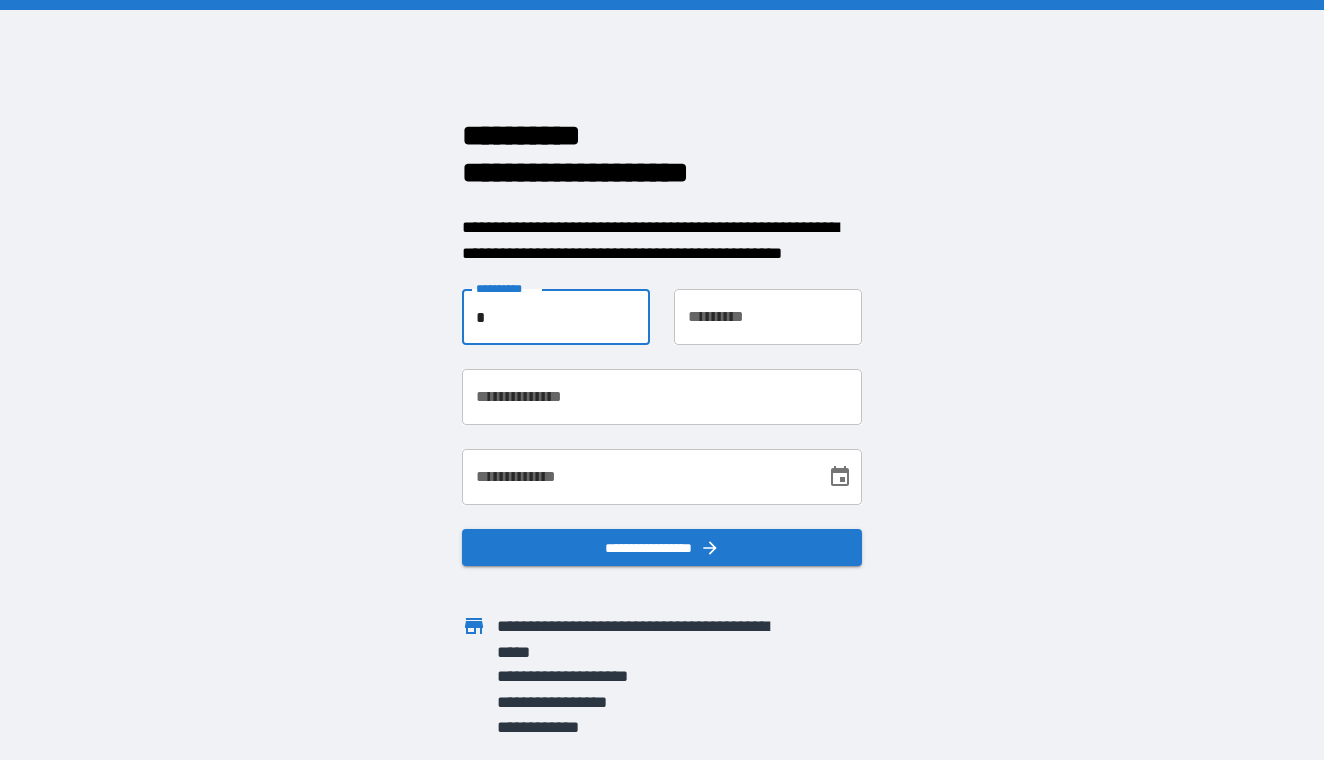 type on "**" 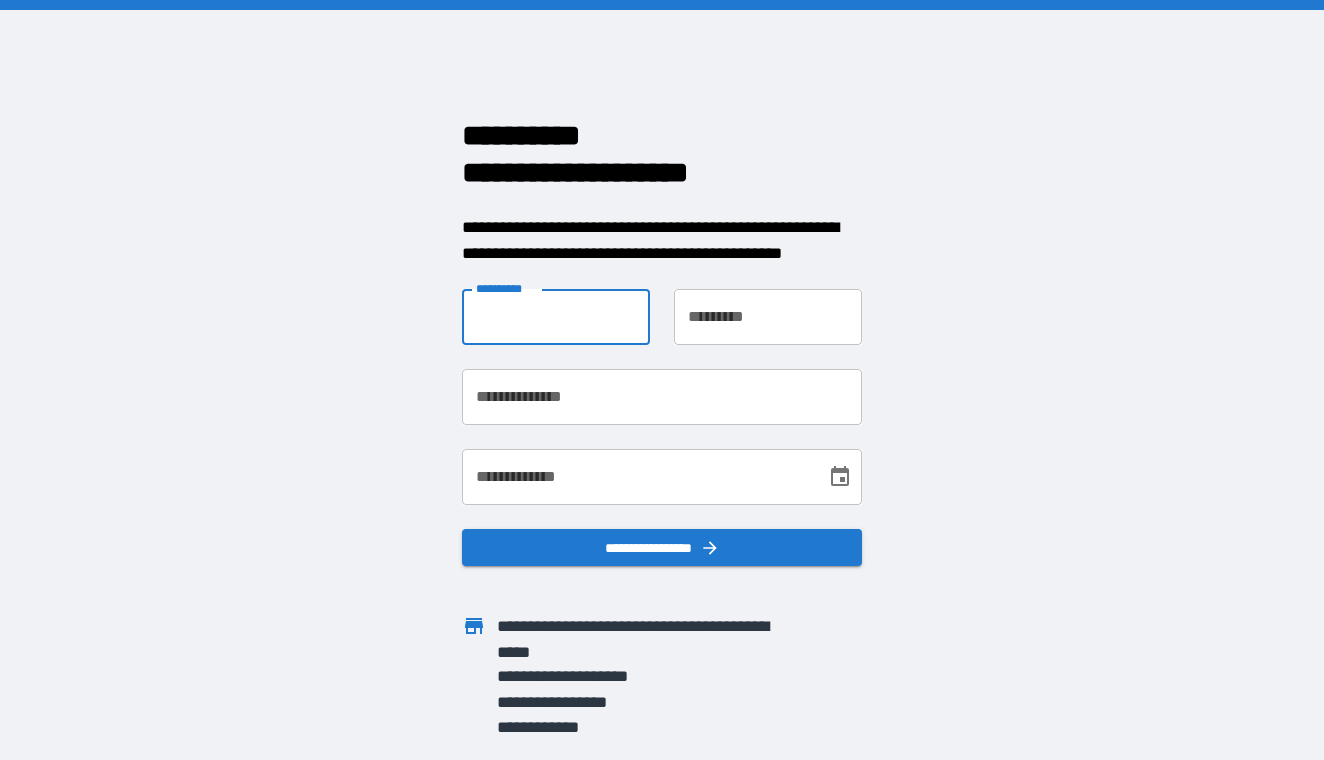 type on "*******" 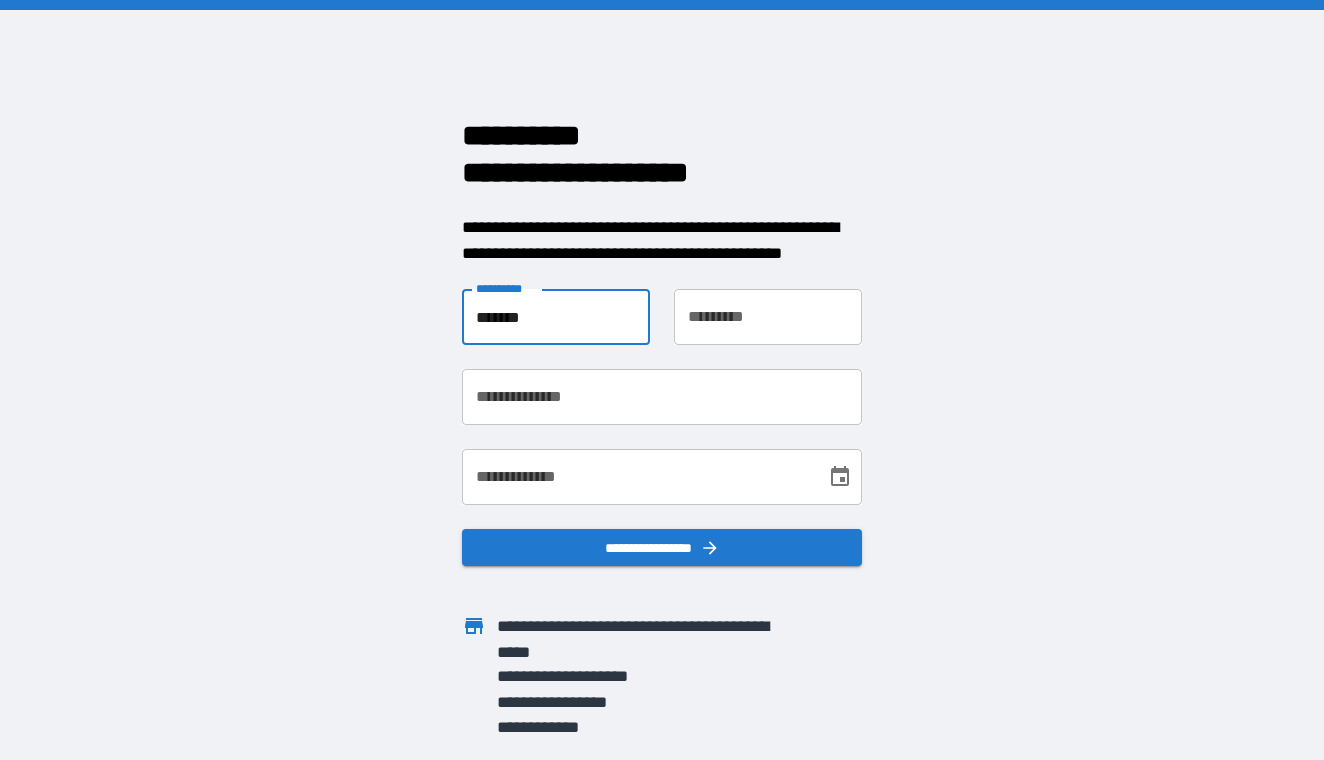type on "****" 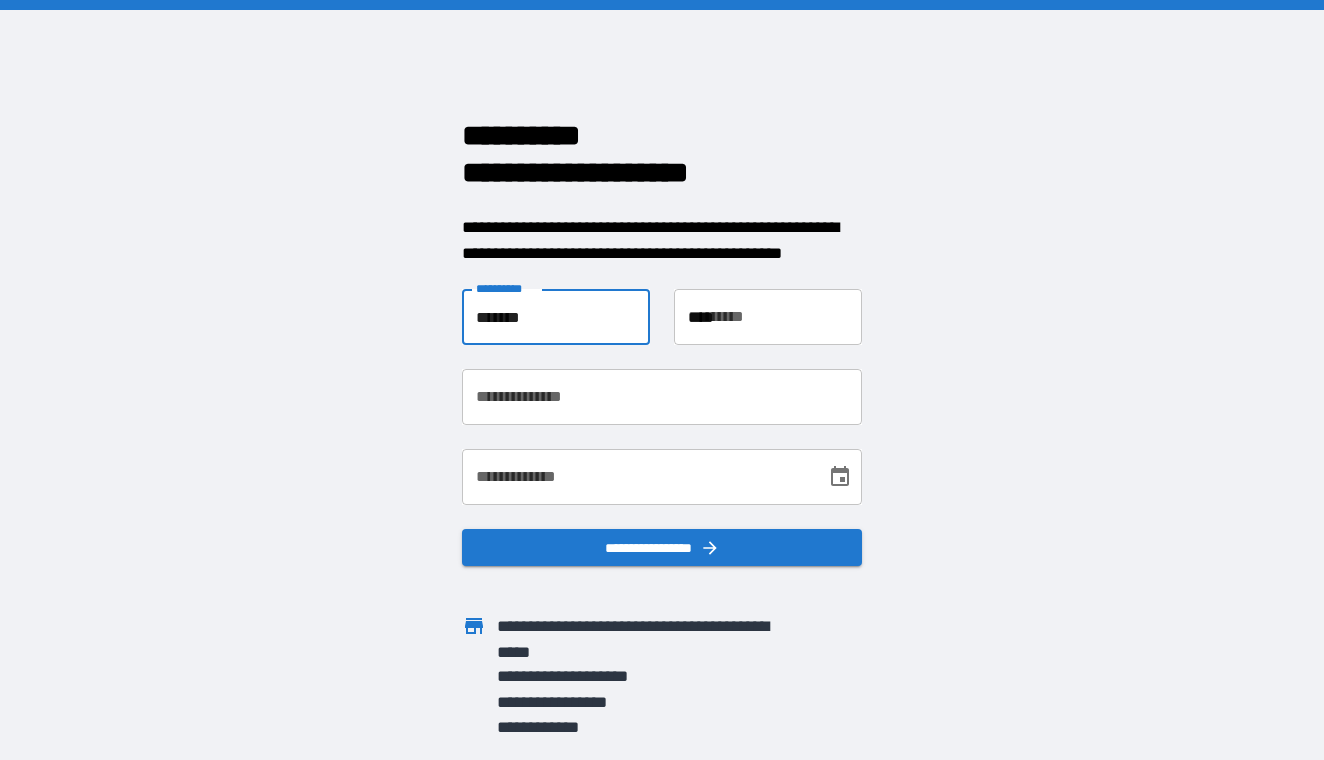 type on "**********" 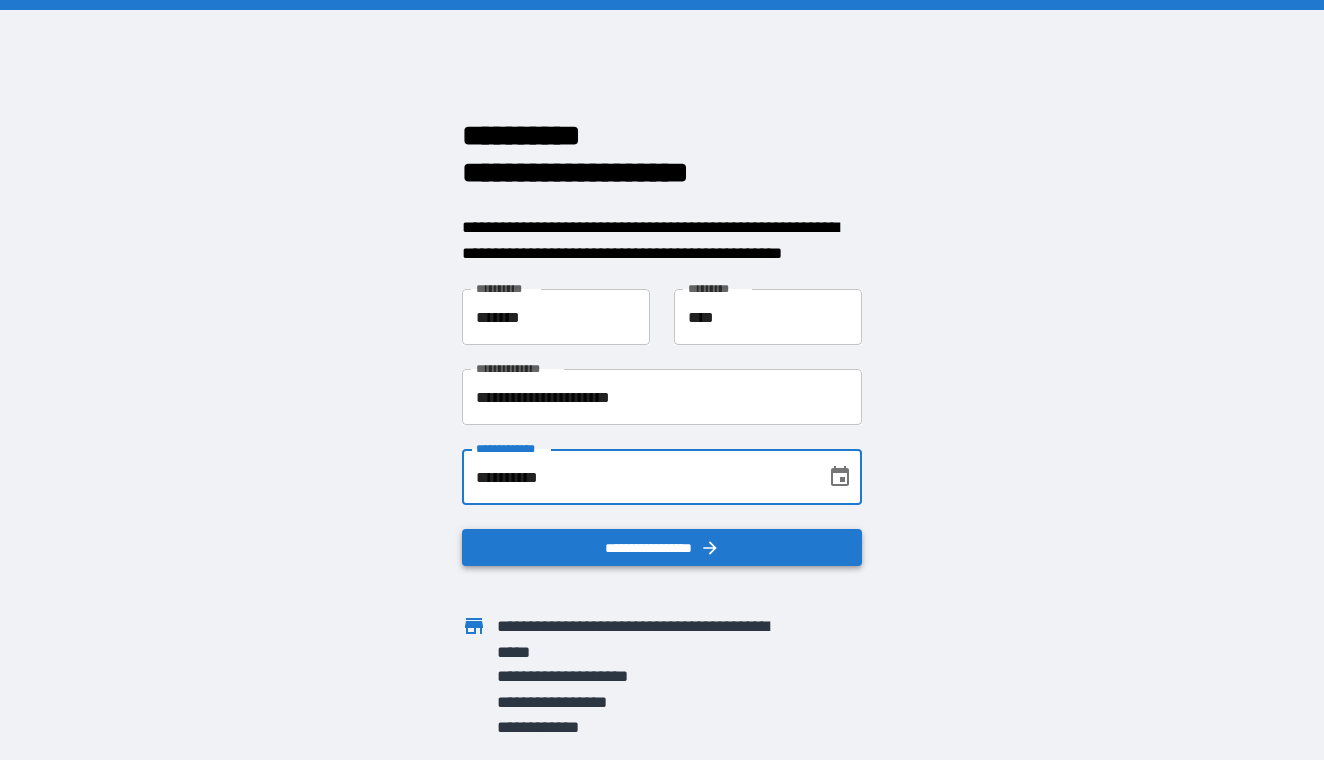type on "**********" 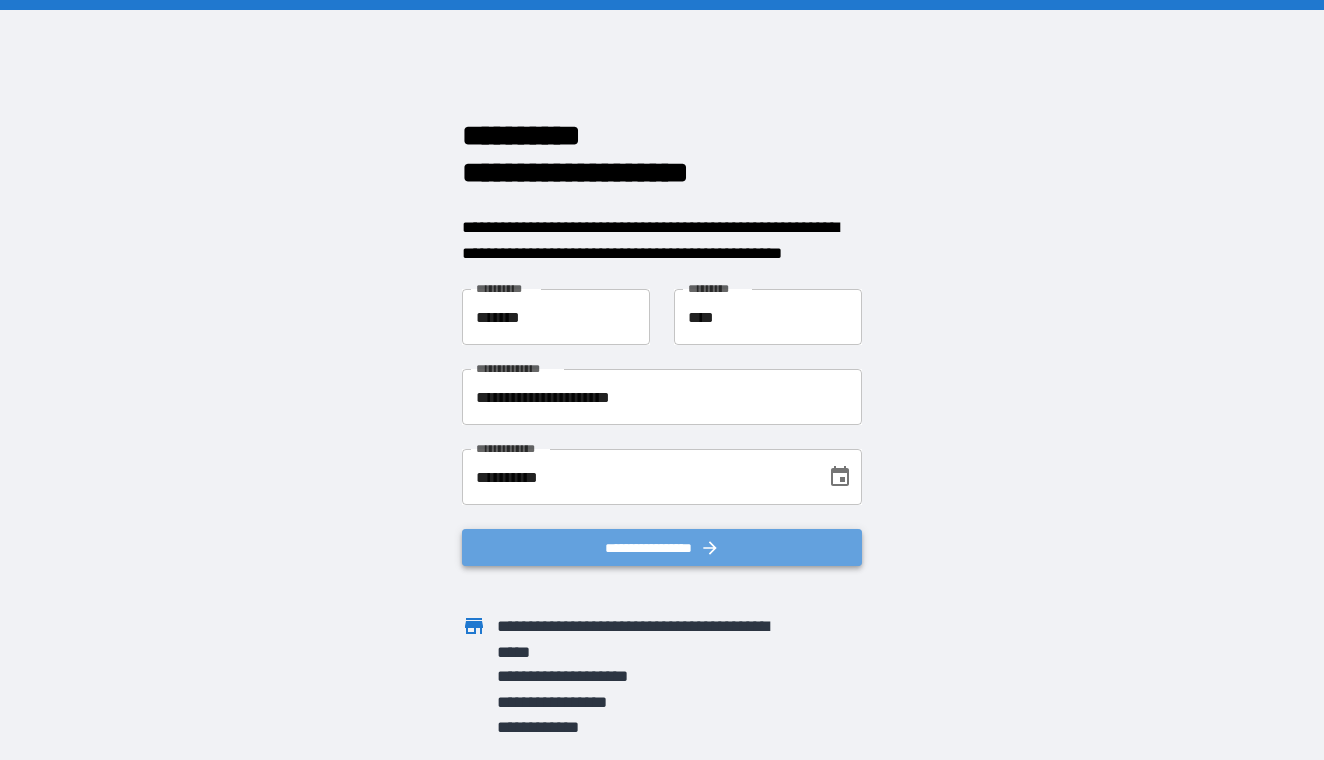 click on "**********" at bounding box center [662, 547] 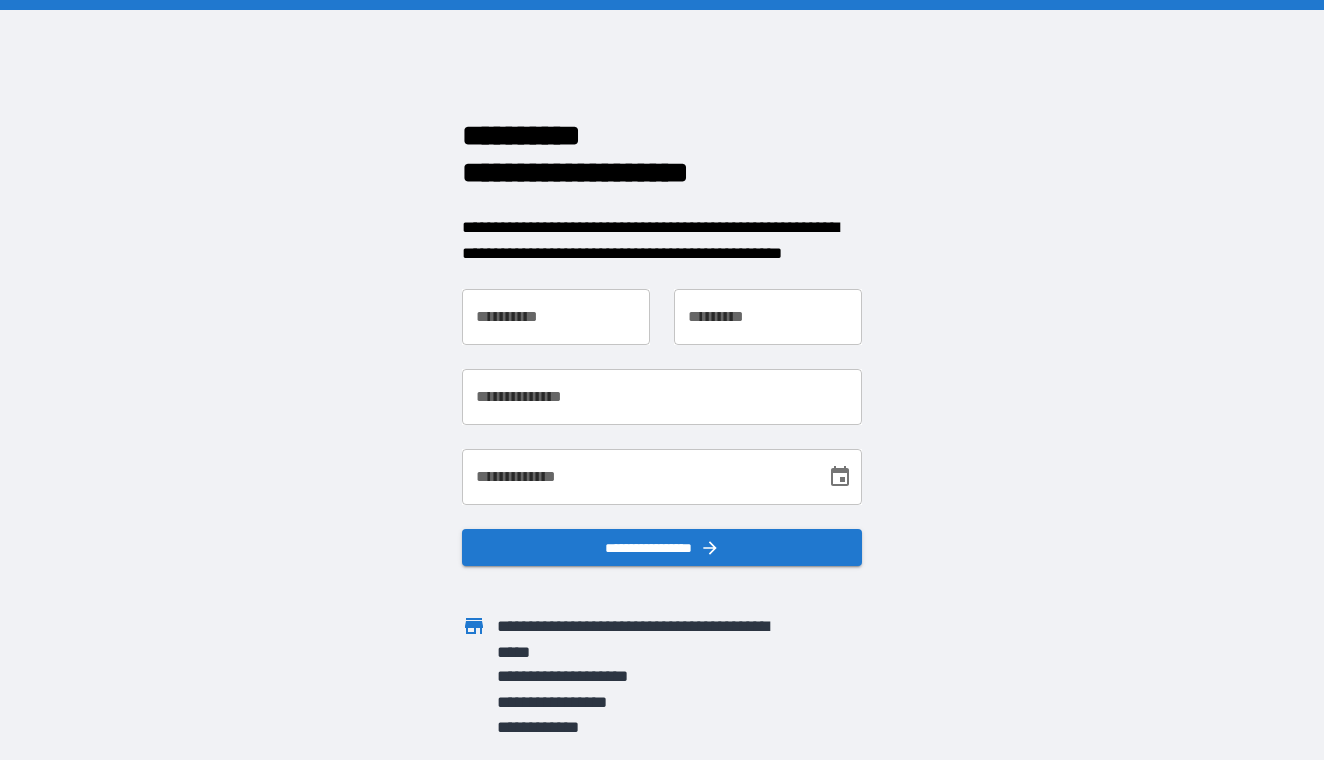 scroll, scrollTop: 0, scrollLeft: 0, axis: both 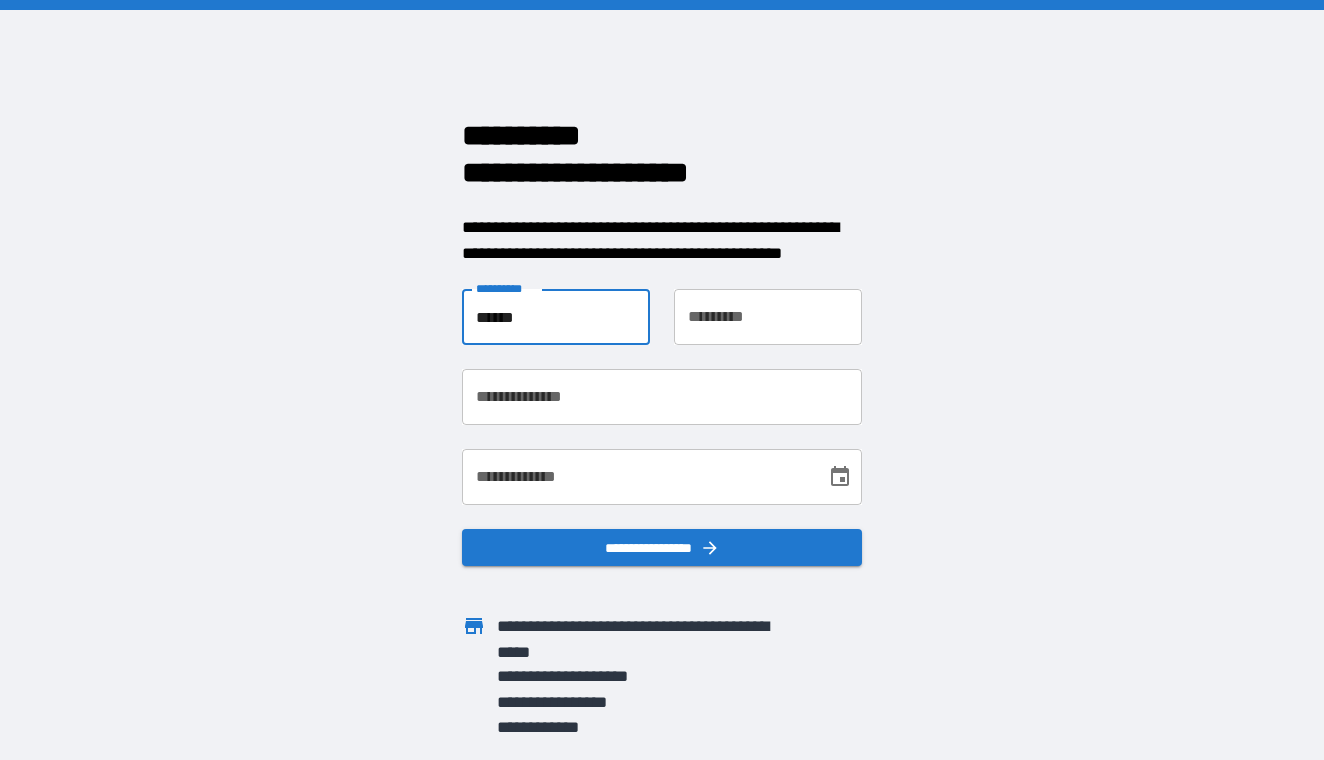 type on "*******" 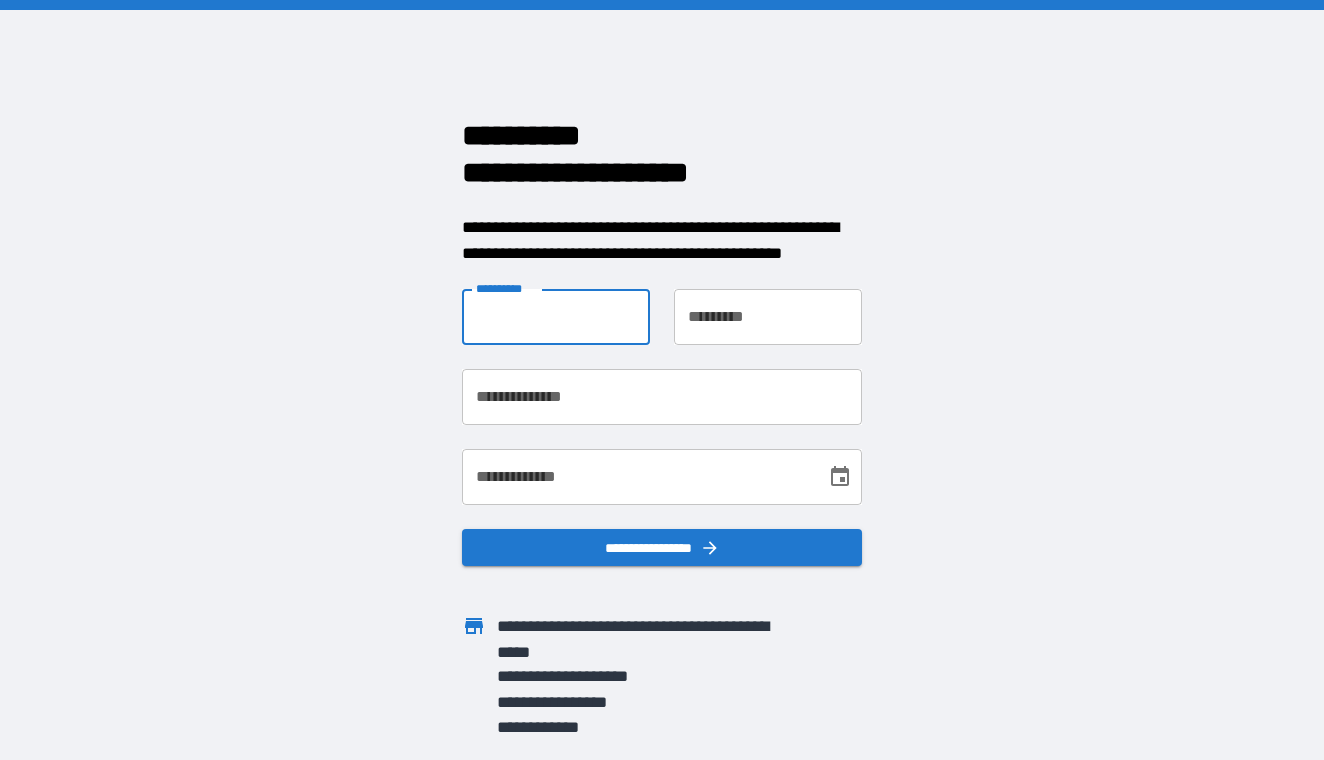 type on "*******" 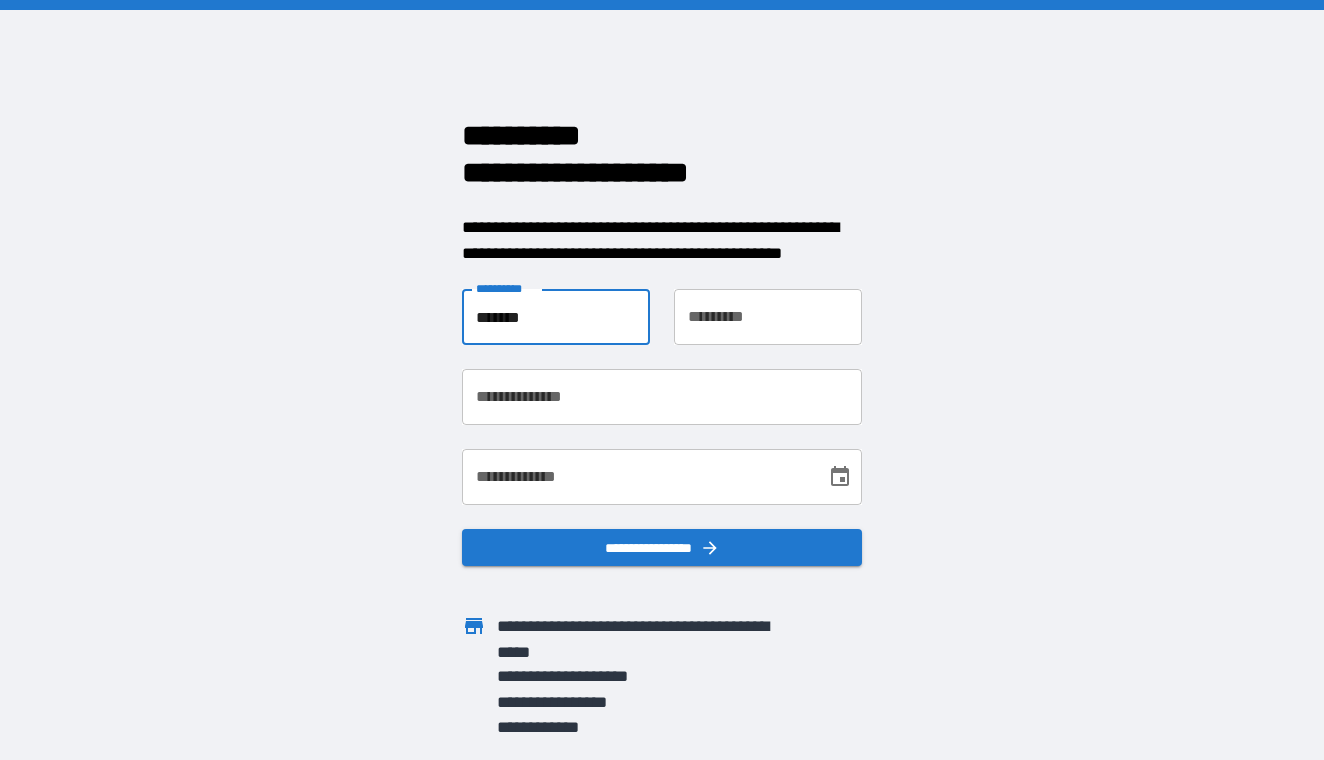 type on "****" 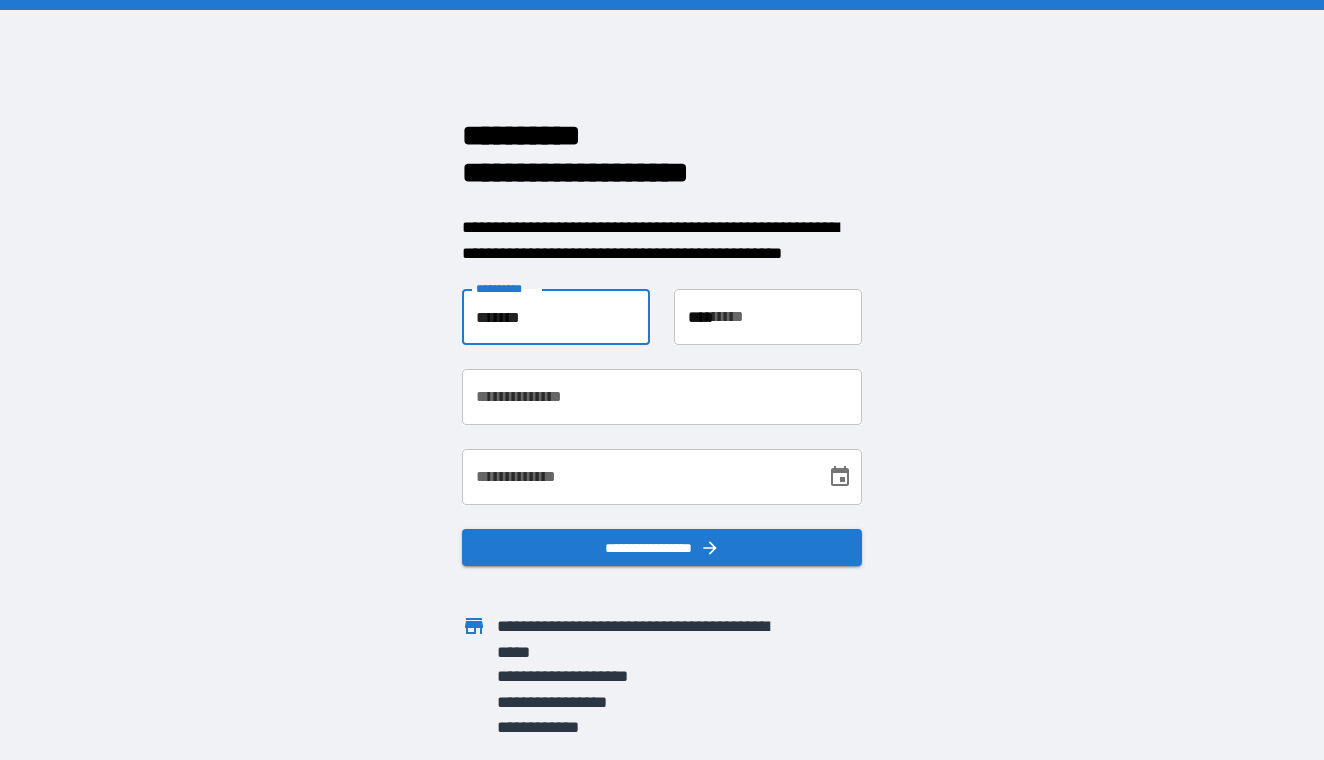 type on "**********" 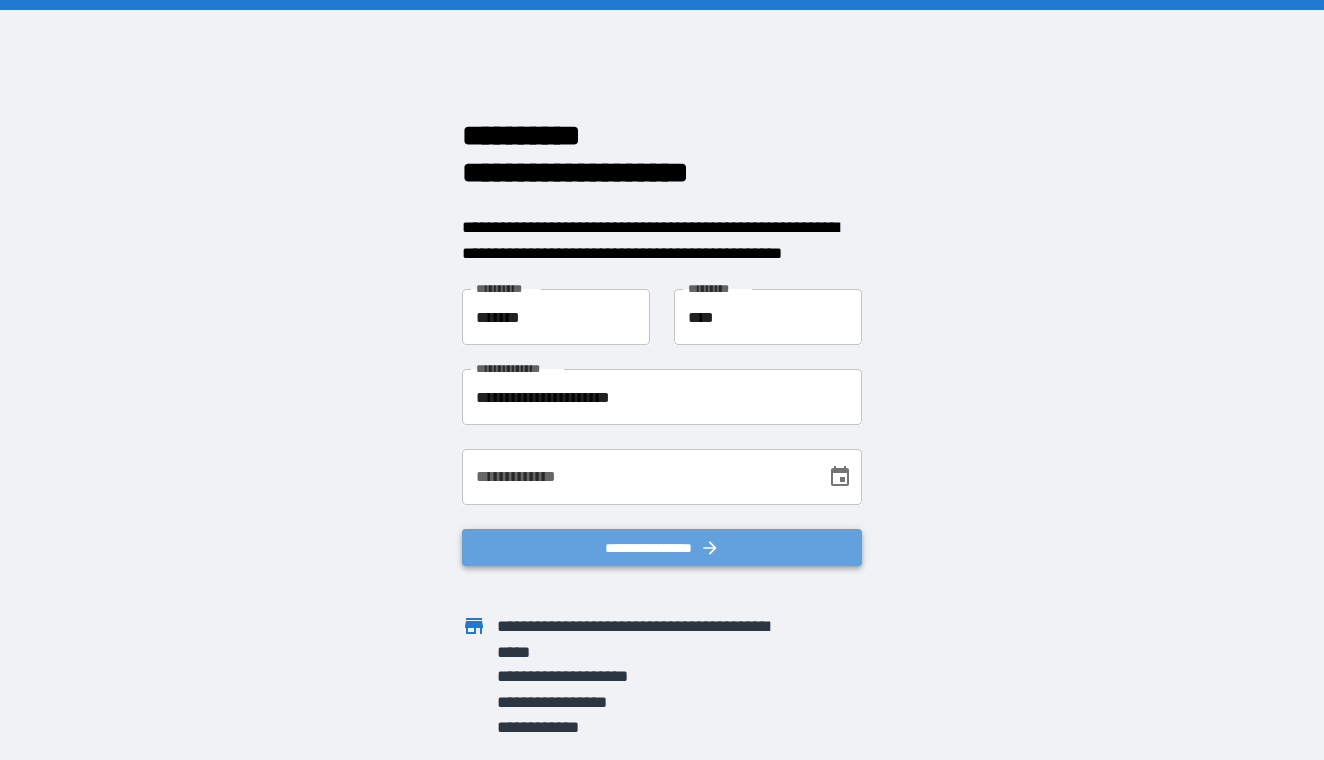 click on "**********" at bounding box center (662, 547) 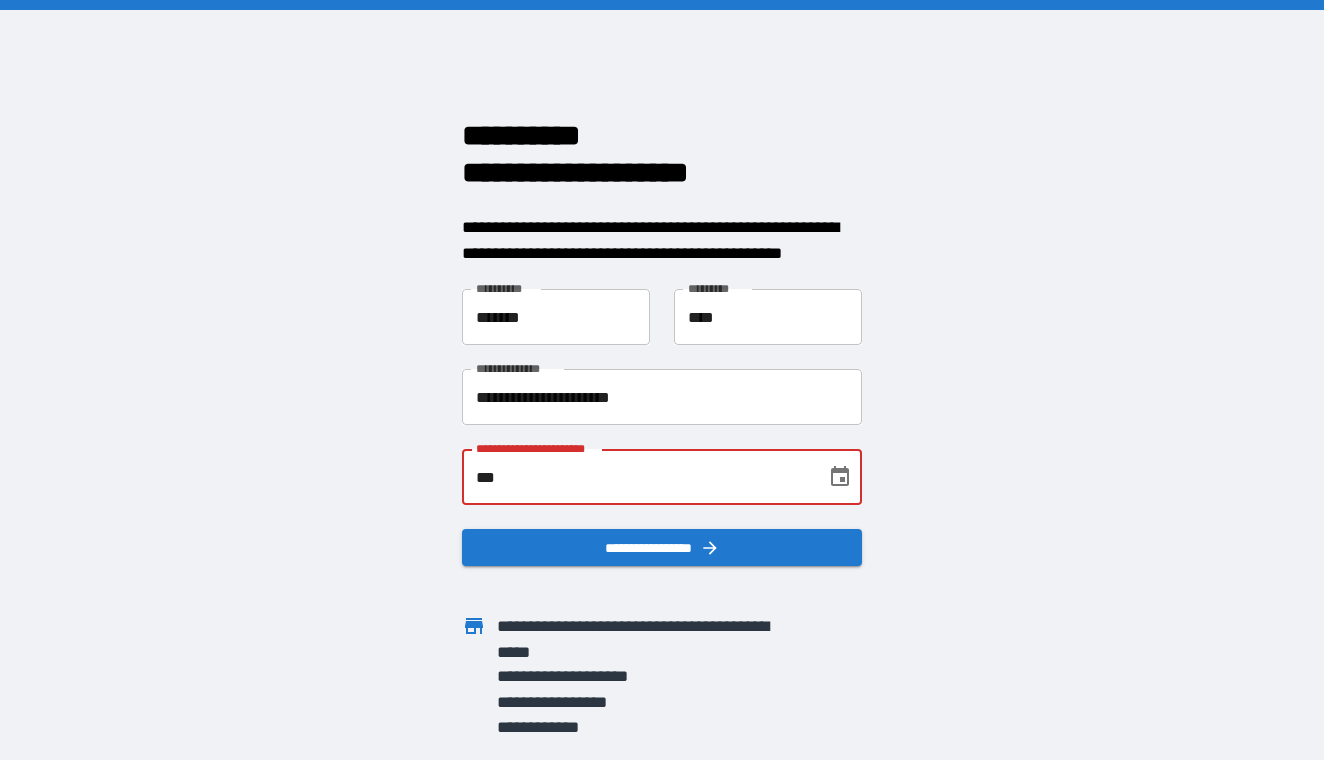 click on "***" at bounding box center (637, 477) 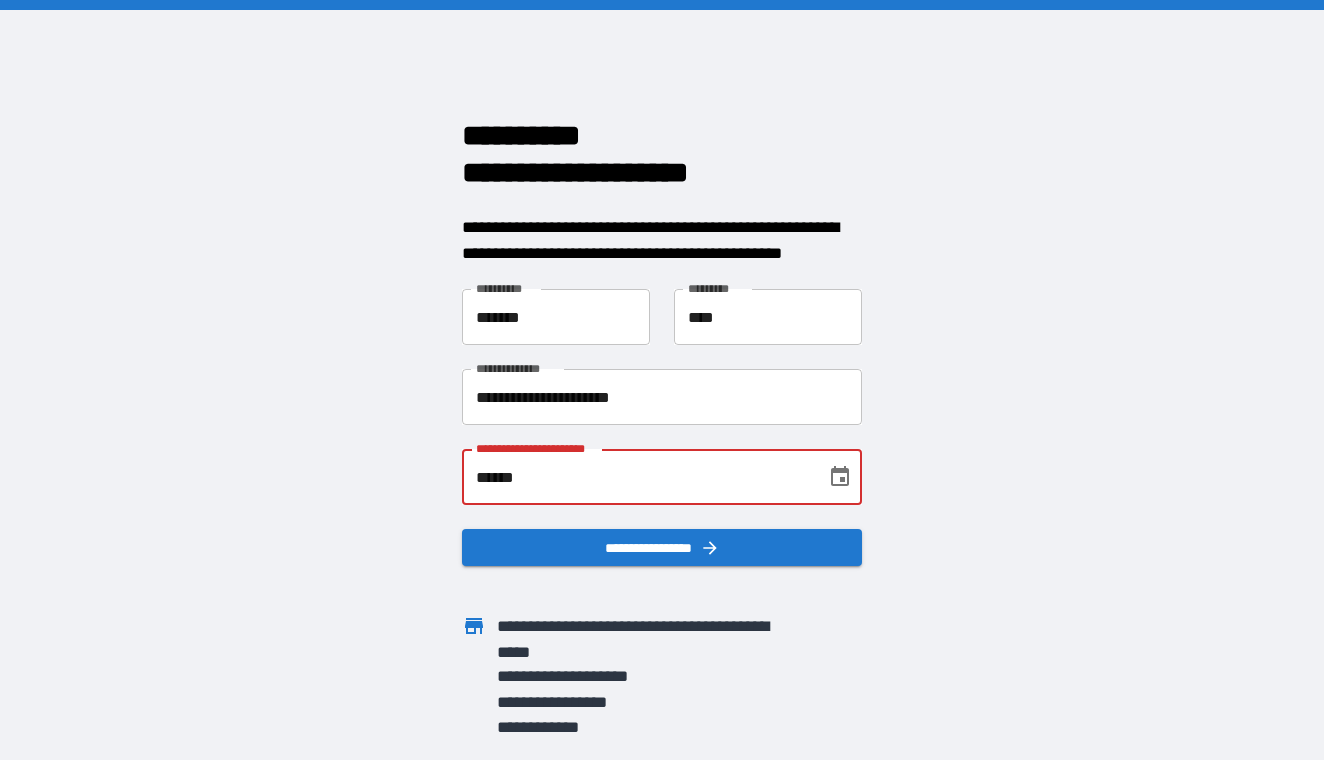 click on "******" at bounding box center (637, 477) 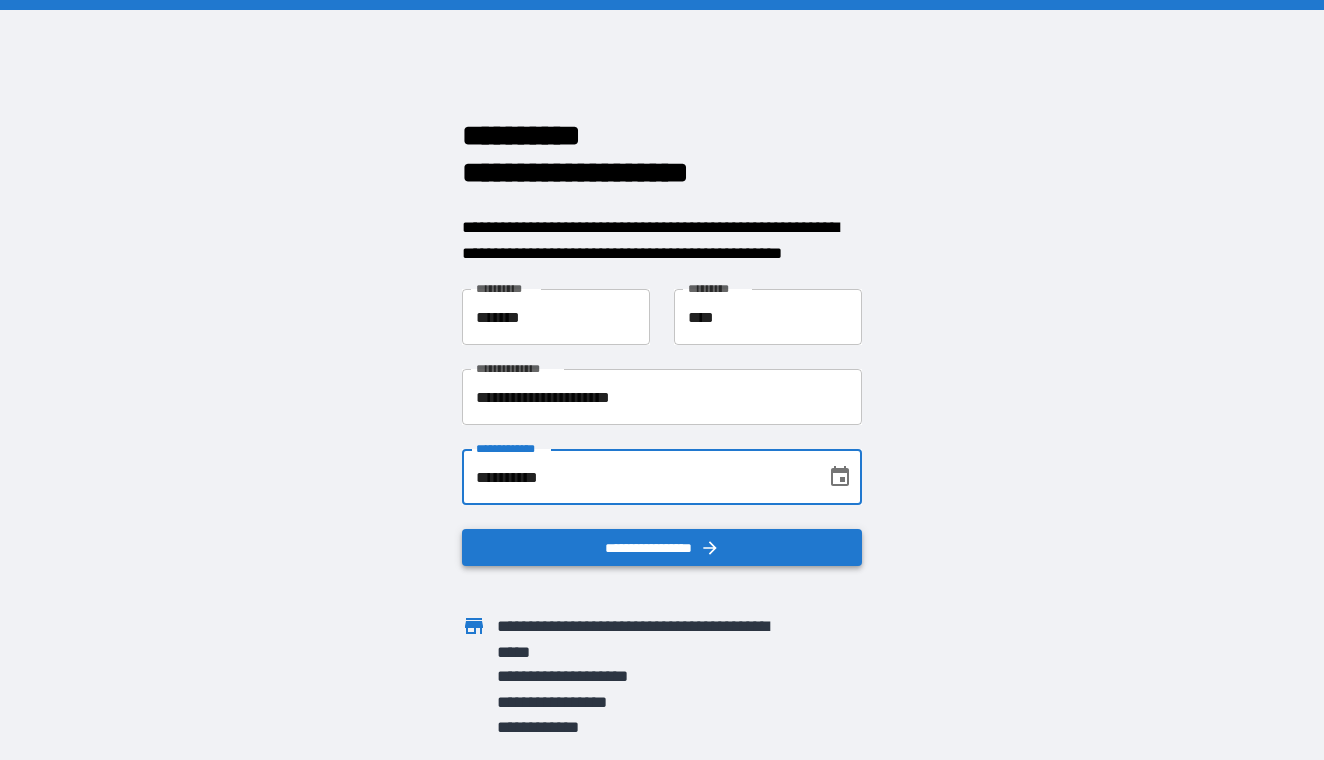 type on "**********" 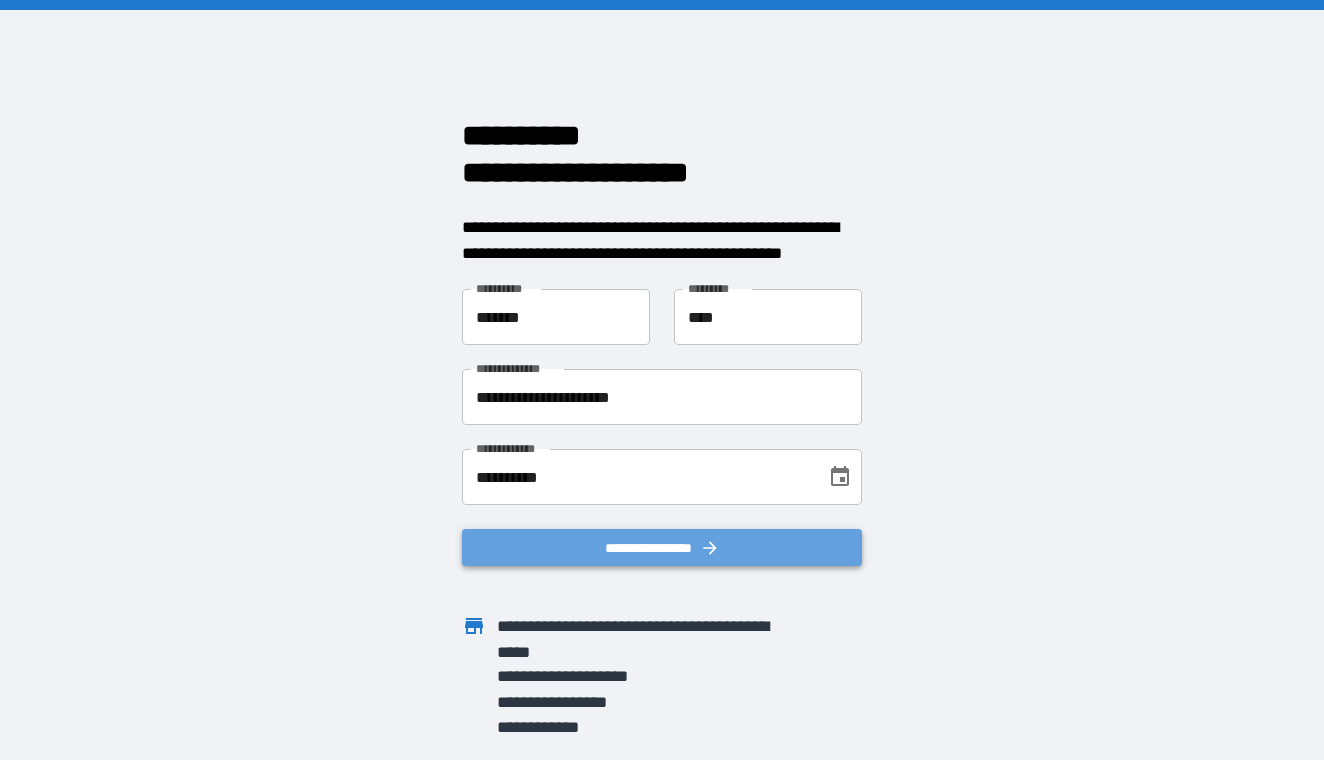 click on "**********" at bounding box center [662, 547] 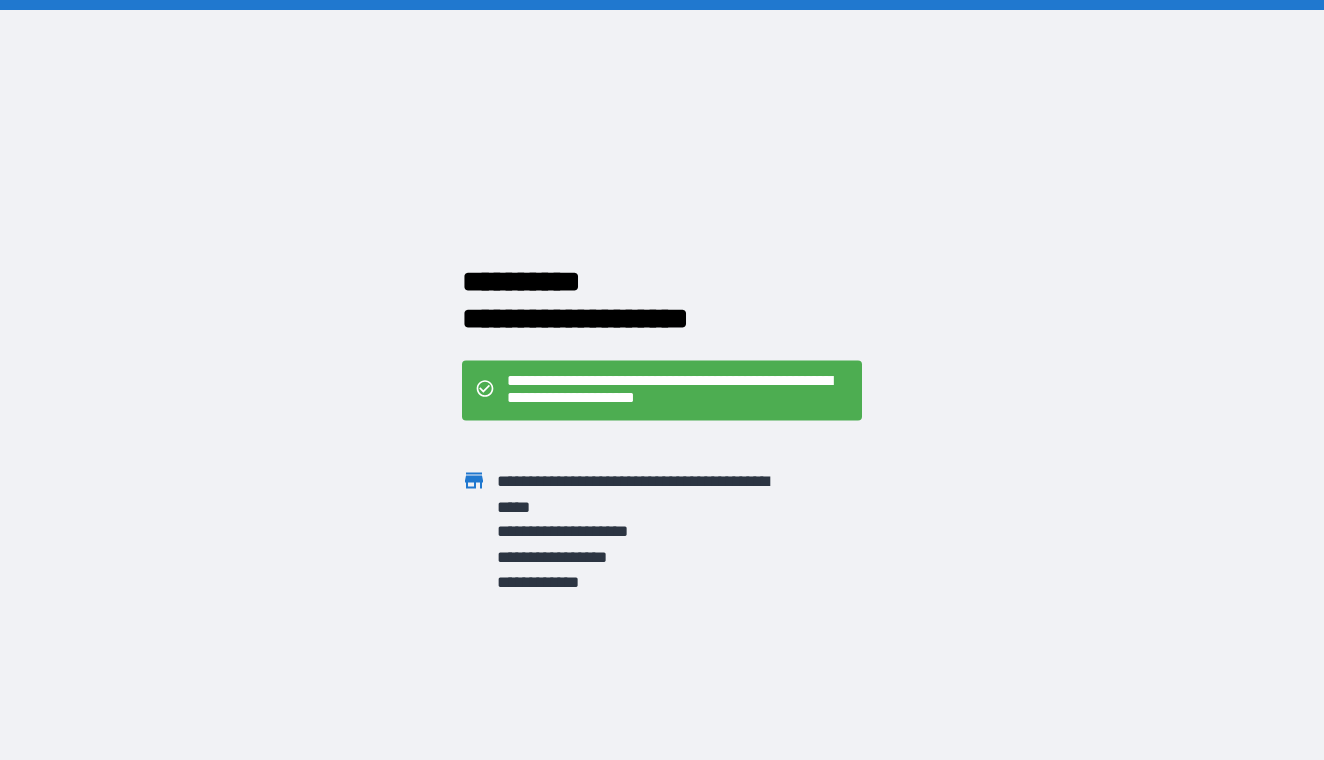 click on "**********" at bounding box center [678, 391] 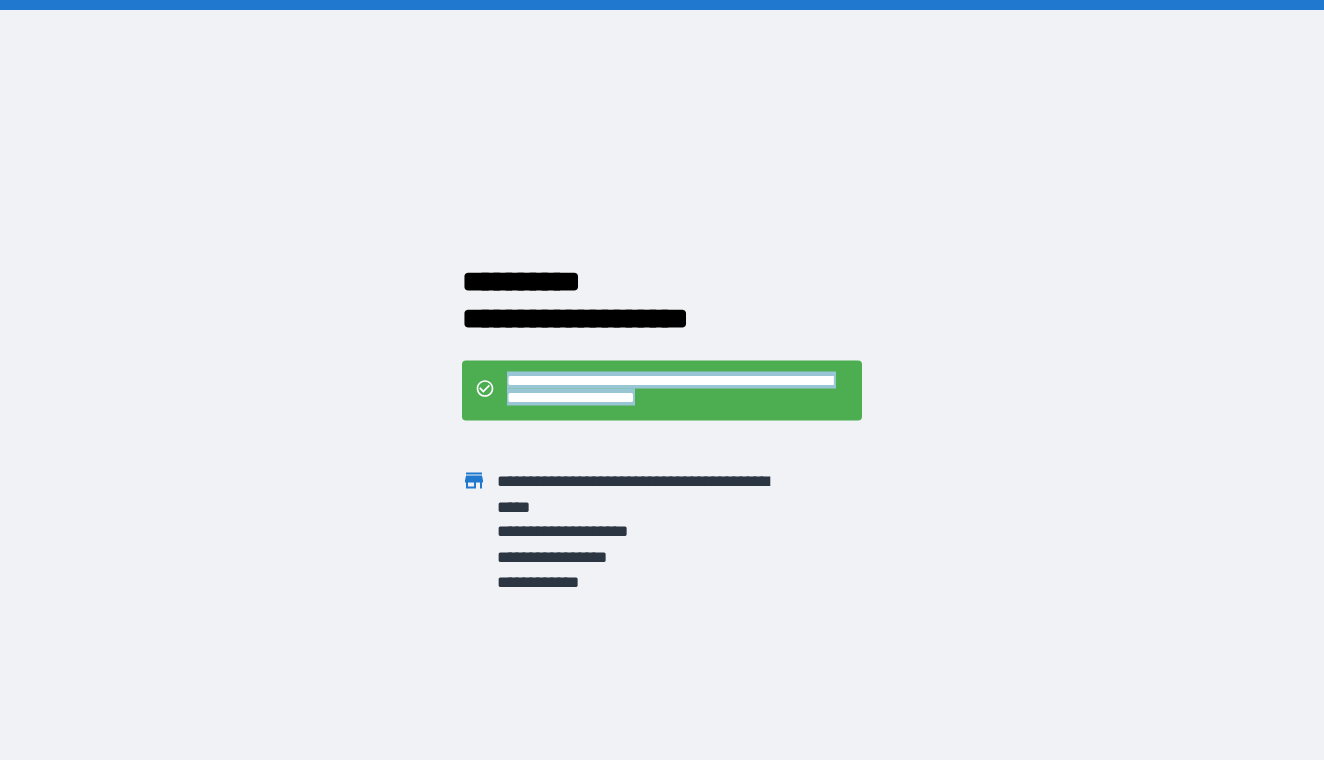click on "**********" at bounding box center (678, 391) 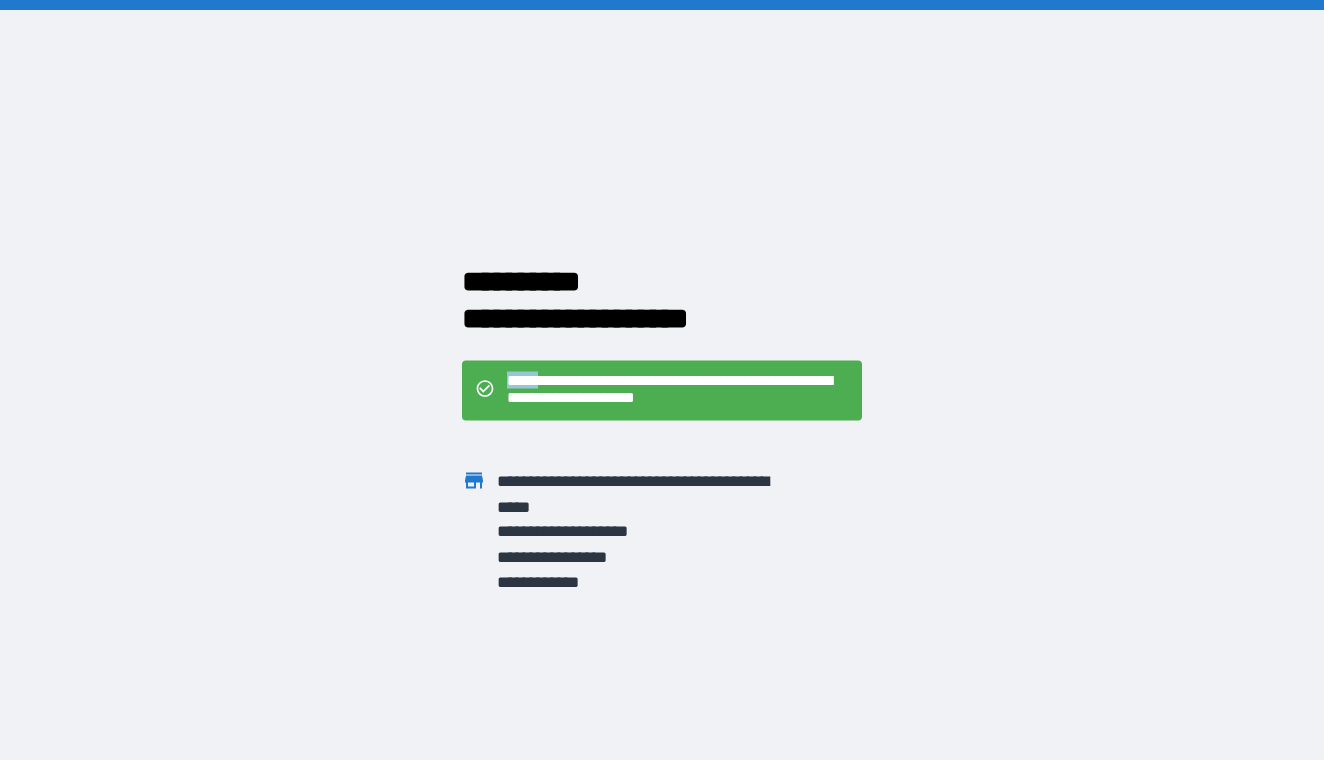 click on "**********" at bounding box center (678, 391) 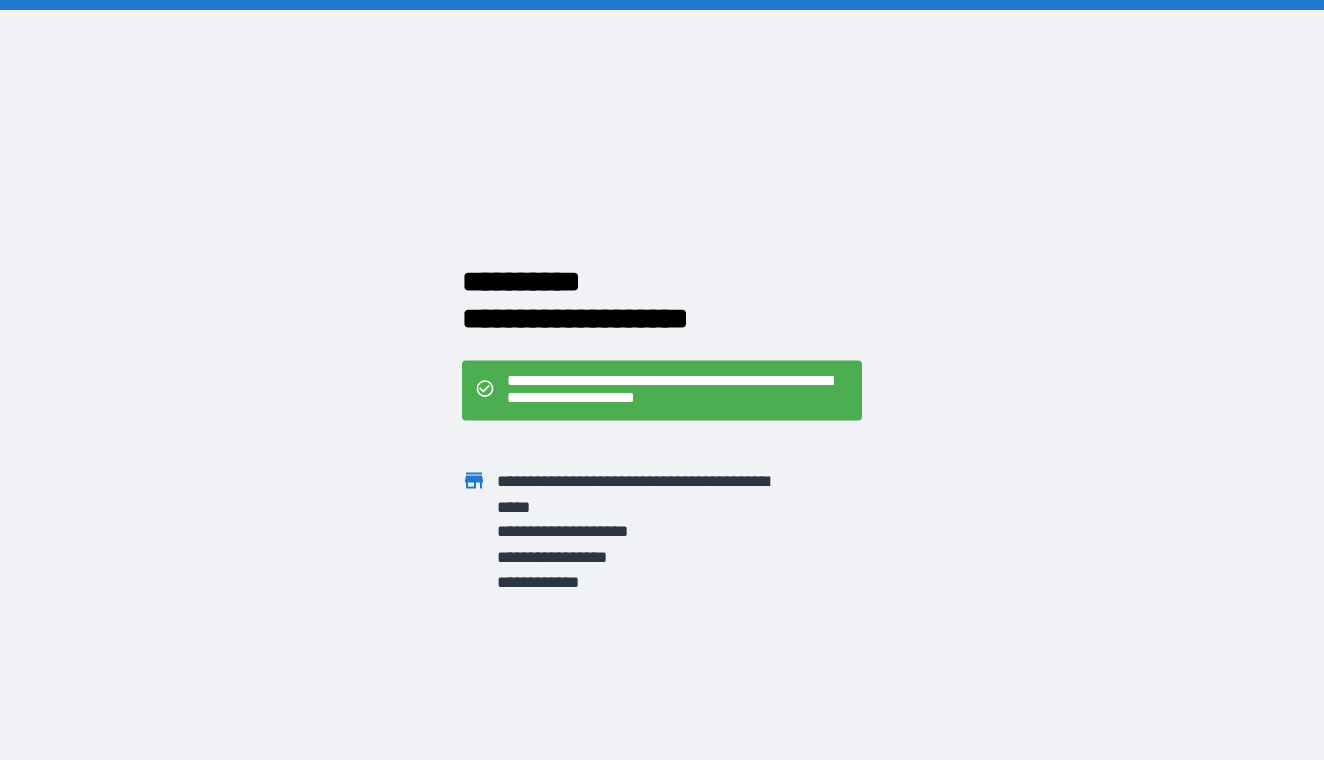 click on "**********" at bounding box center [678, 391] 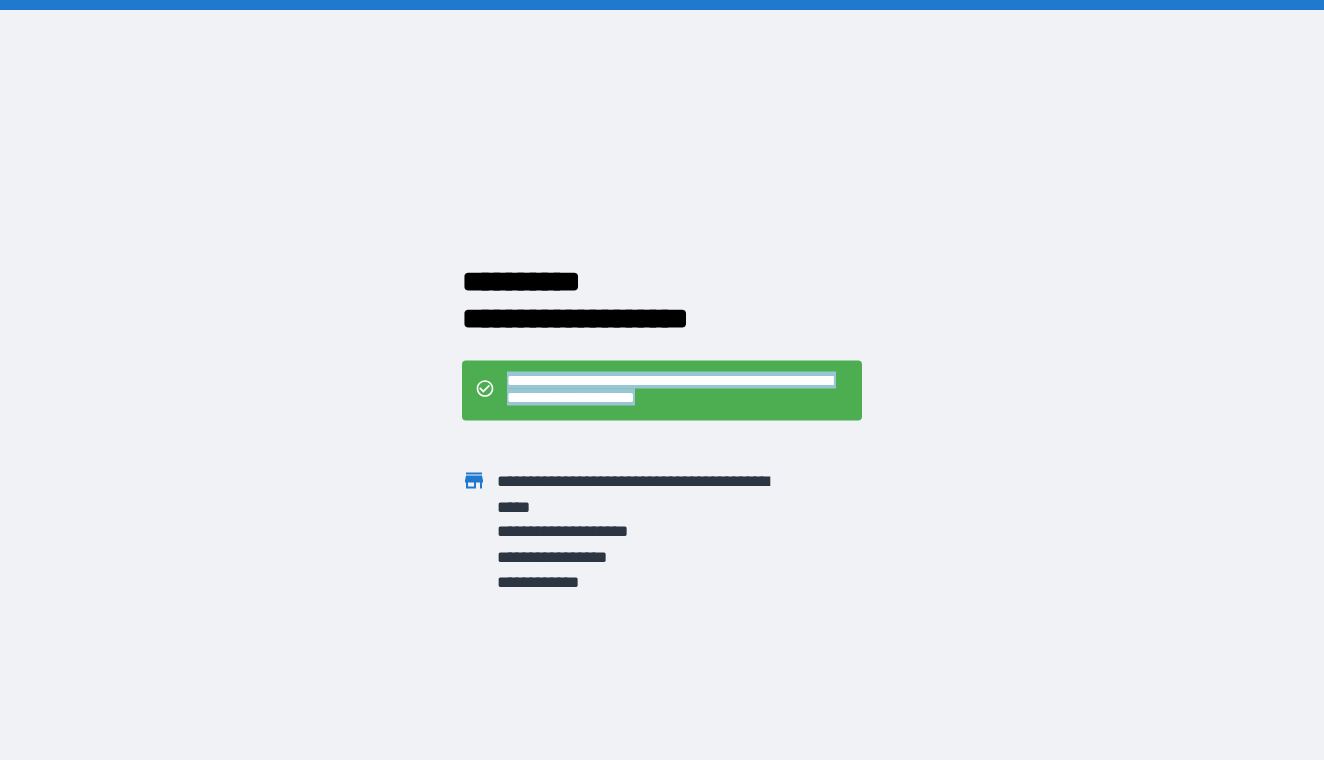 click on "**********" at bounding box center (678, 391) 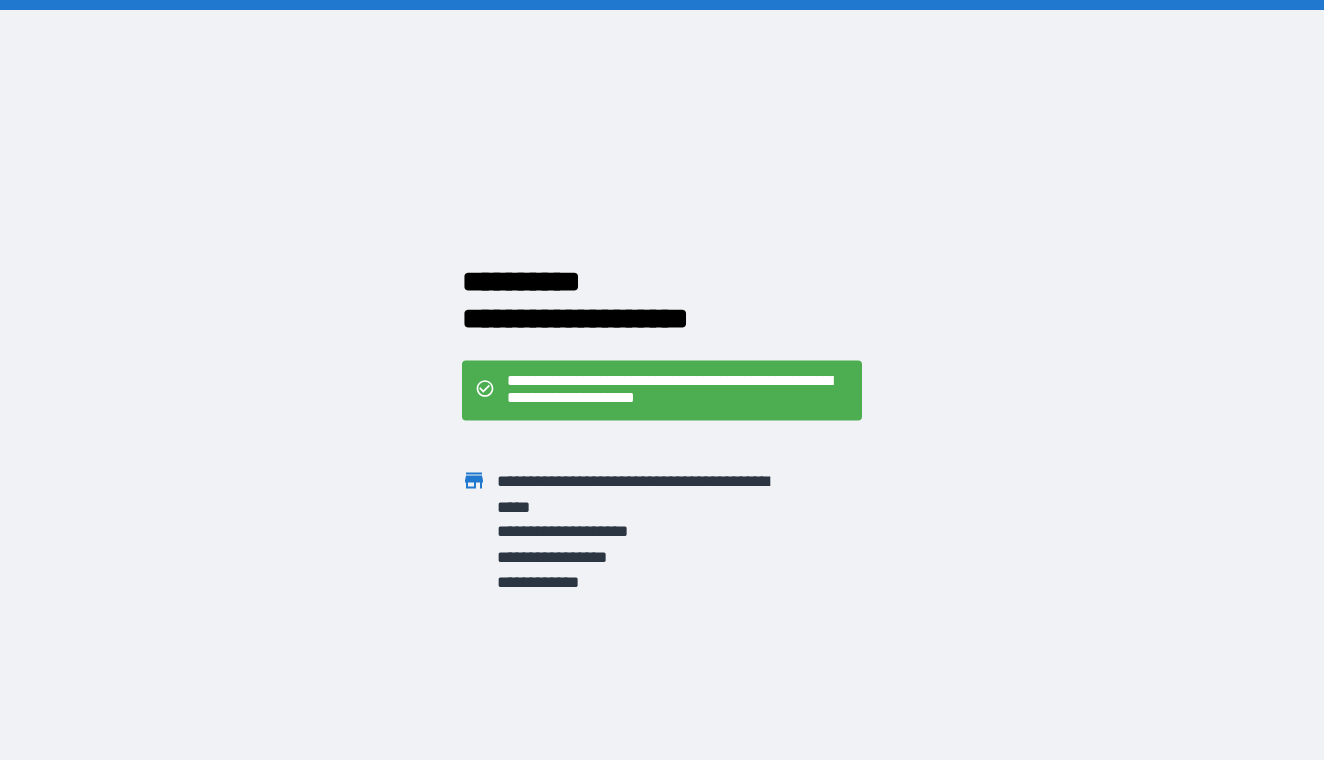 click on "**********" at bounding box center (678, 391) 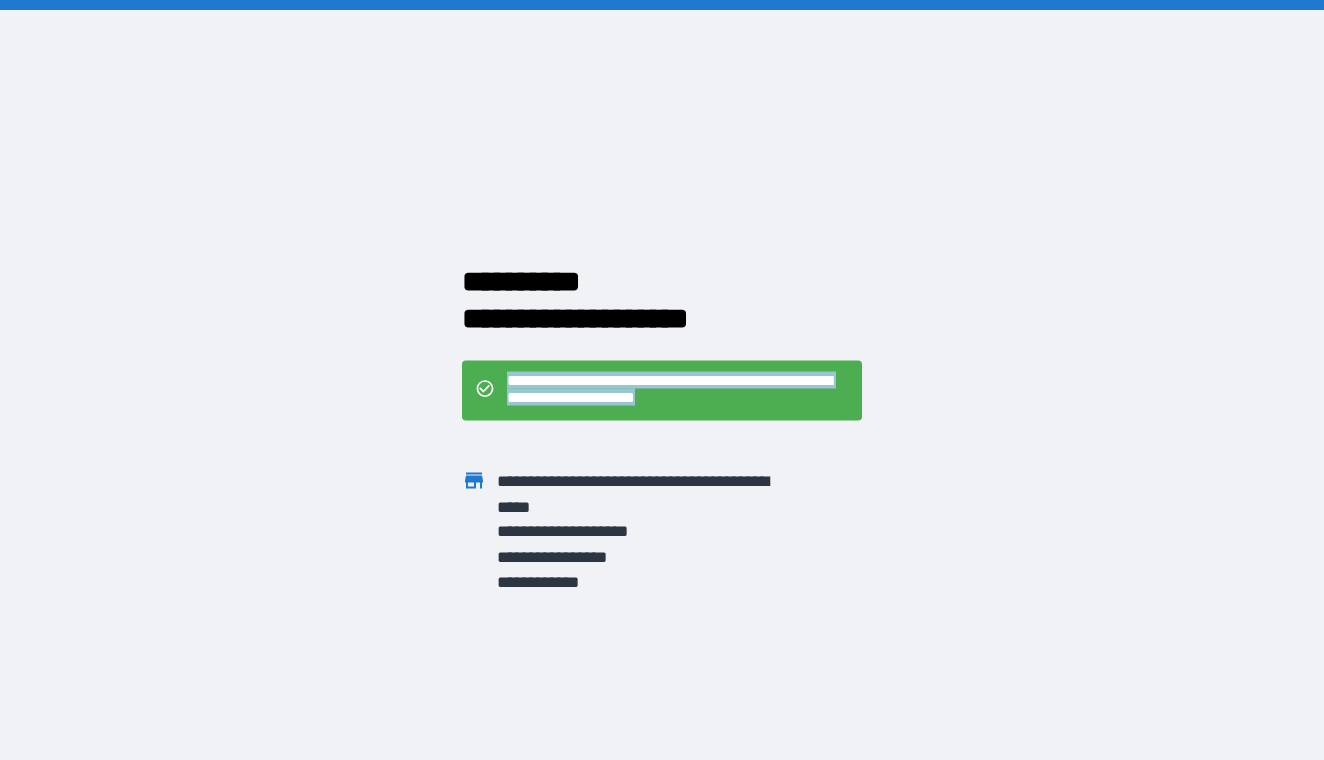 click on "**********" at bounding box center [678, 391] 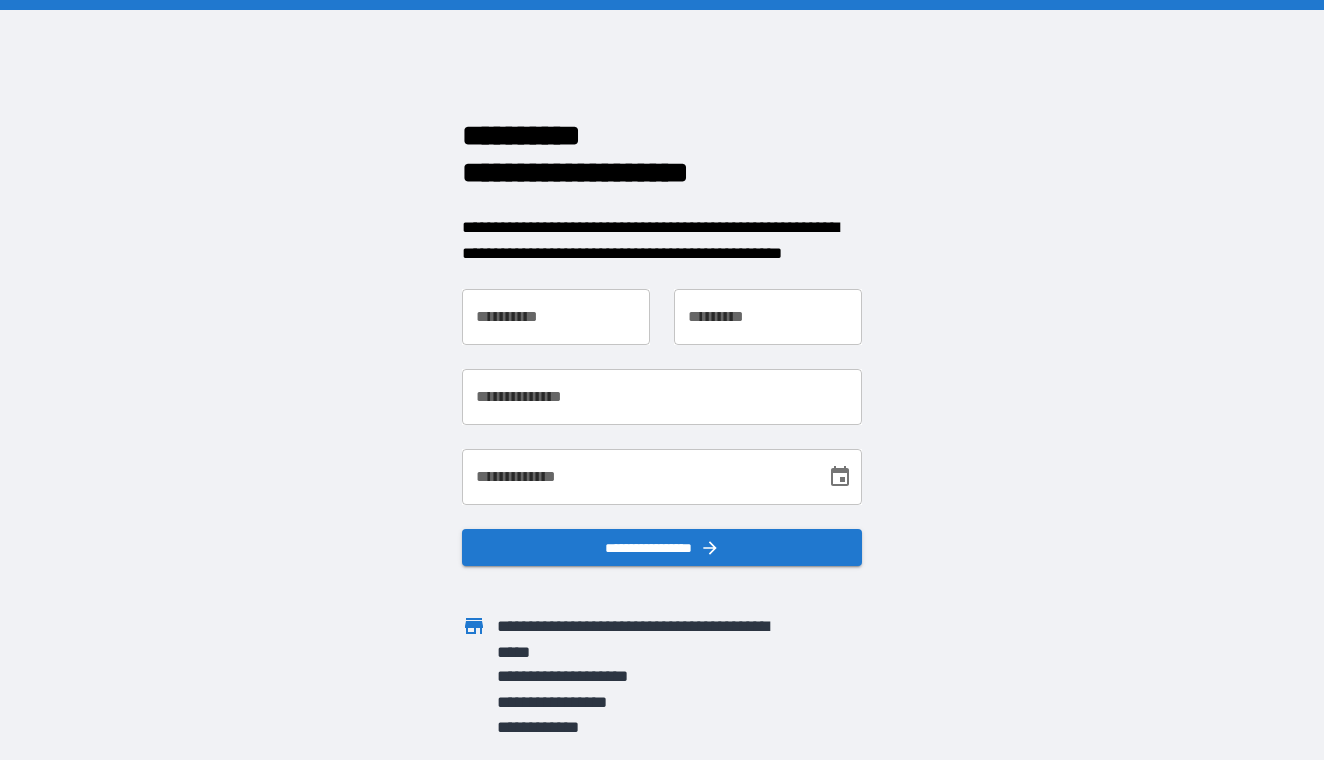 scroll, scrollTop: 0, scrollLeft: 0, axis: both 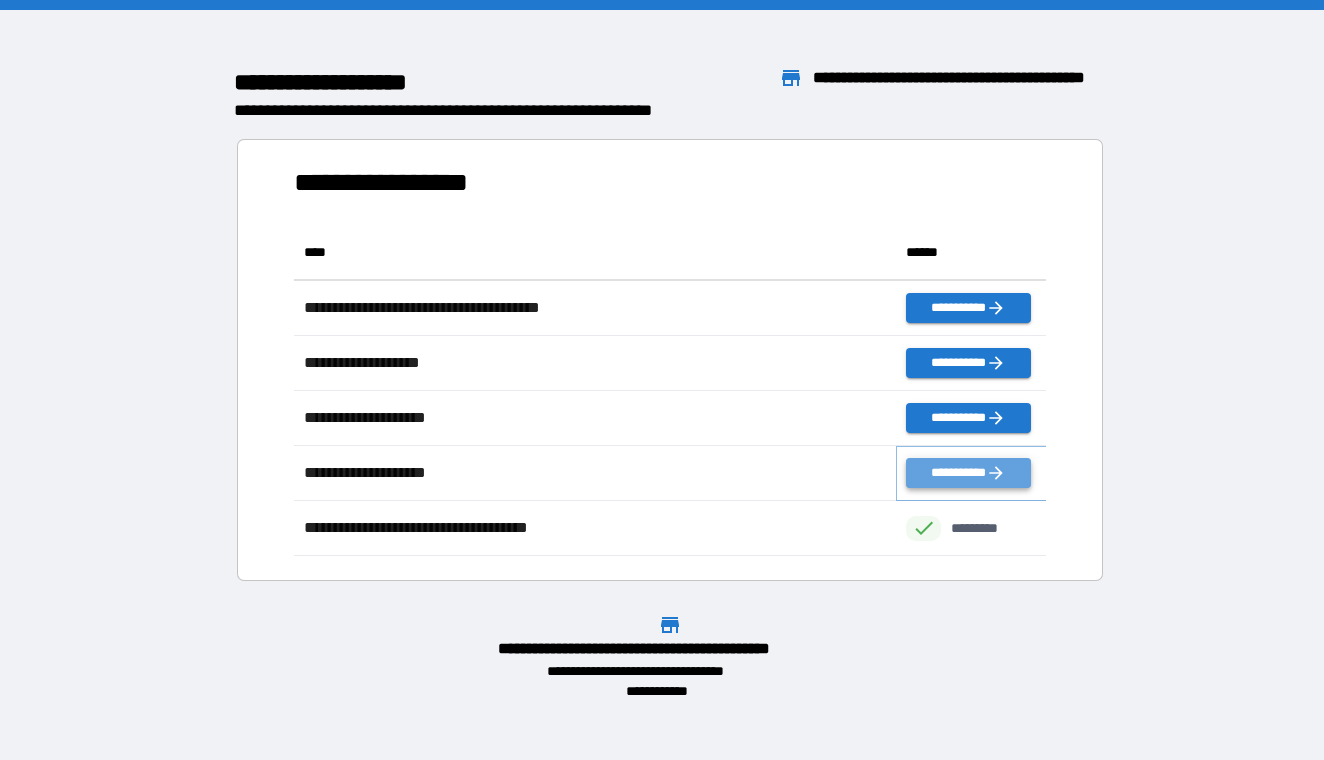 click on "**********" at bounding box center (968, 473) 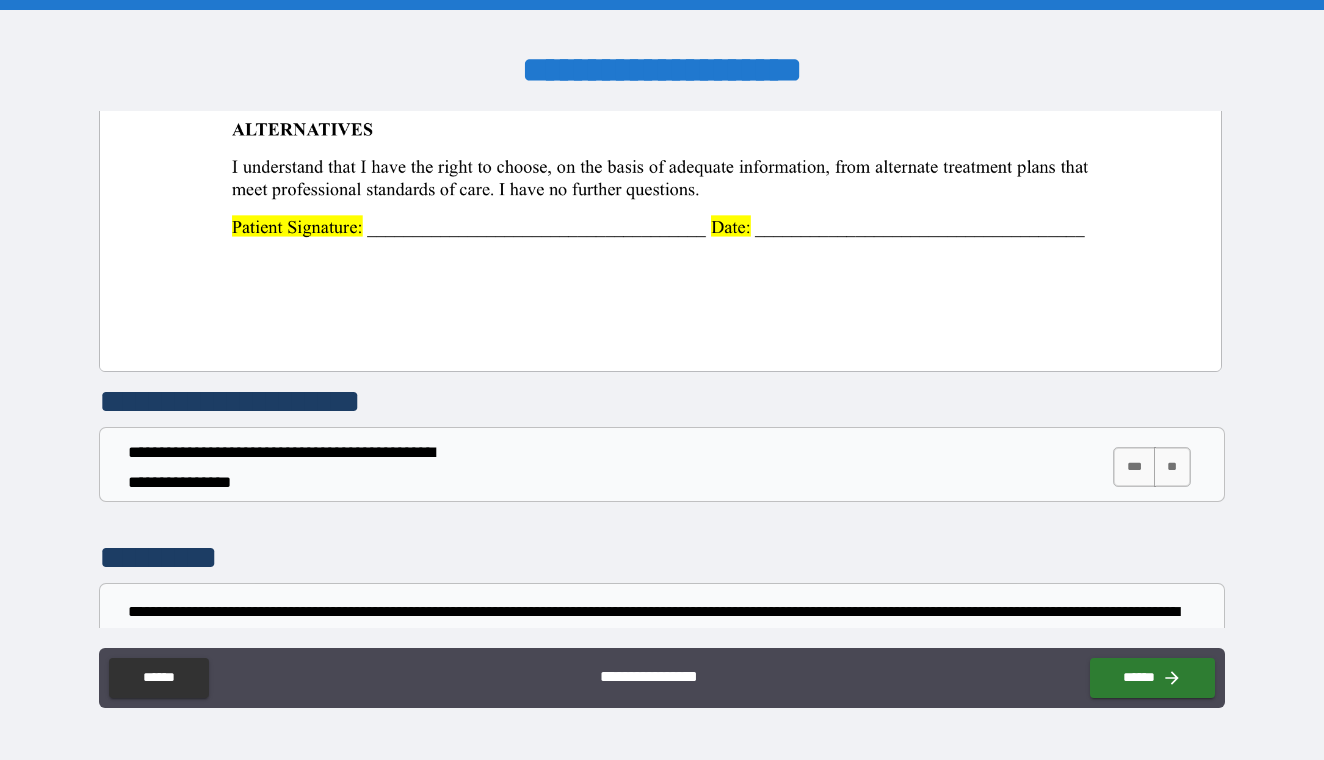 scroll, scrollTop: 1190, scrollLeft: 0, axis: vertical 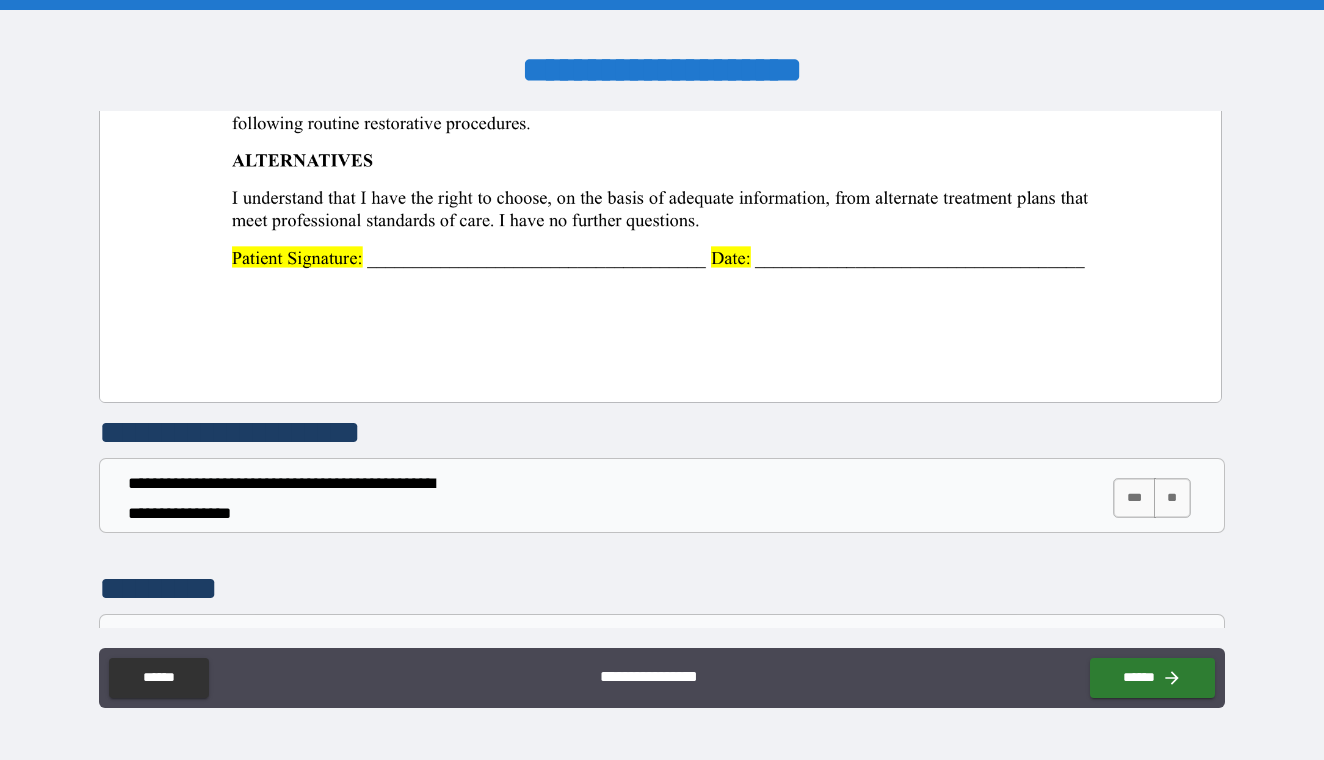 click at bounding box center [660, -323] 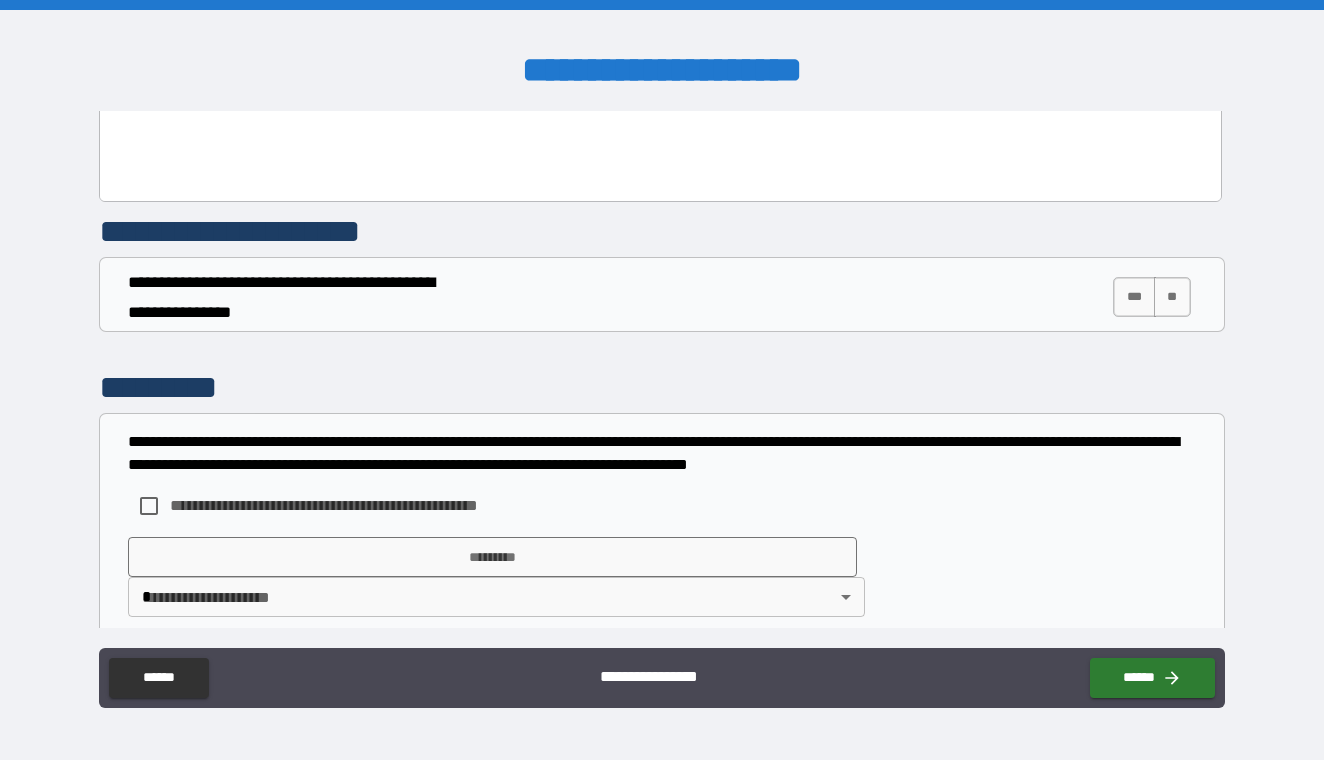 scroll, scrollTop: 1390, scrollLeft: 0, axis: vertical 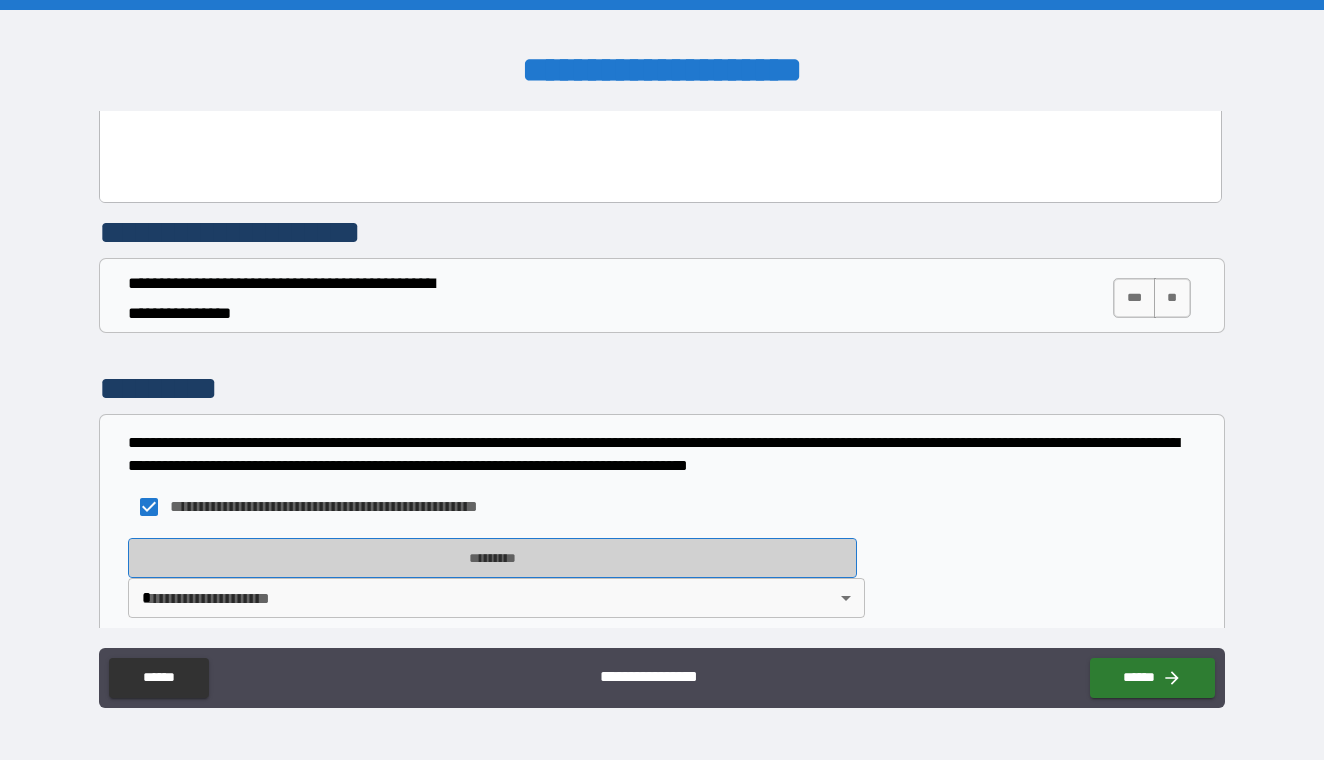 click on "*********" at bounding box center (492, 558) 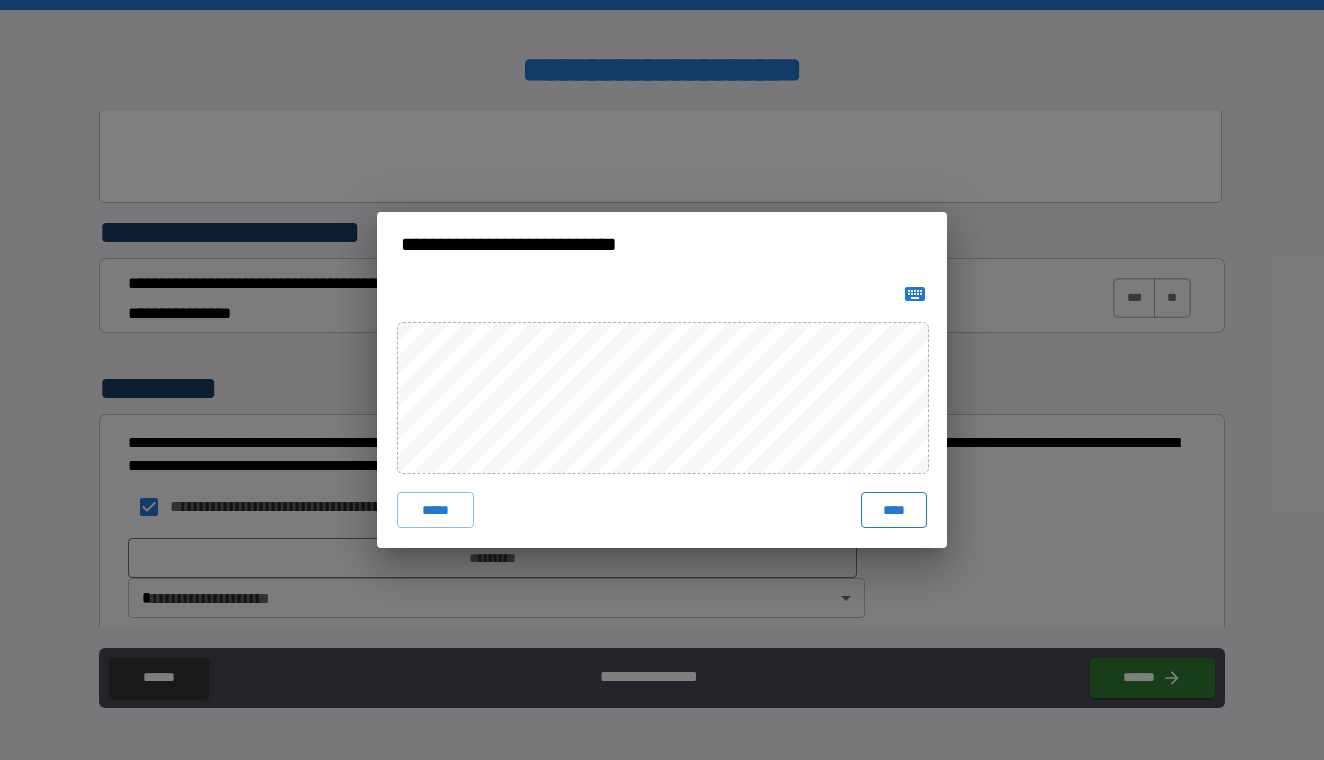 click on "****" at bounding box center [894, 510] 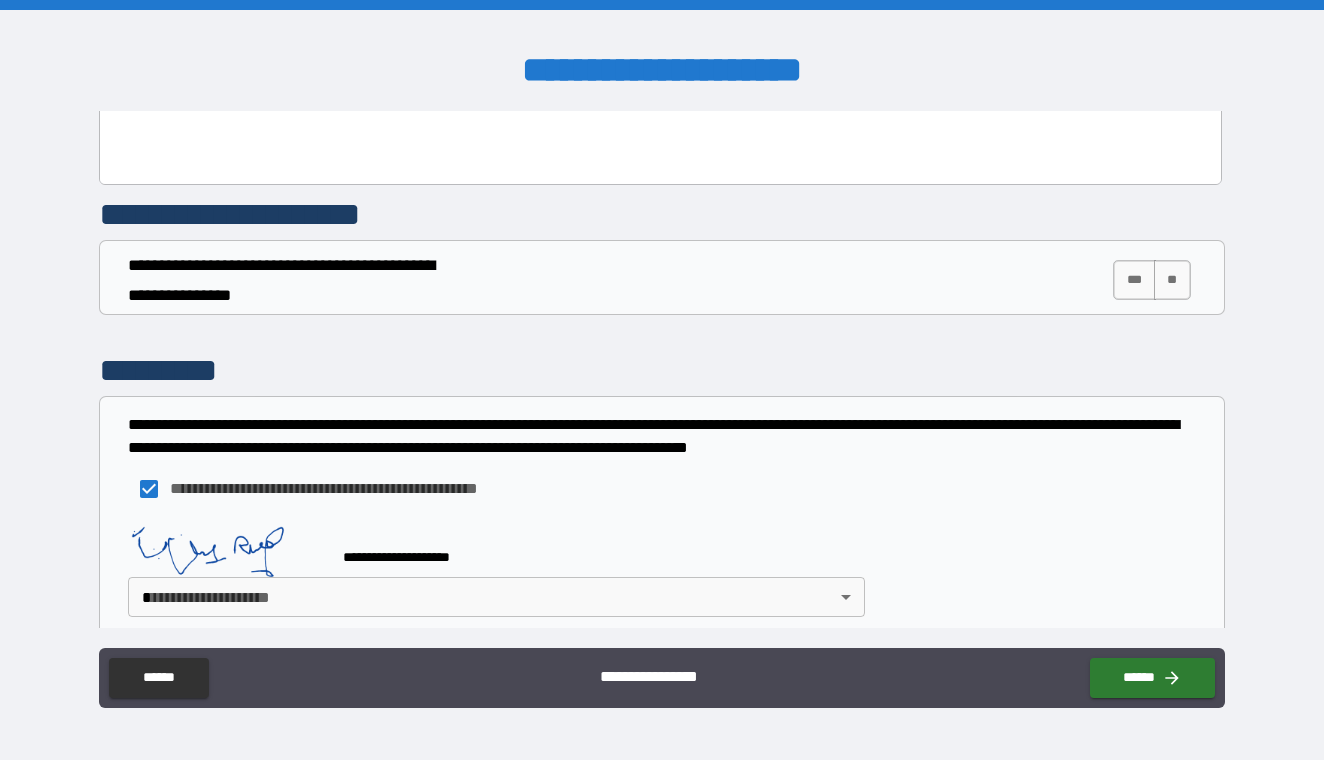 scroll, scrollTop: 1407, scrollLeft: 0, axis: vertical 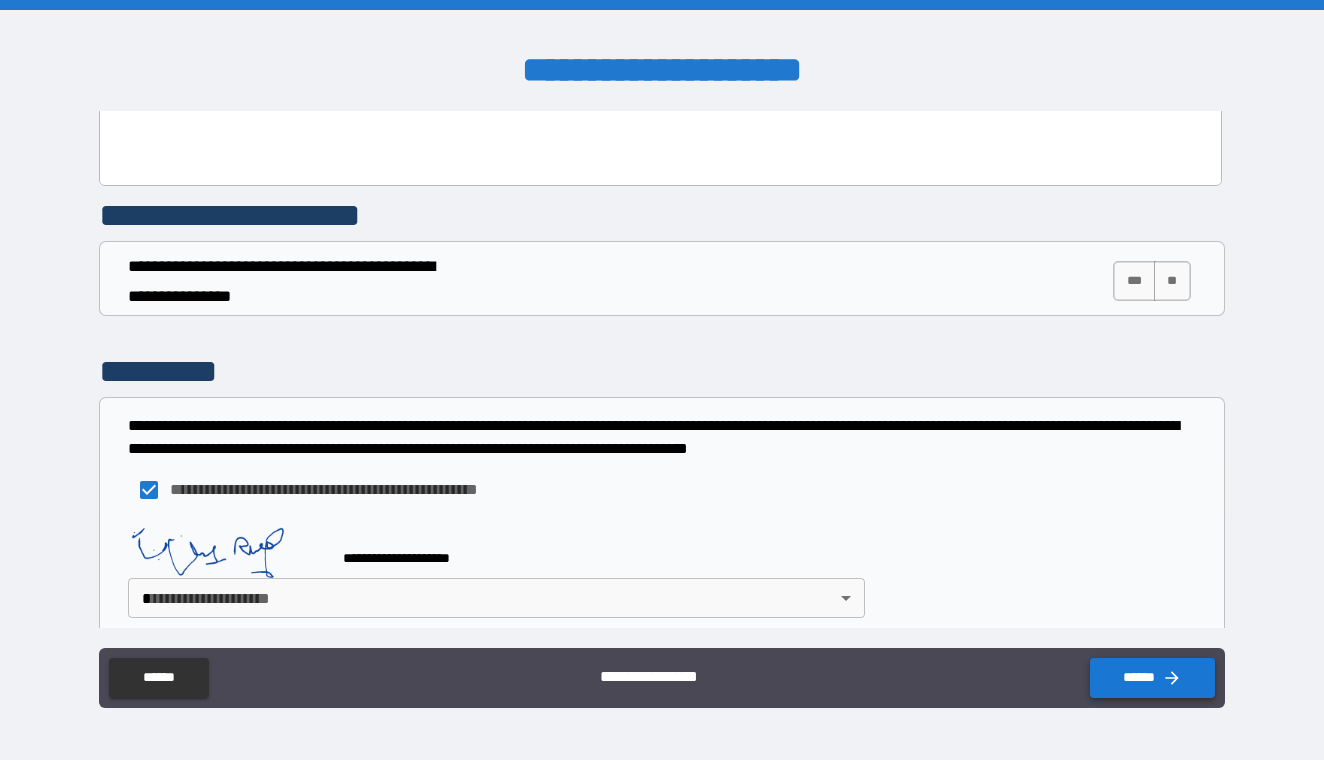 click on "******" at bounding box center [1152, 678] 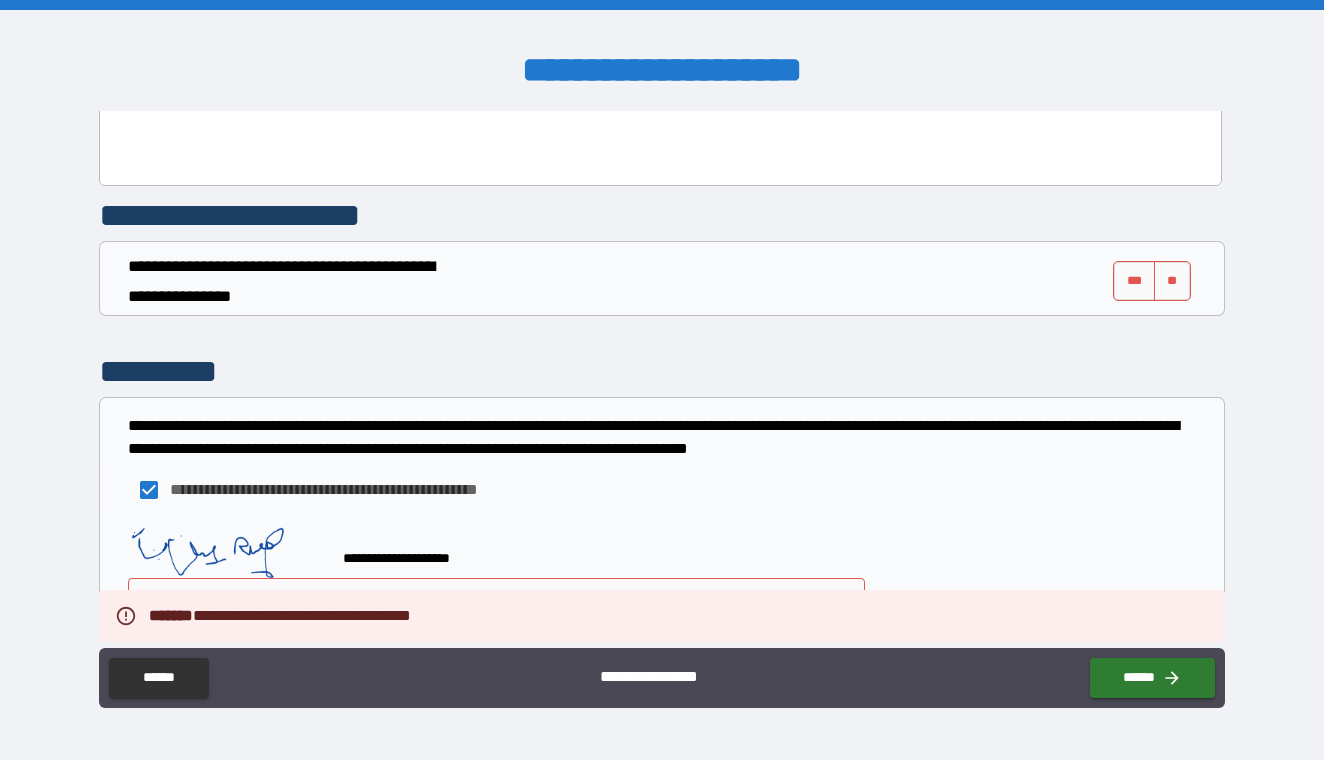 click on "**********" at bounding box center (662, 380) 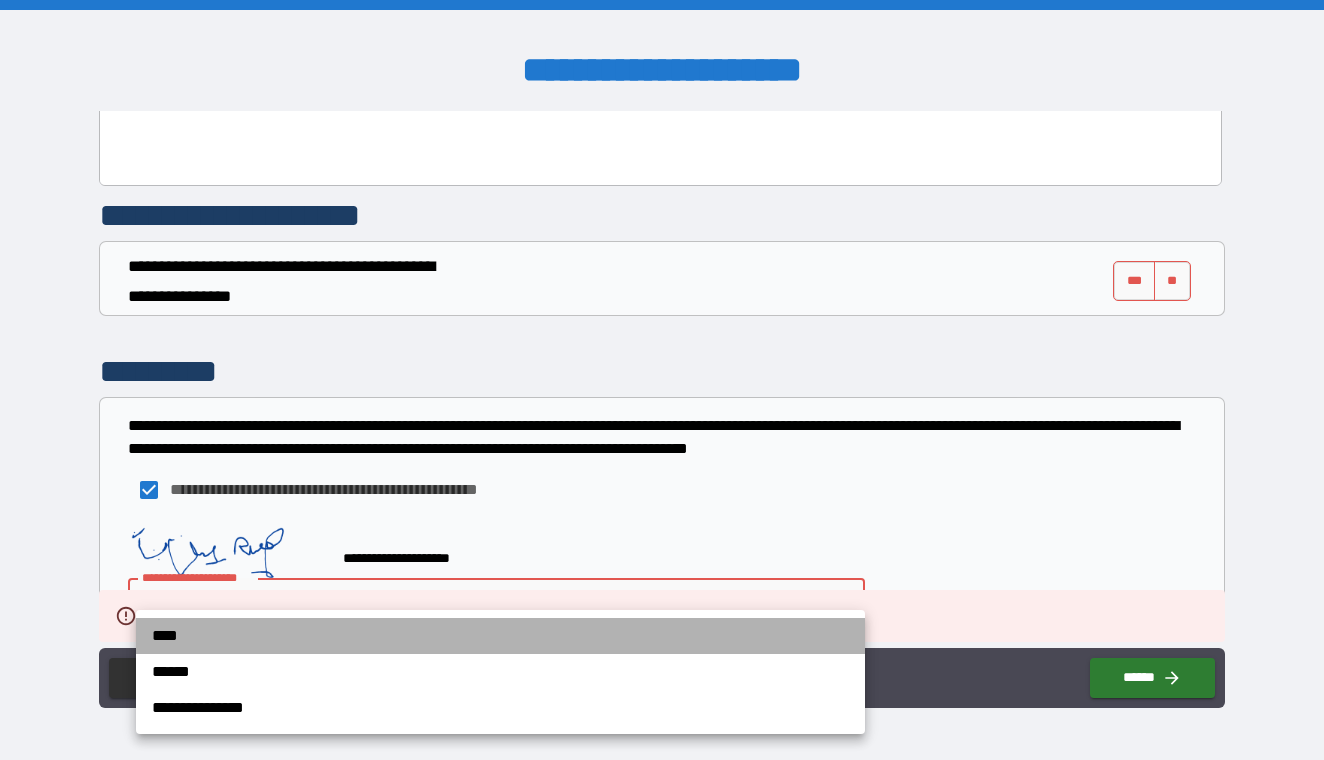click on "****" at bounding box center [500, 636] 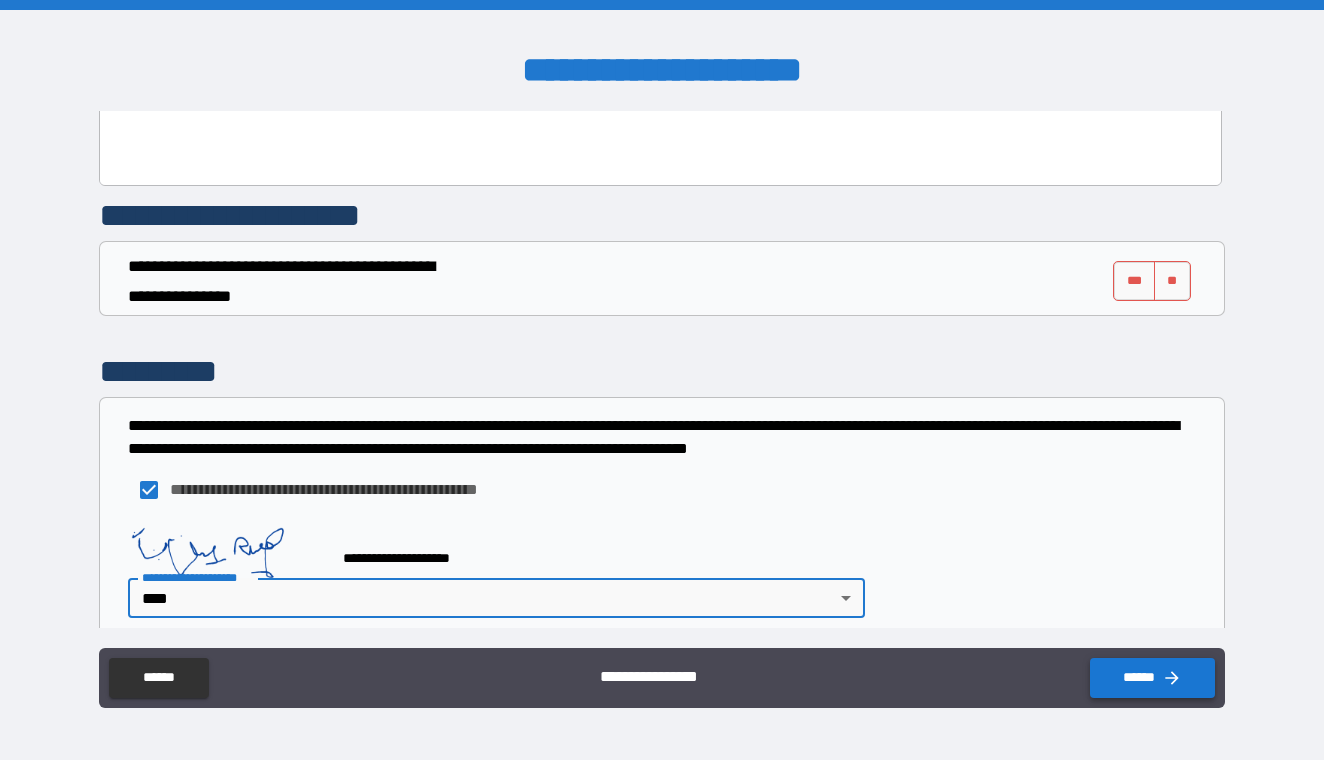 click on "******" at bounding box center (1152, 678) 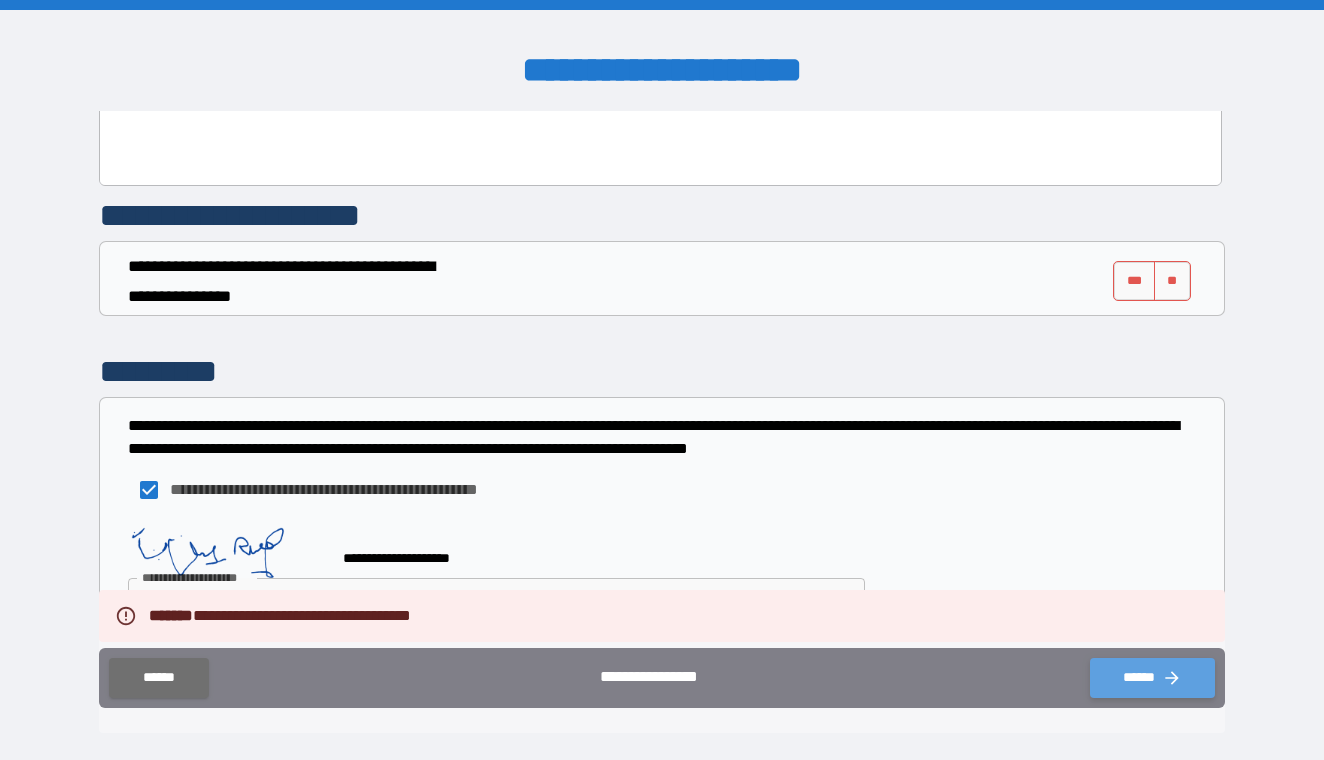 click on "******" at bounding box center (1152, 678) 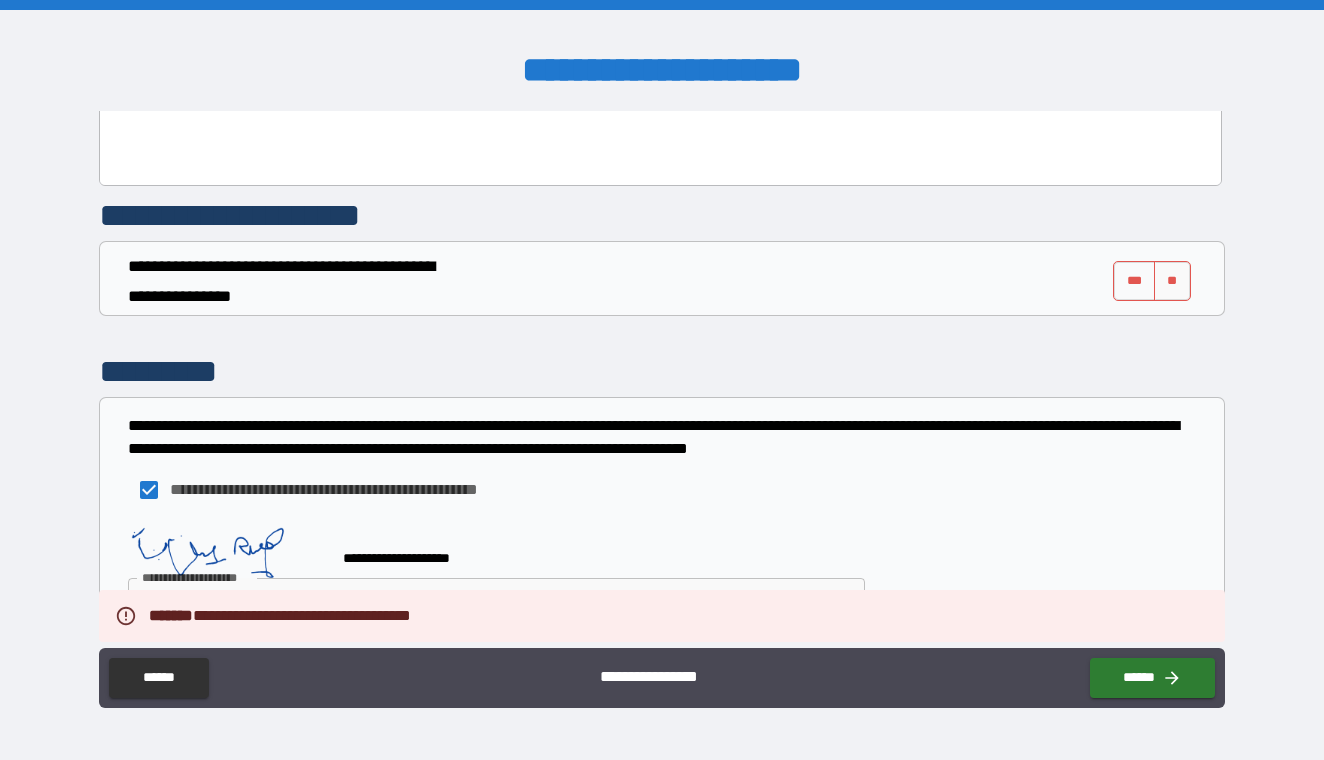 click on "***" at bounding box center (1134, 281) 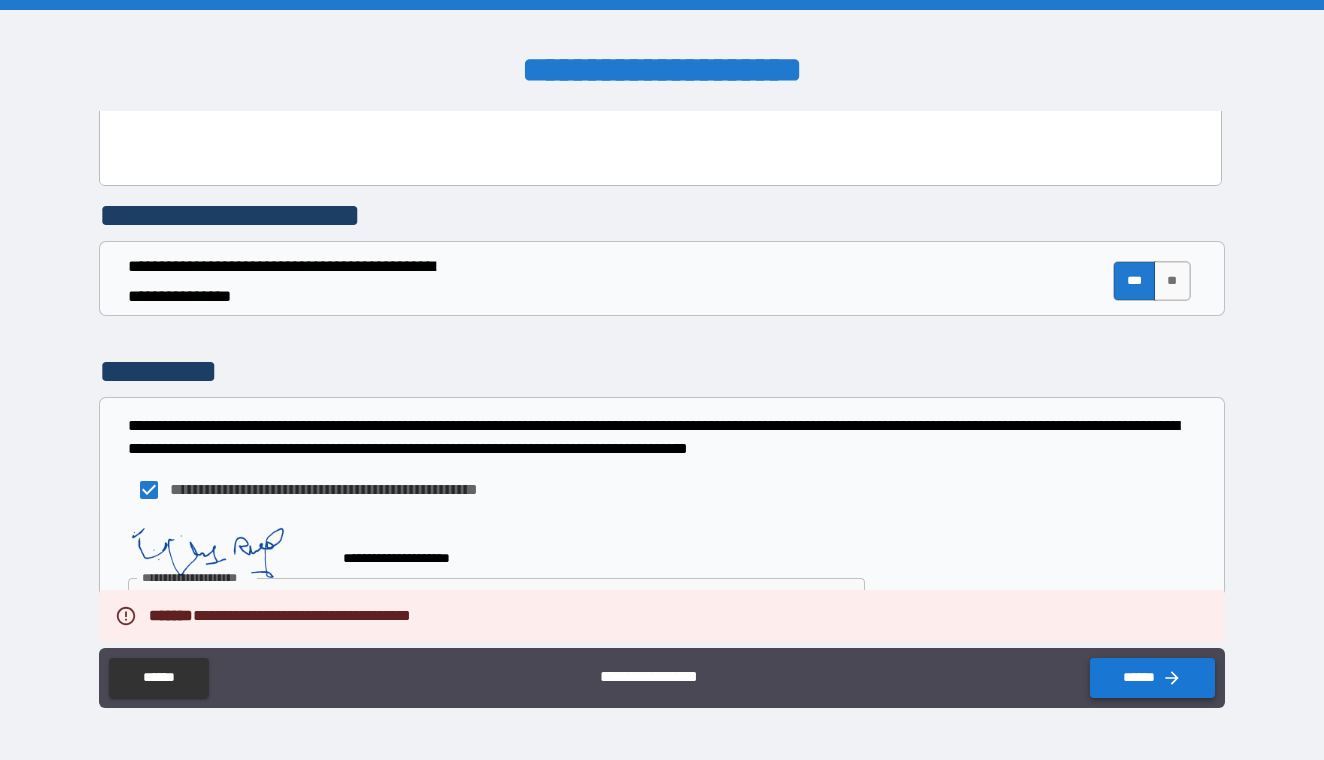 click on "******" at bounding box center [1152, 678] 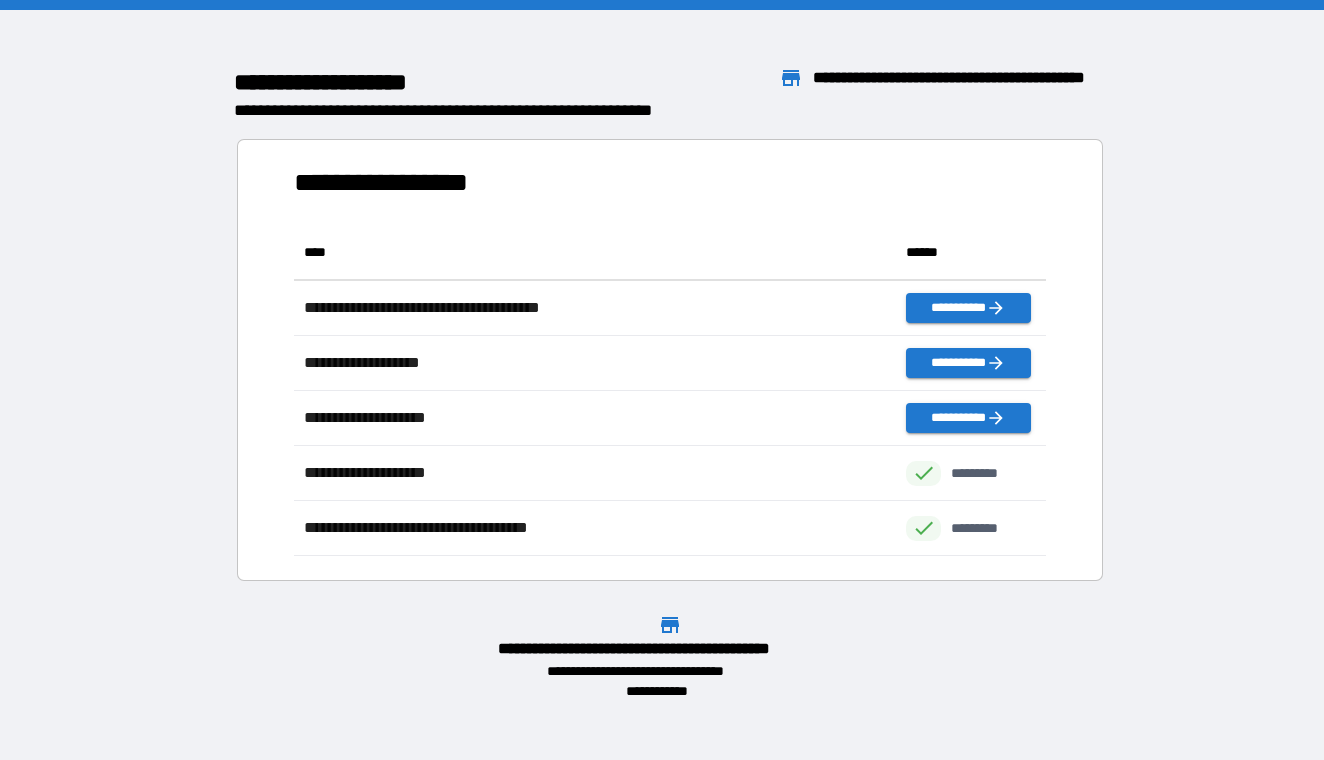 scroll, scrollTop: 1, scrollLeft: 1, axis: both 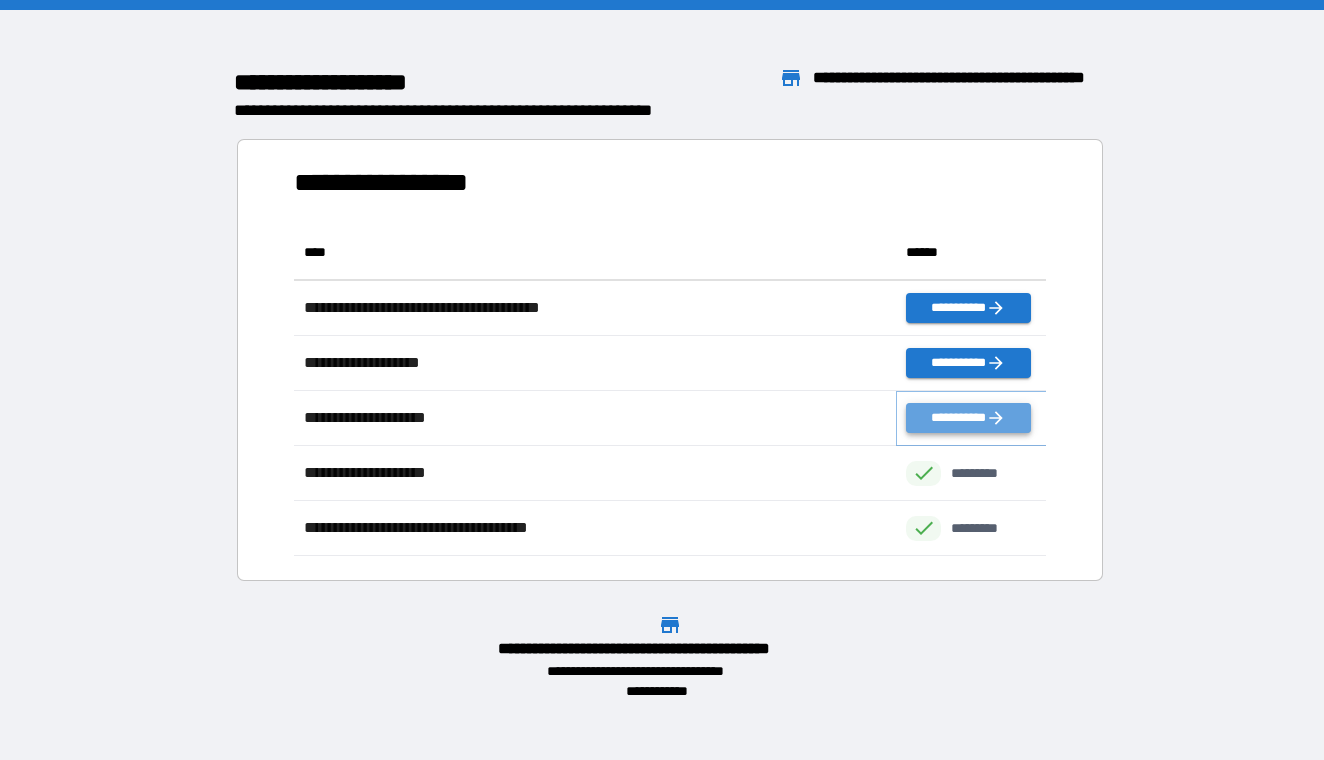 click on "**********" at bounding box center [968, 418] 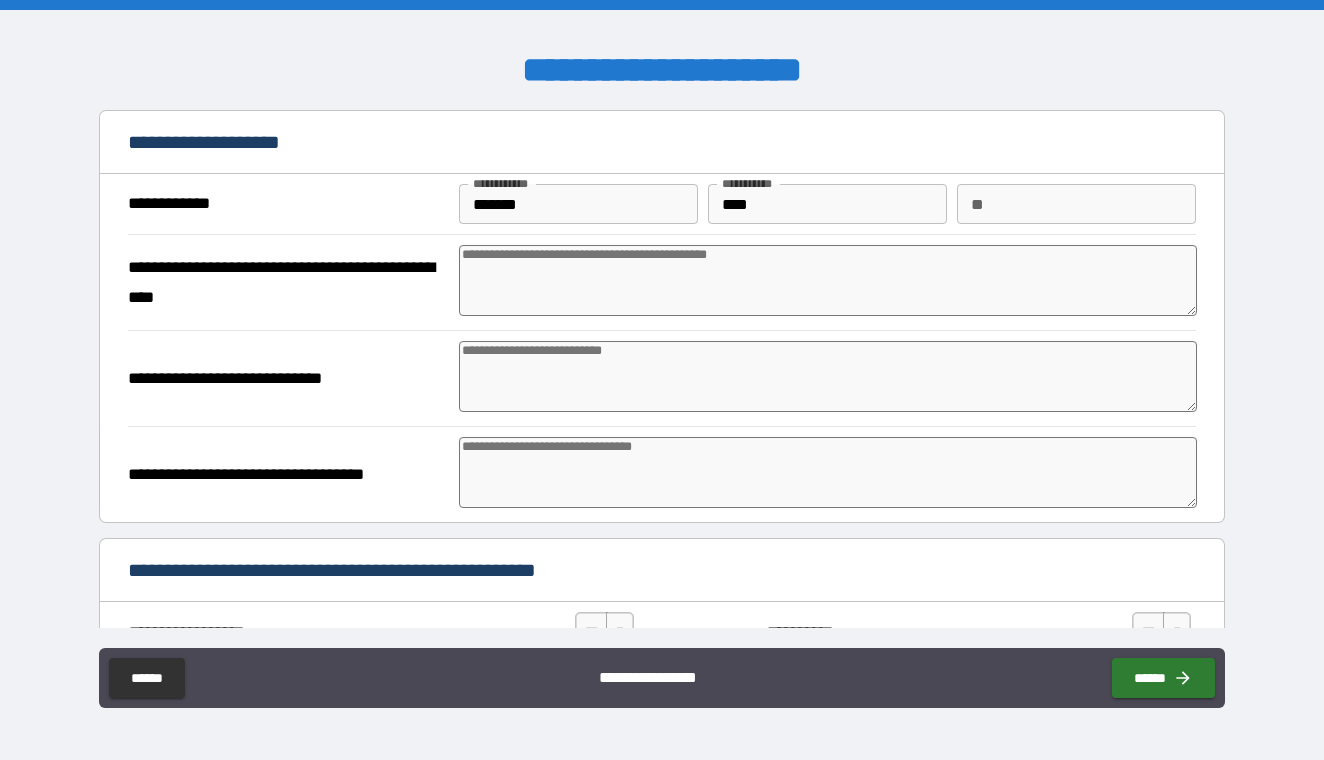 type on "*" 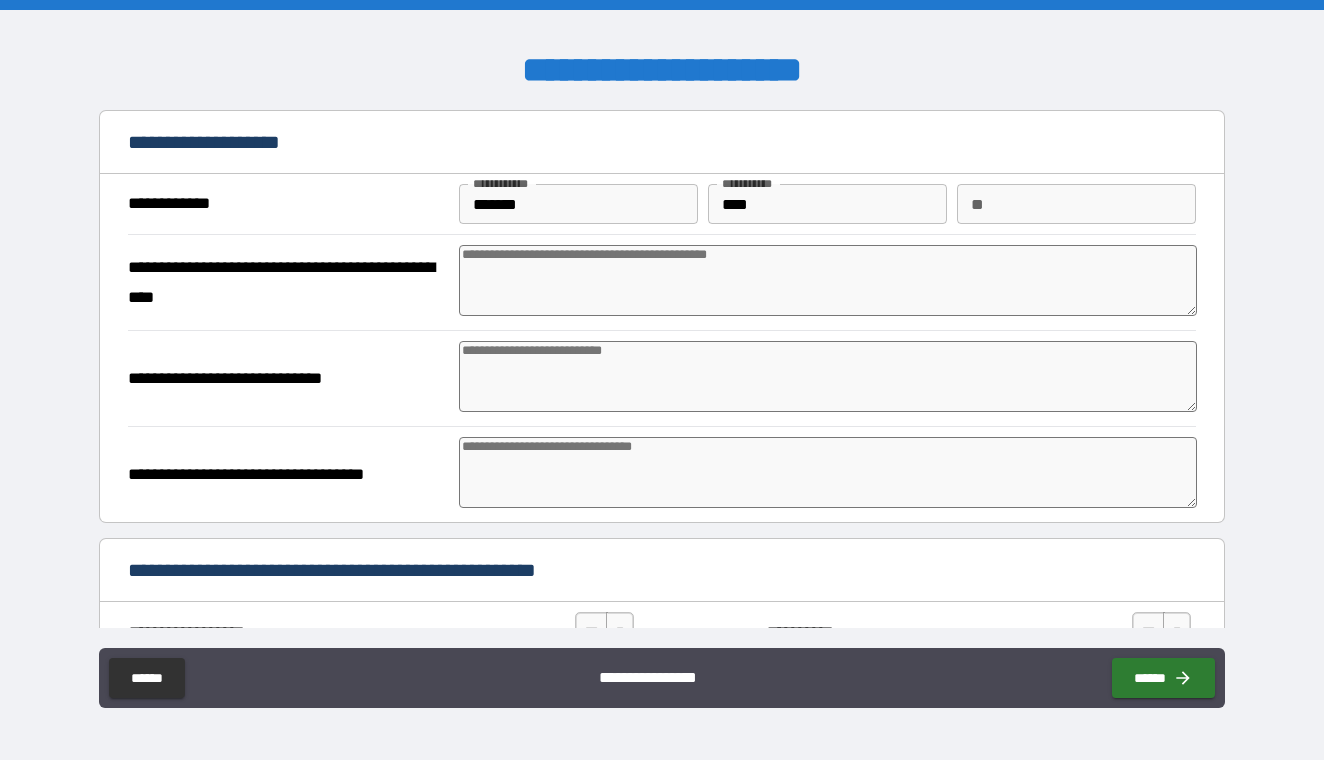 type on "*" 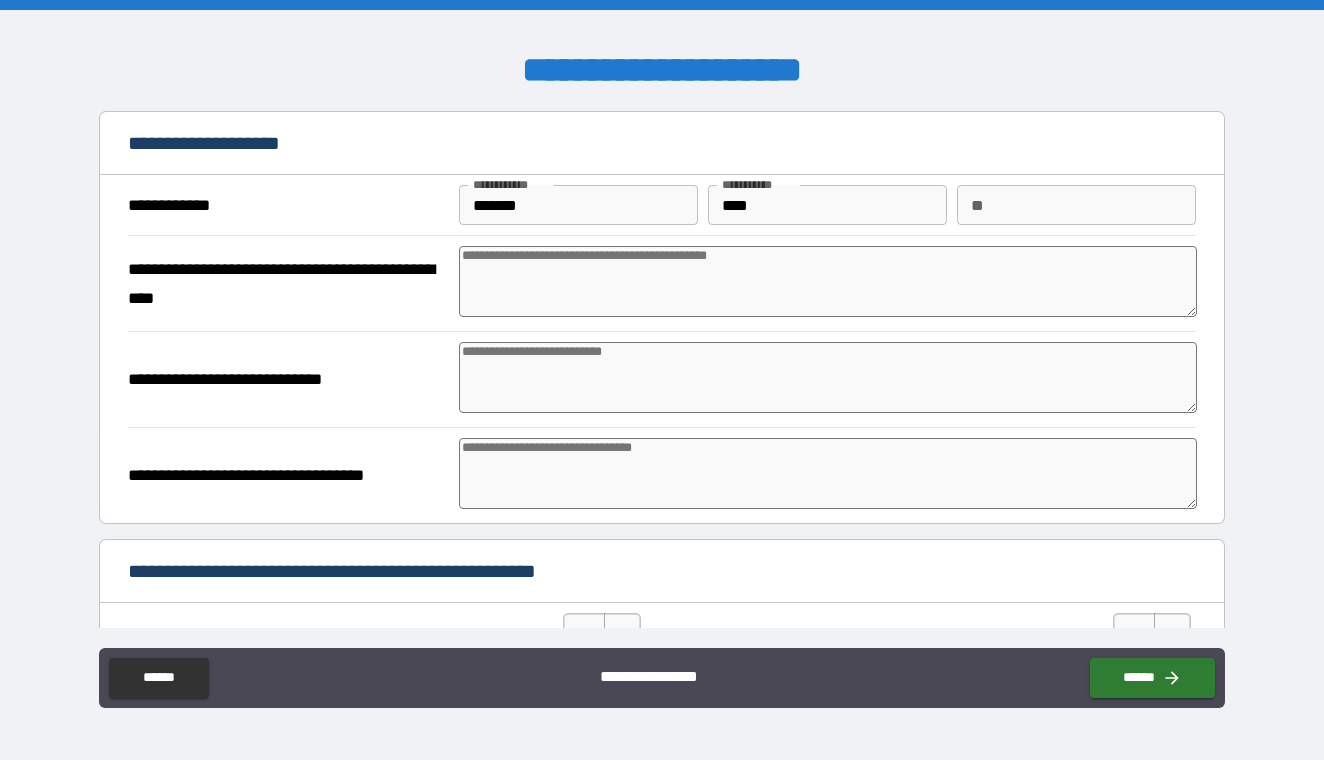 click at bounding box center [827, 281] 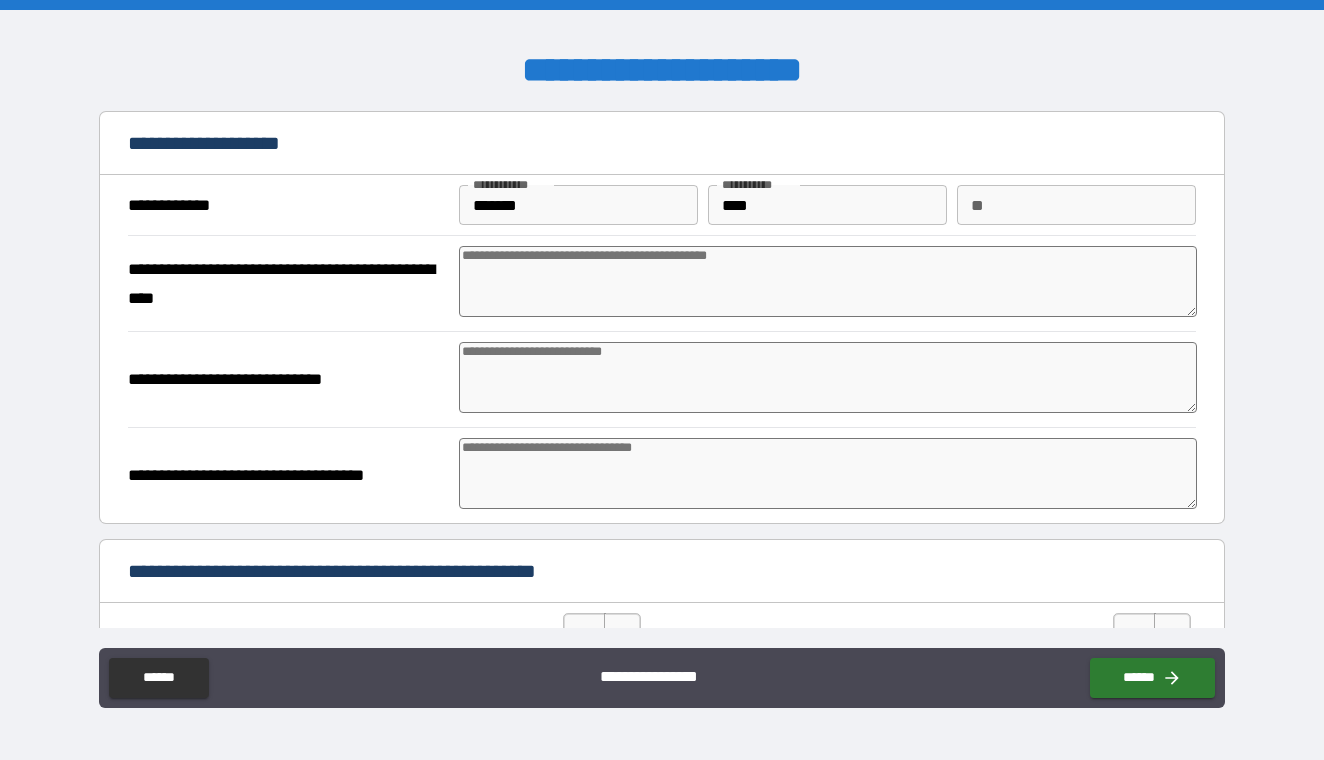 type on "*" 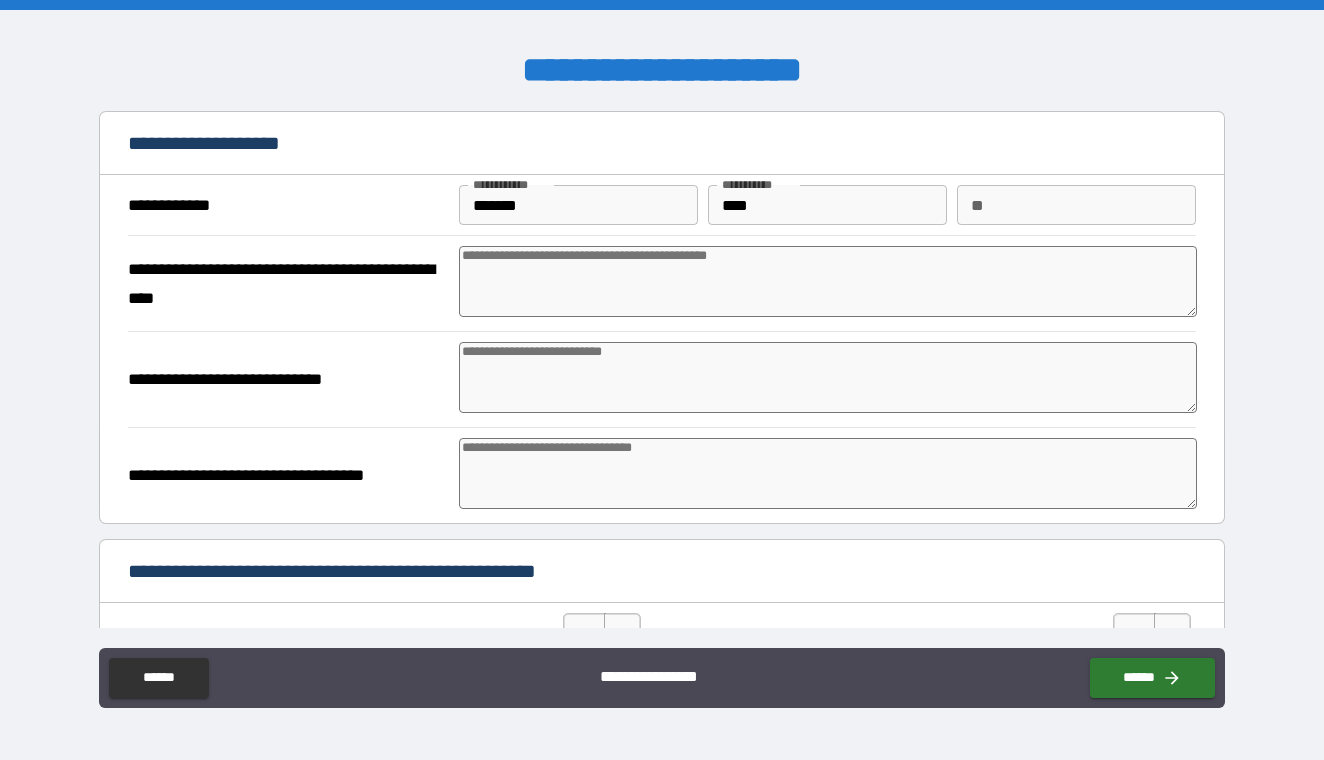 type on "*" 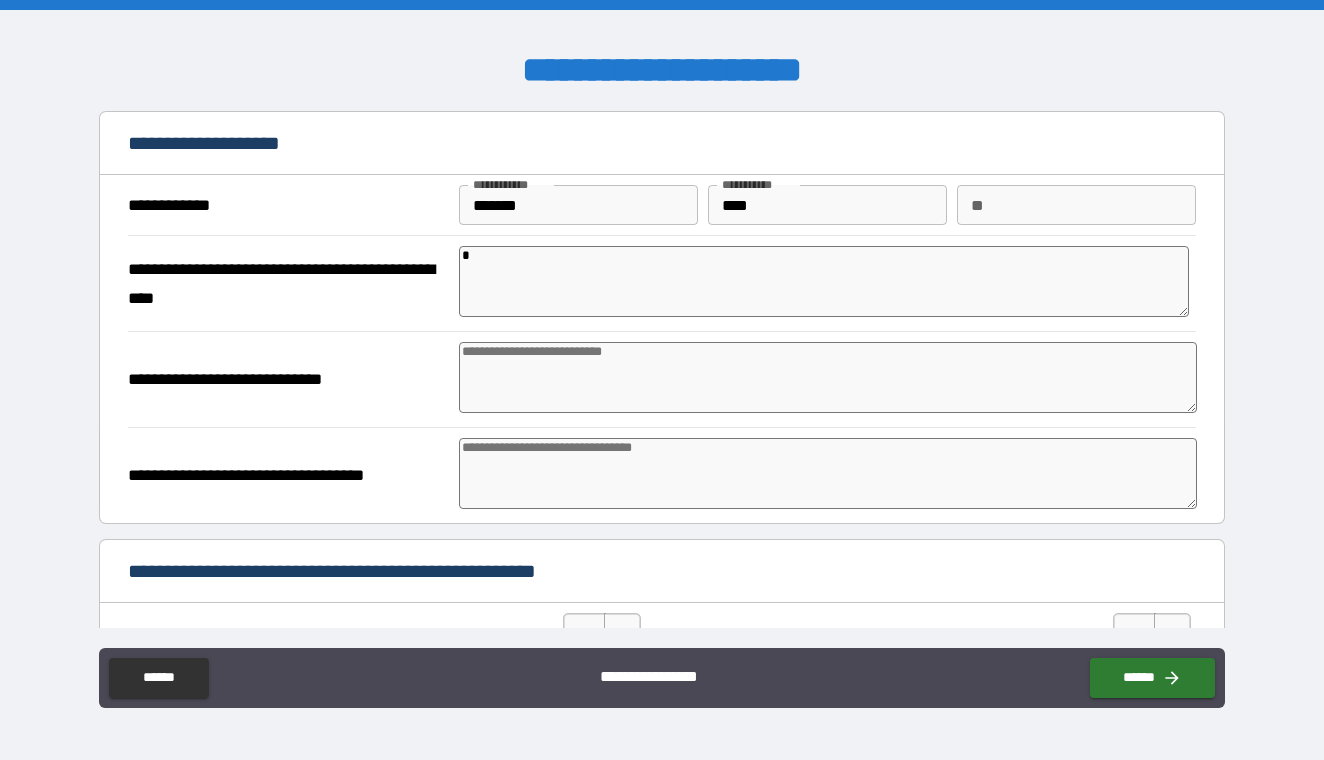 type on "*" 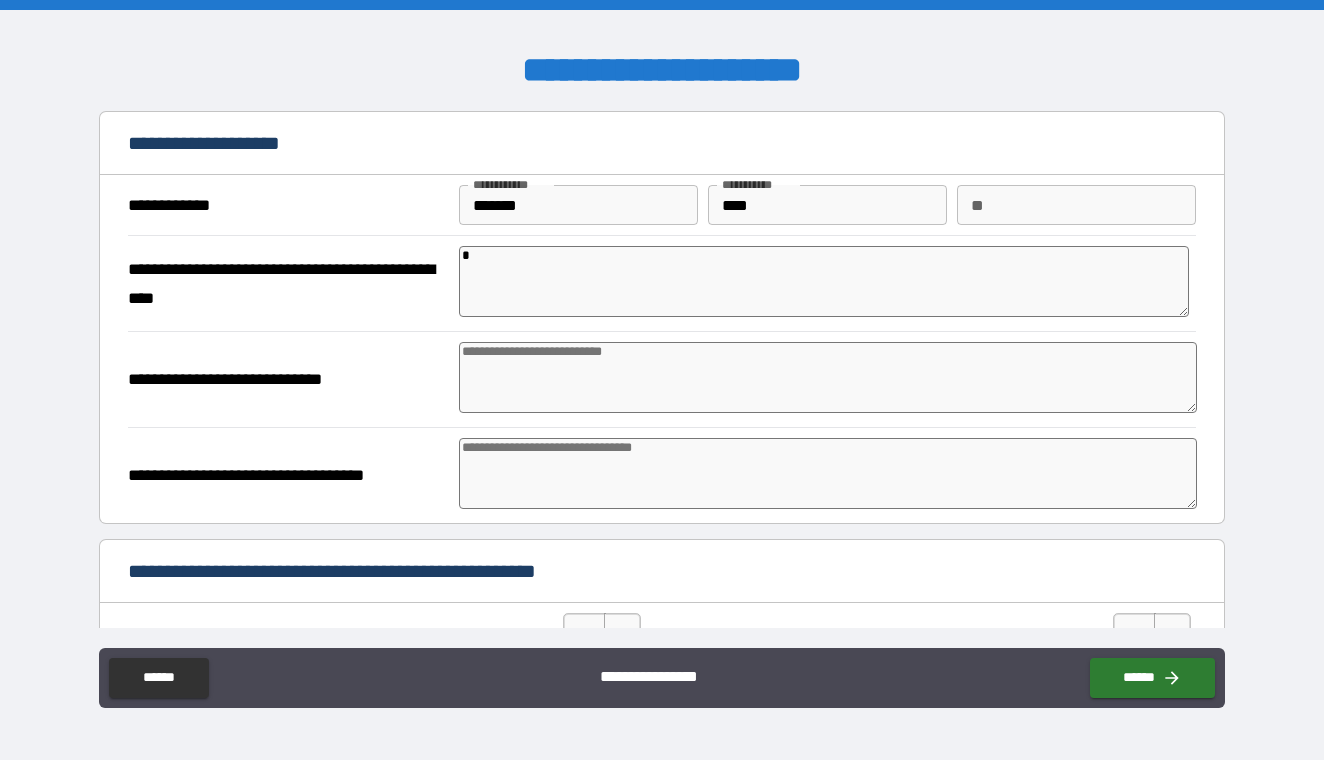 type on "*" 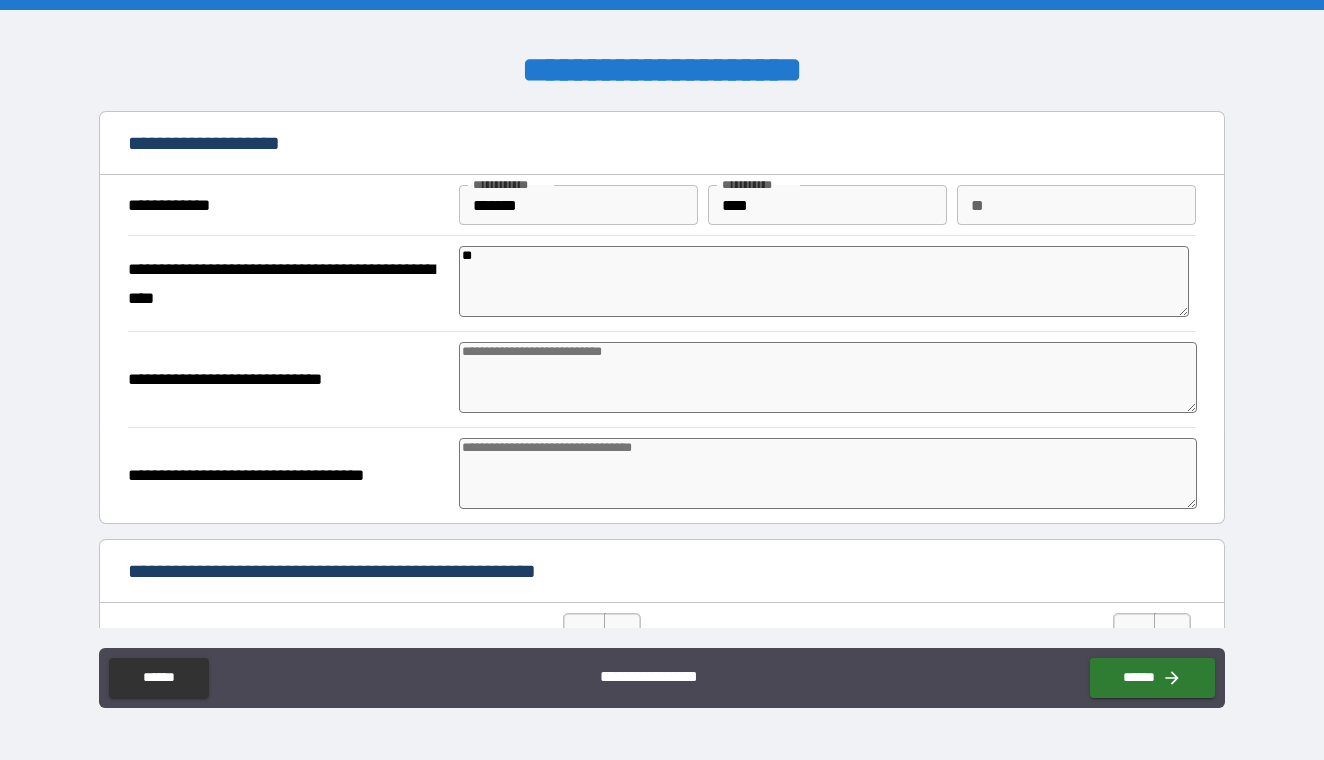 type on "*" 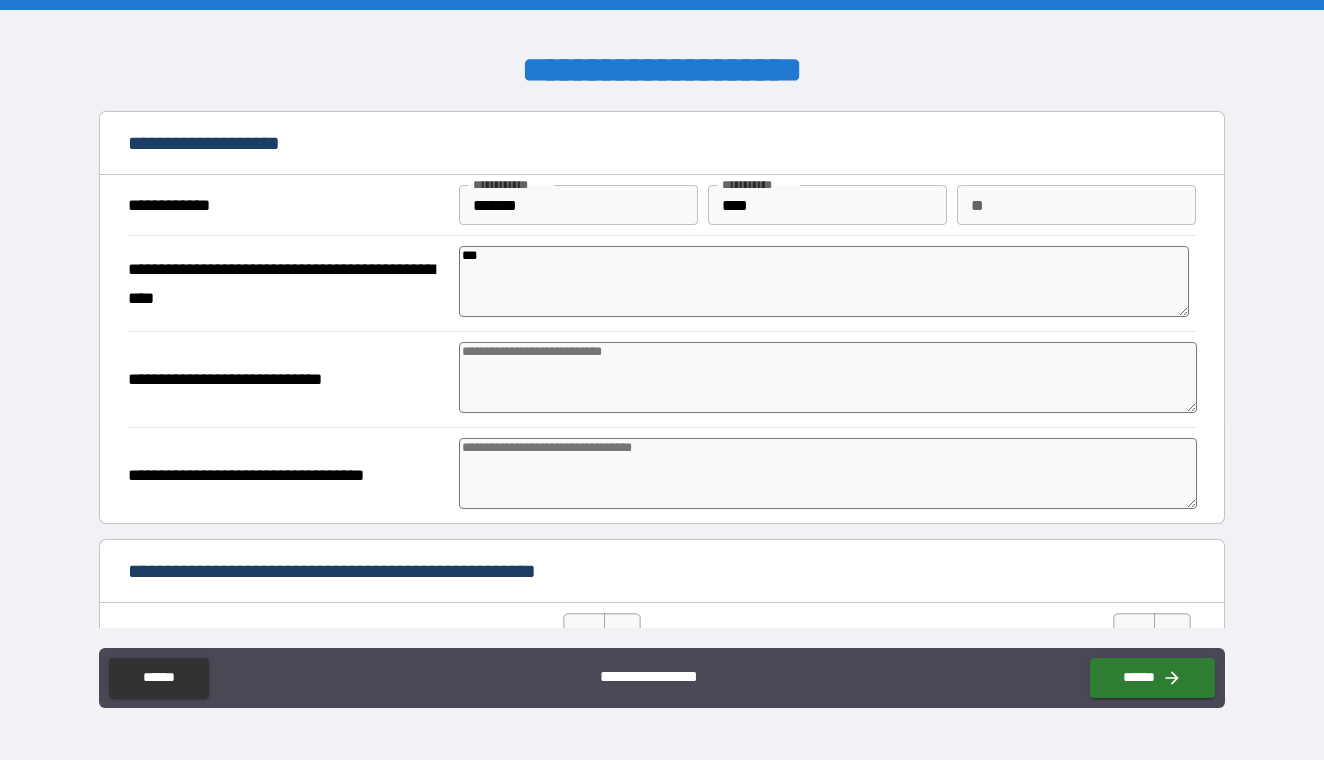 type on "****" 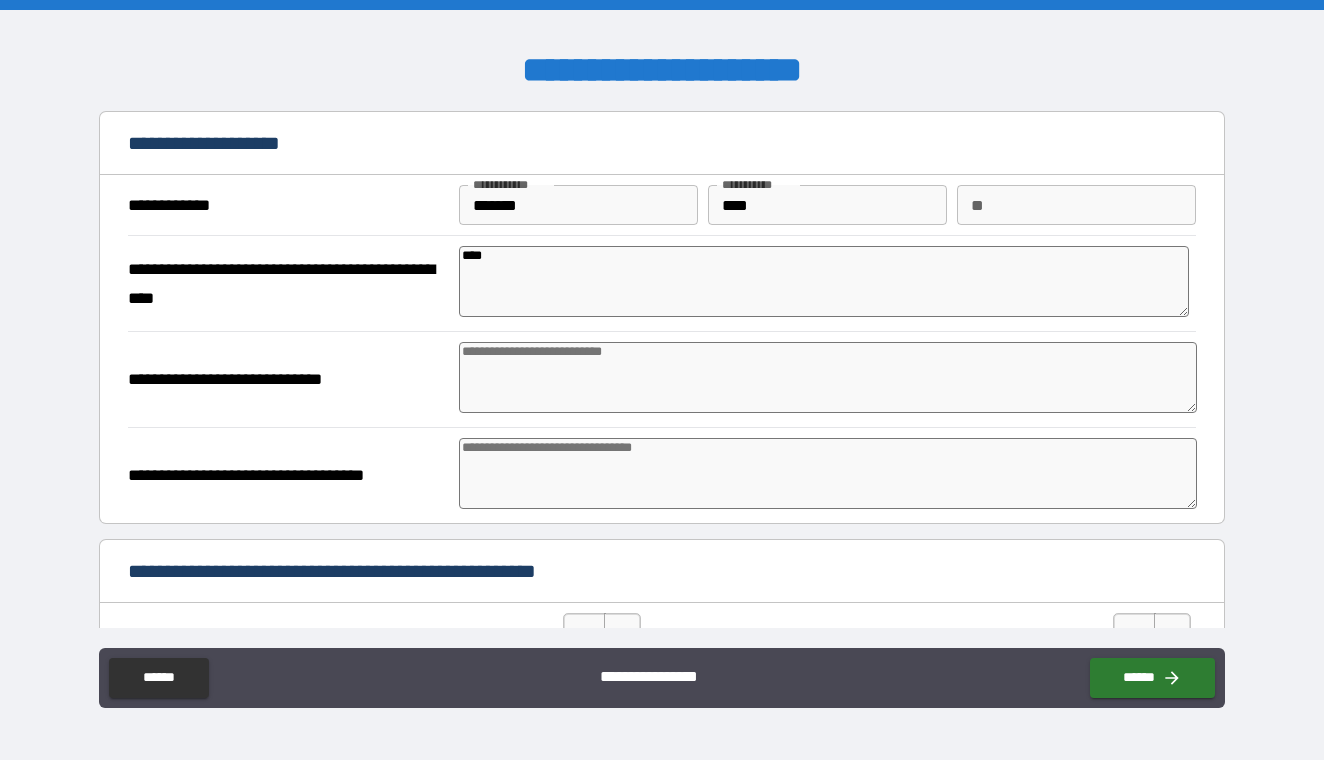 type on "*****" 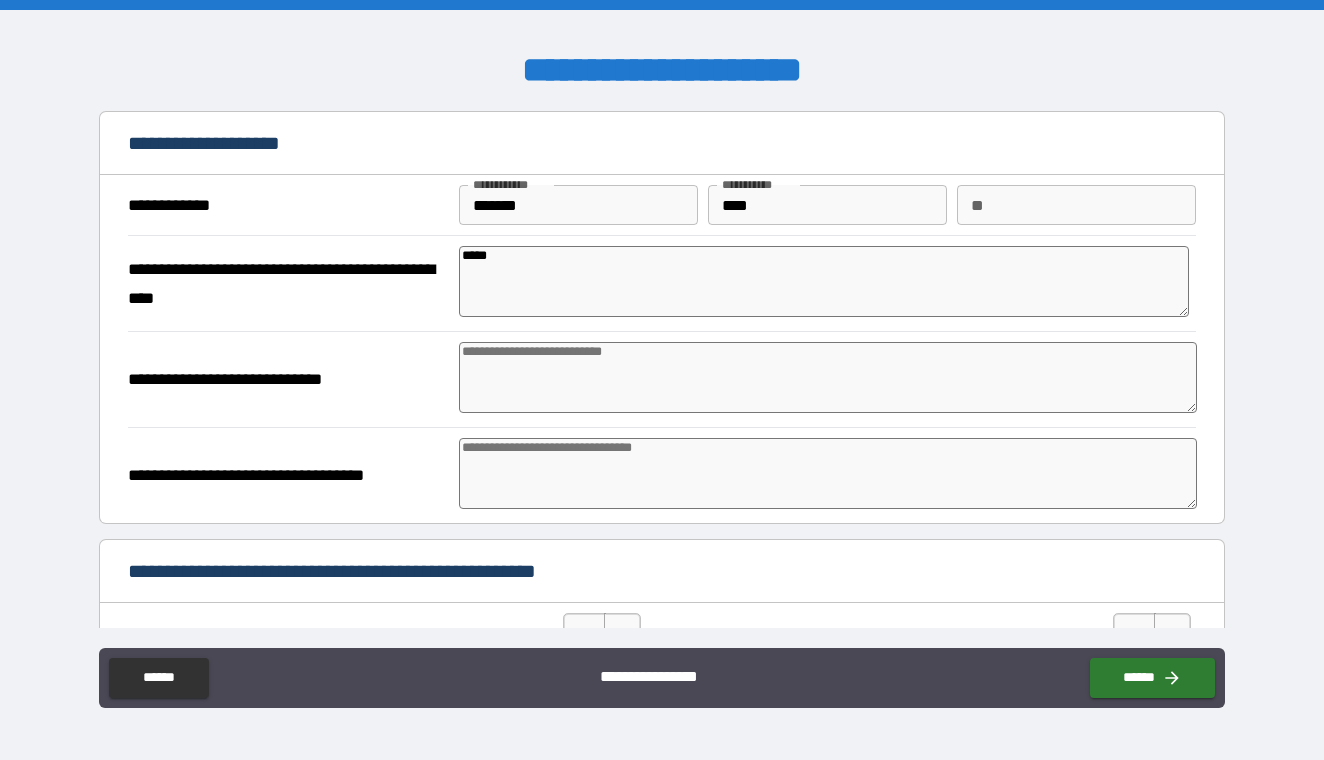 type on "******" 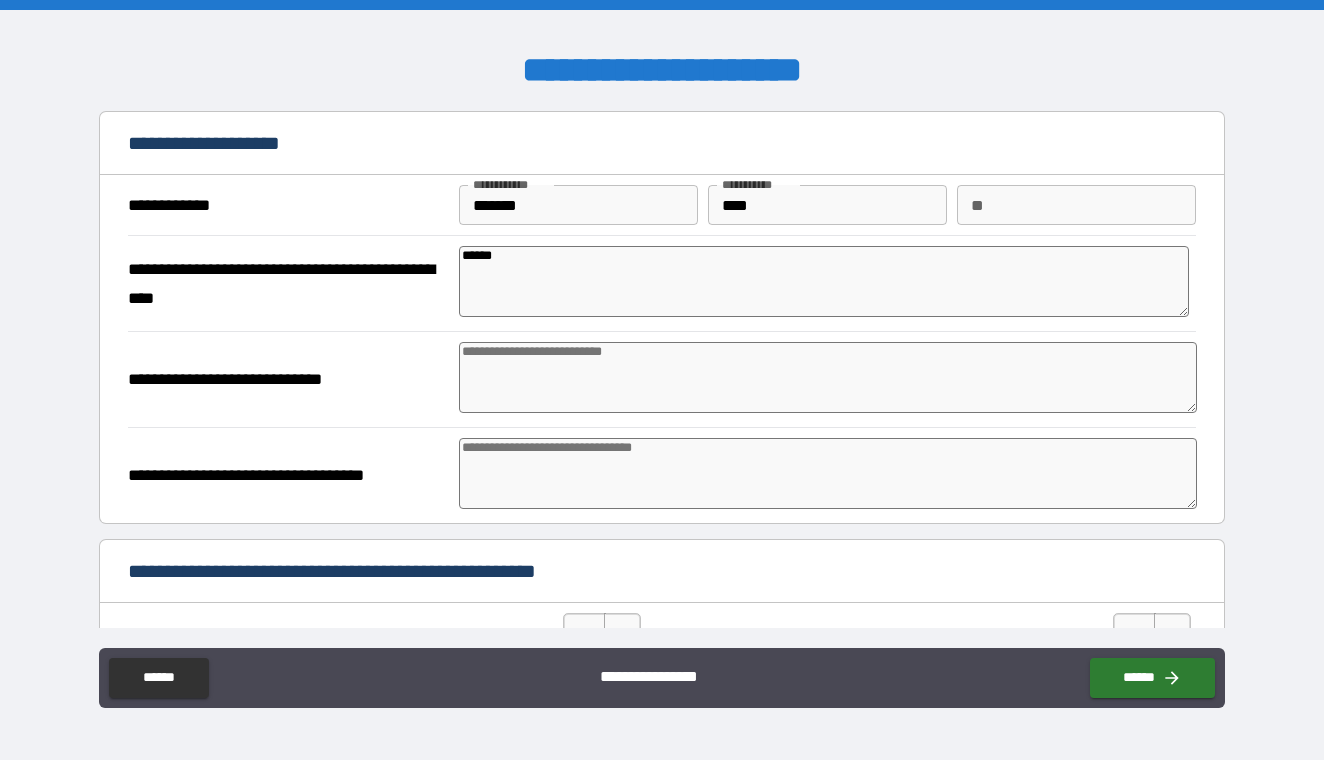type on "*" 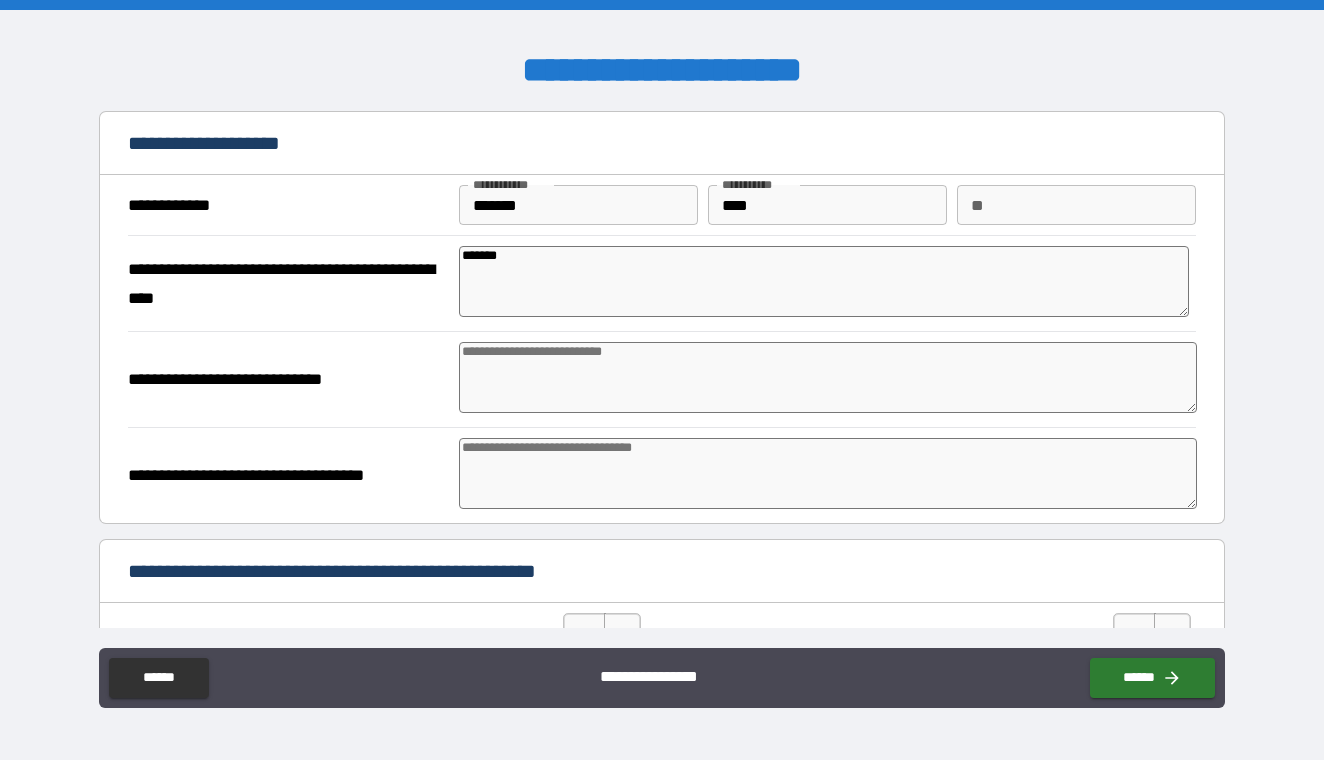 type on "*" 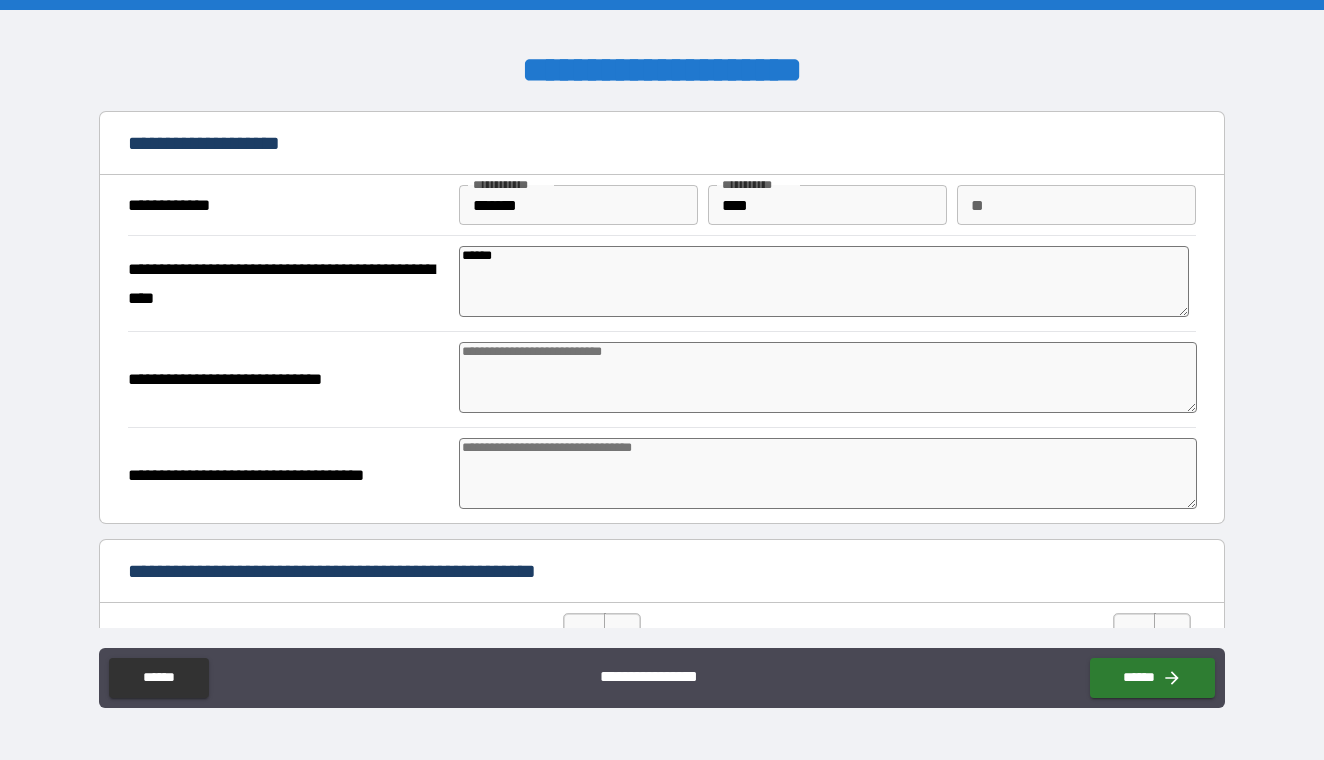 type on "*" 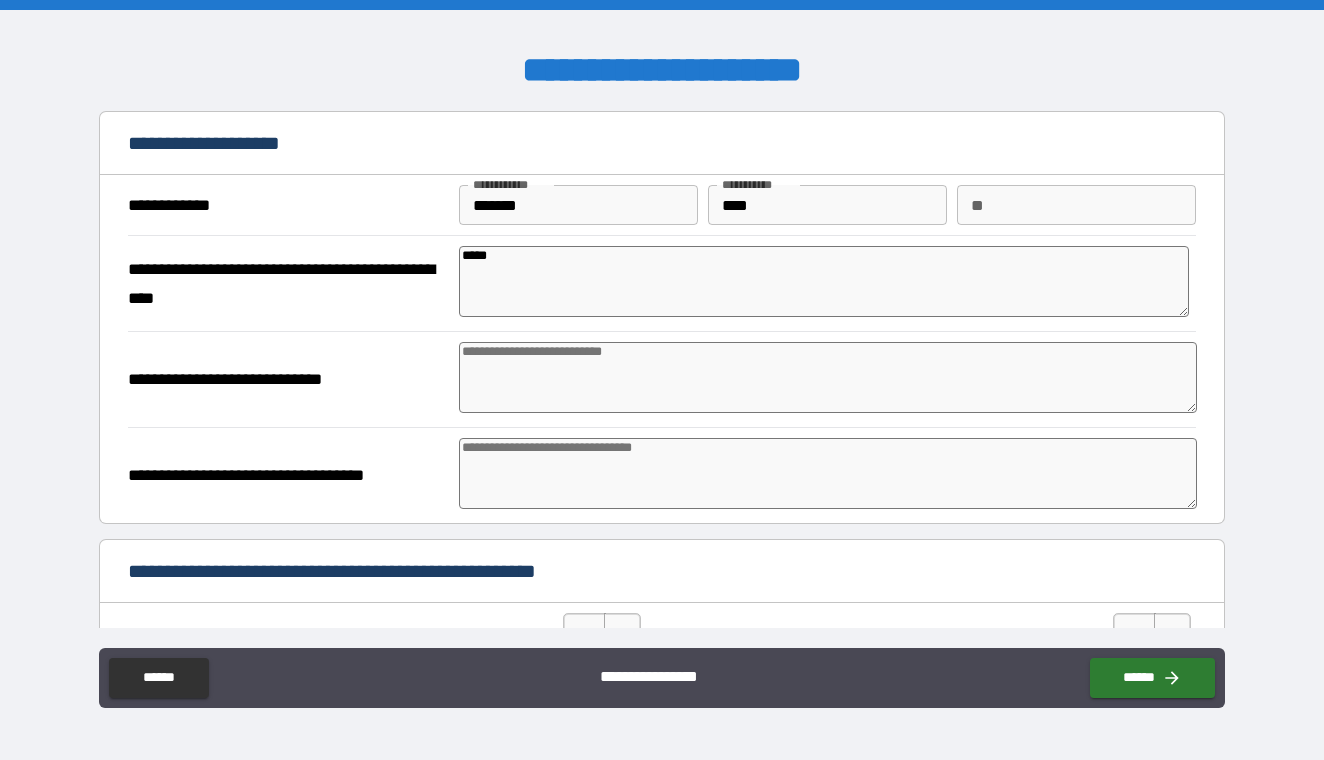 type on "*" 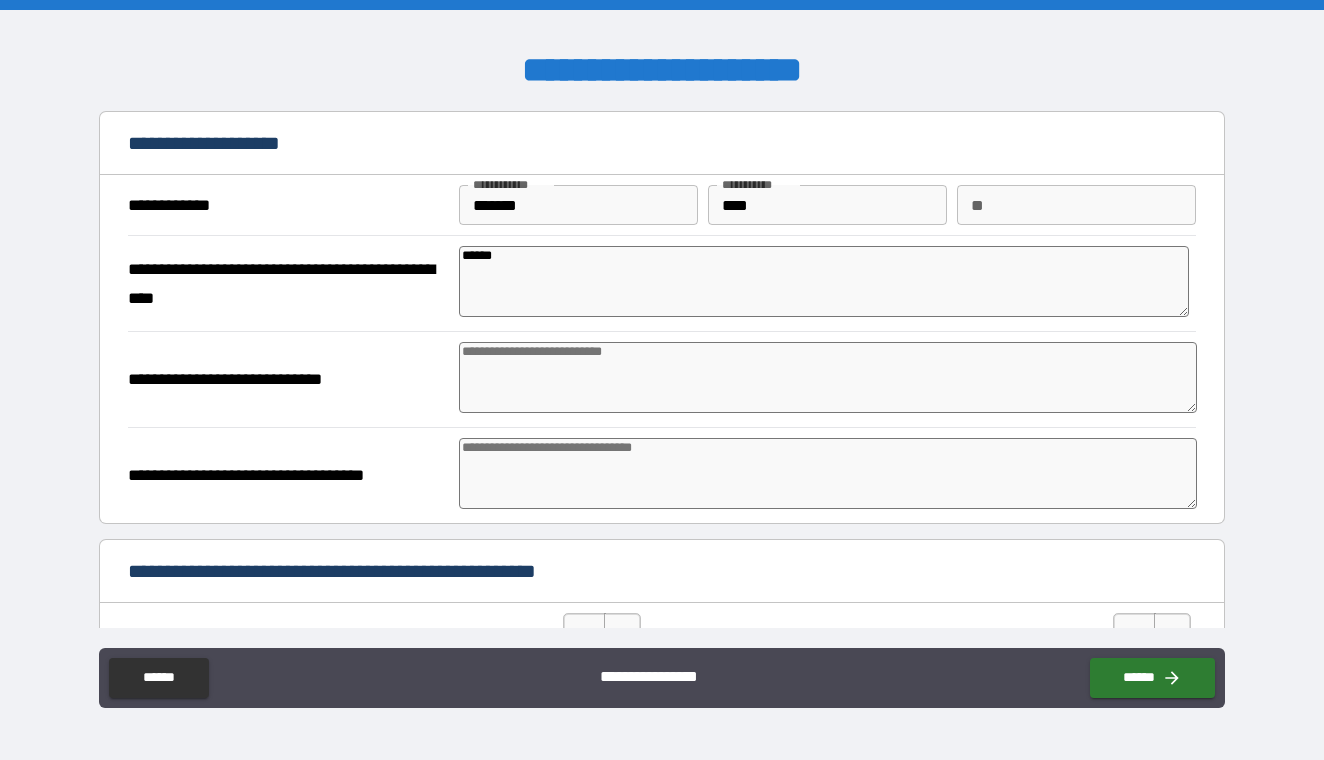 type on "*" 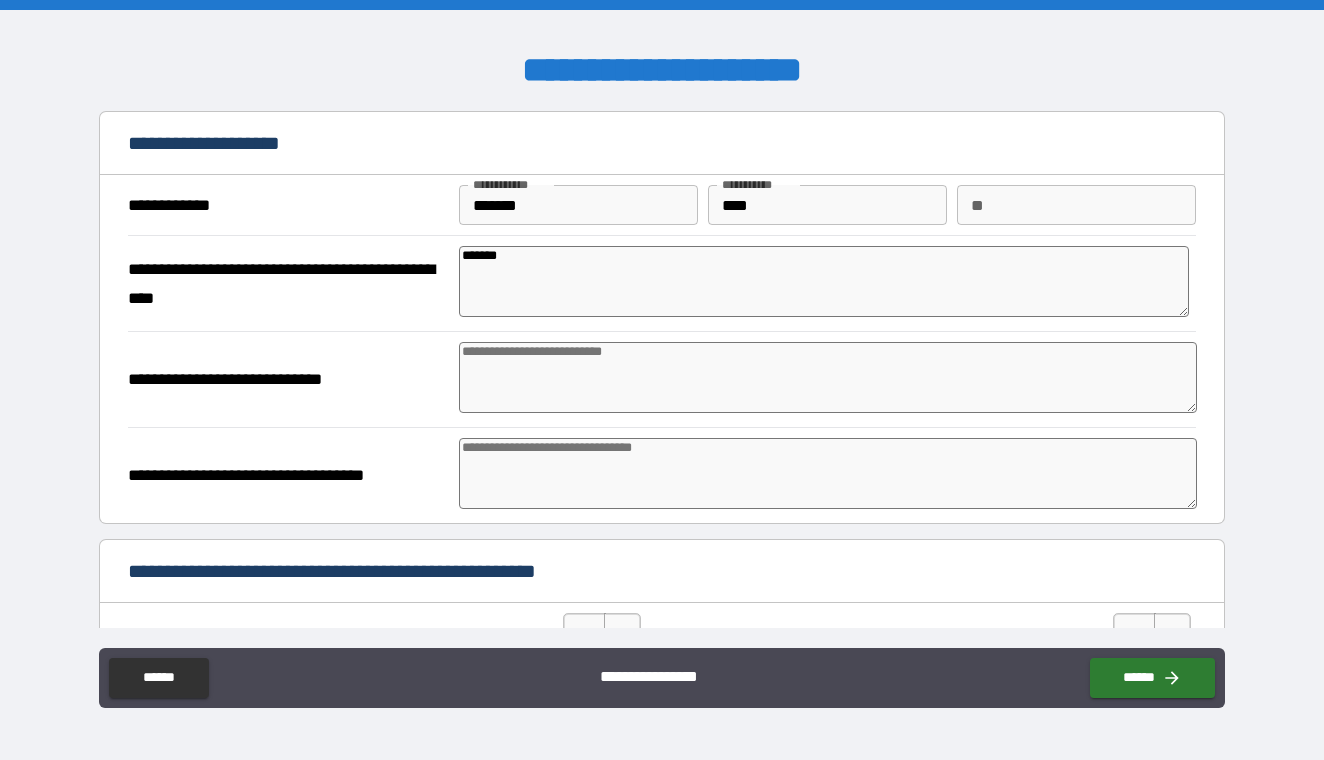 type on "*" 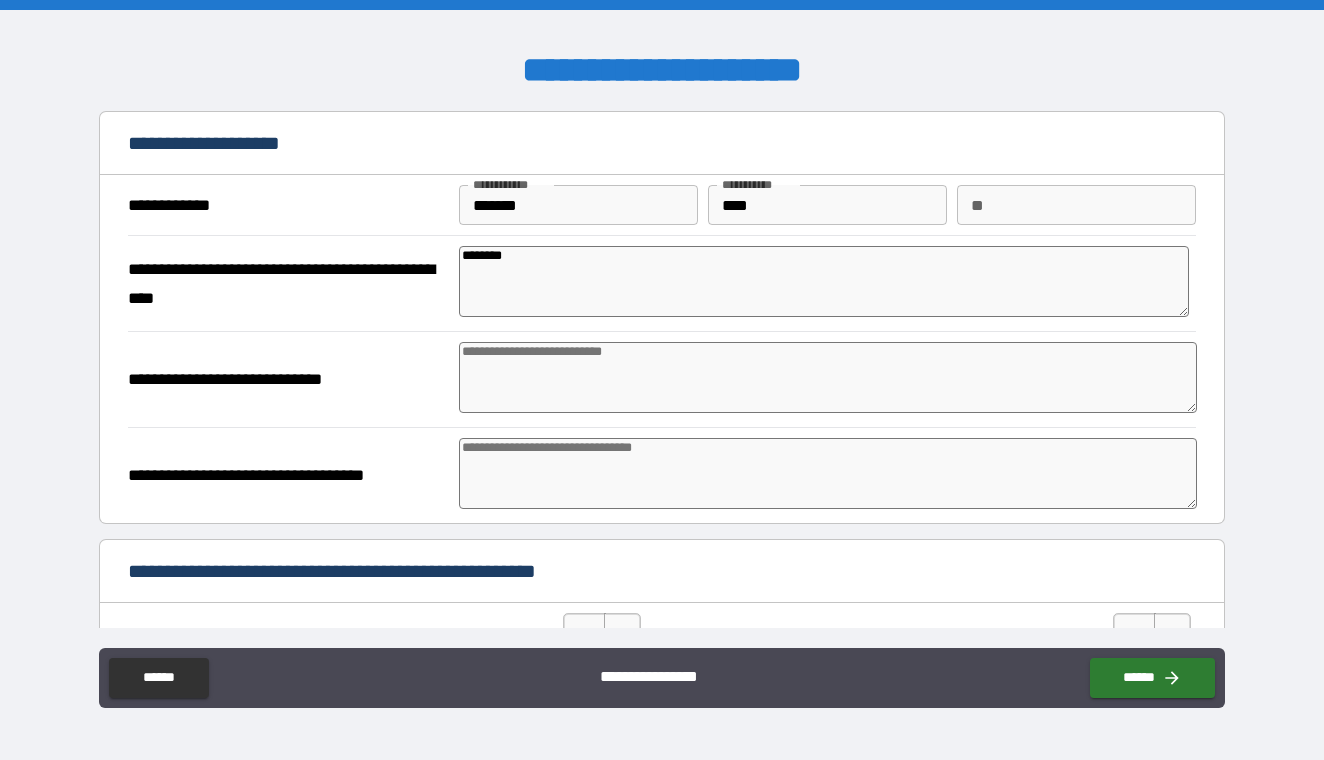 type on "*********" 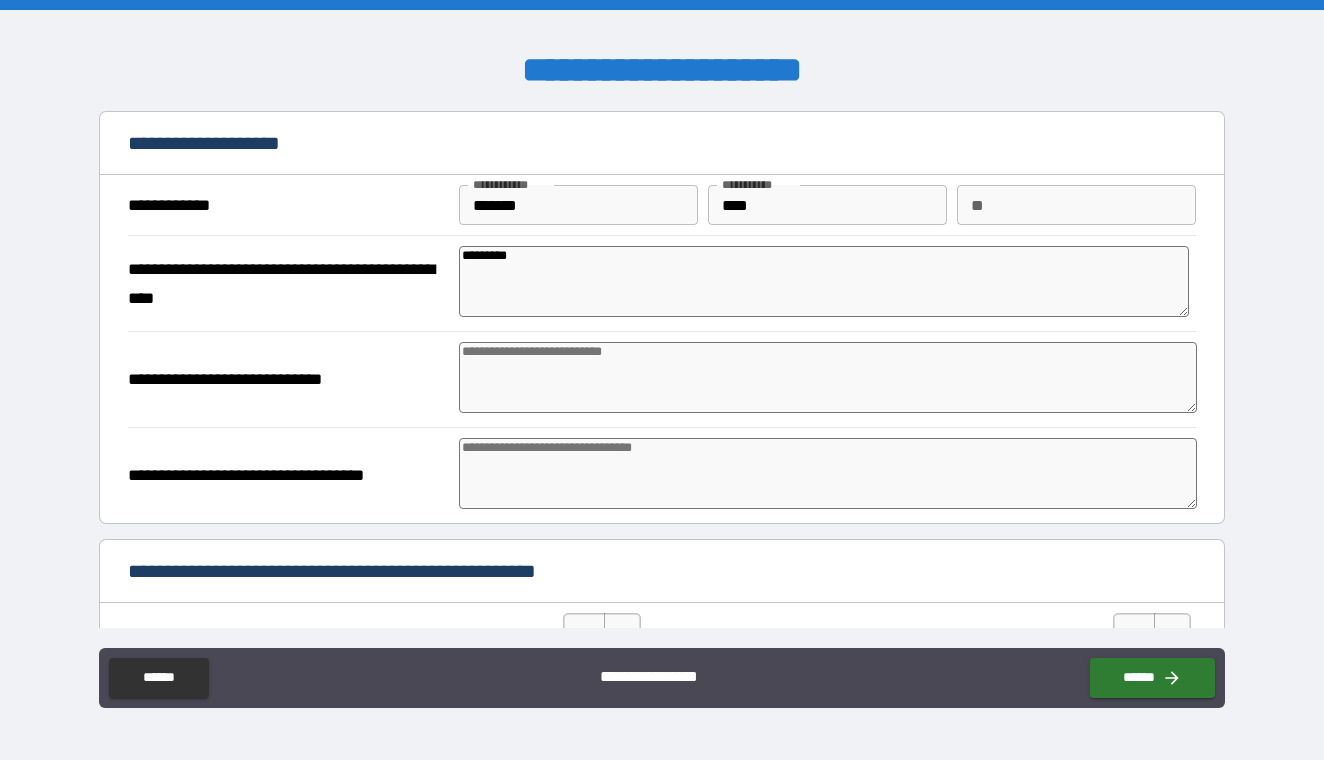 type on "**********" 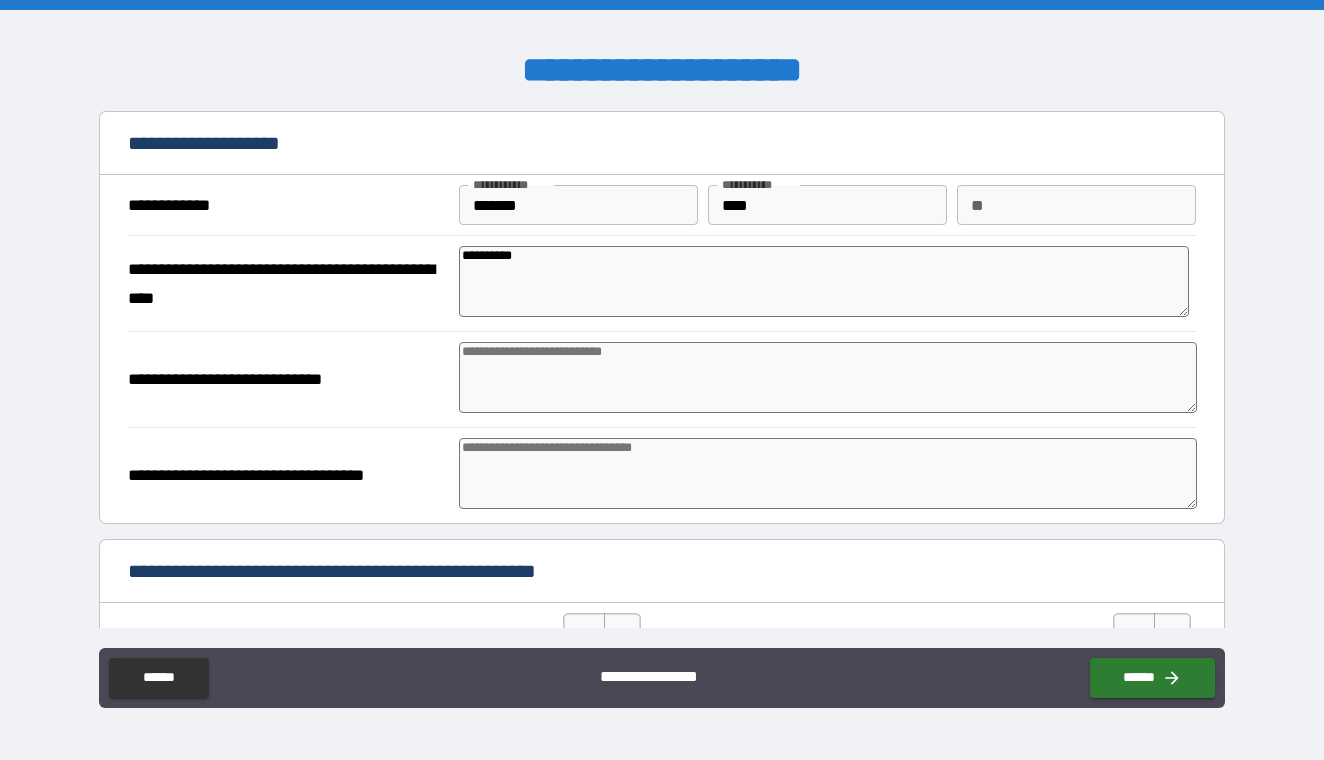 type on "*" 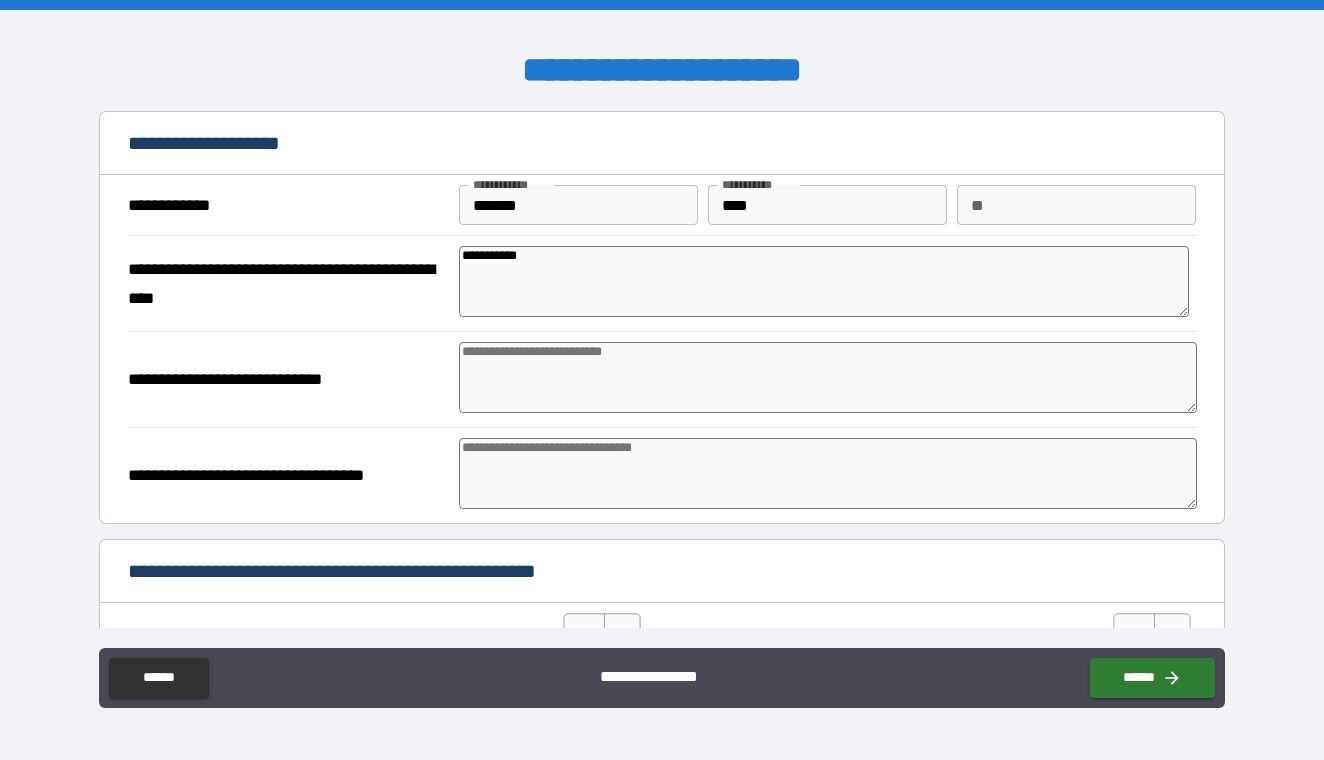 type on "**********" 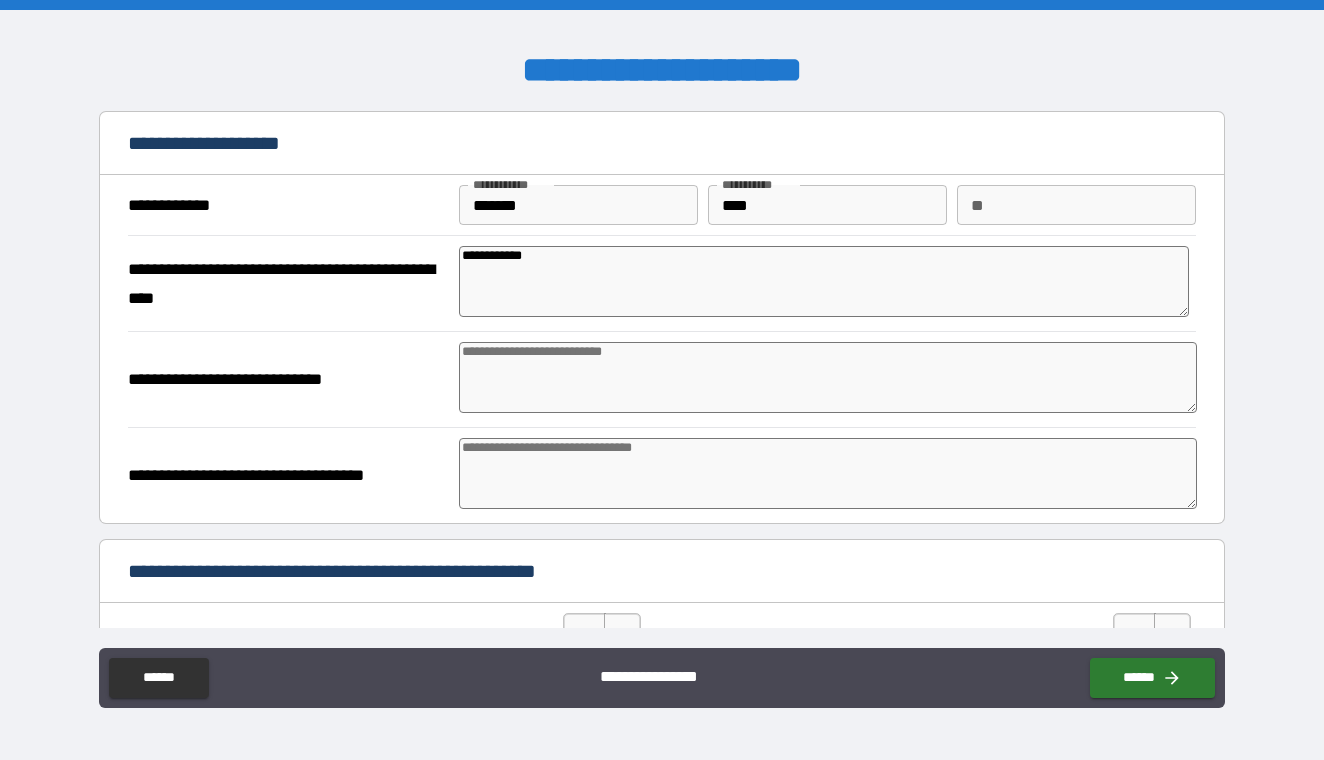 type on "*" 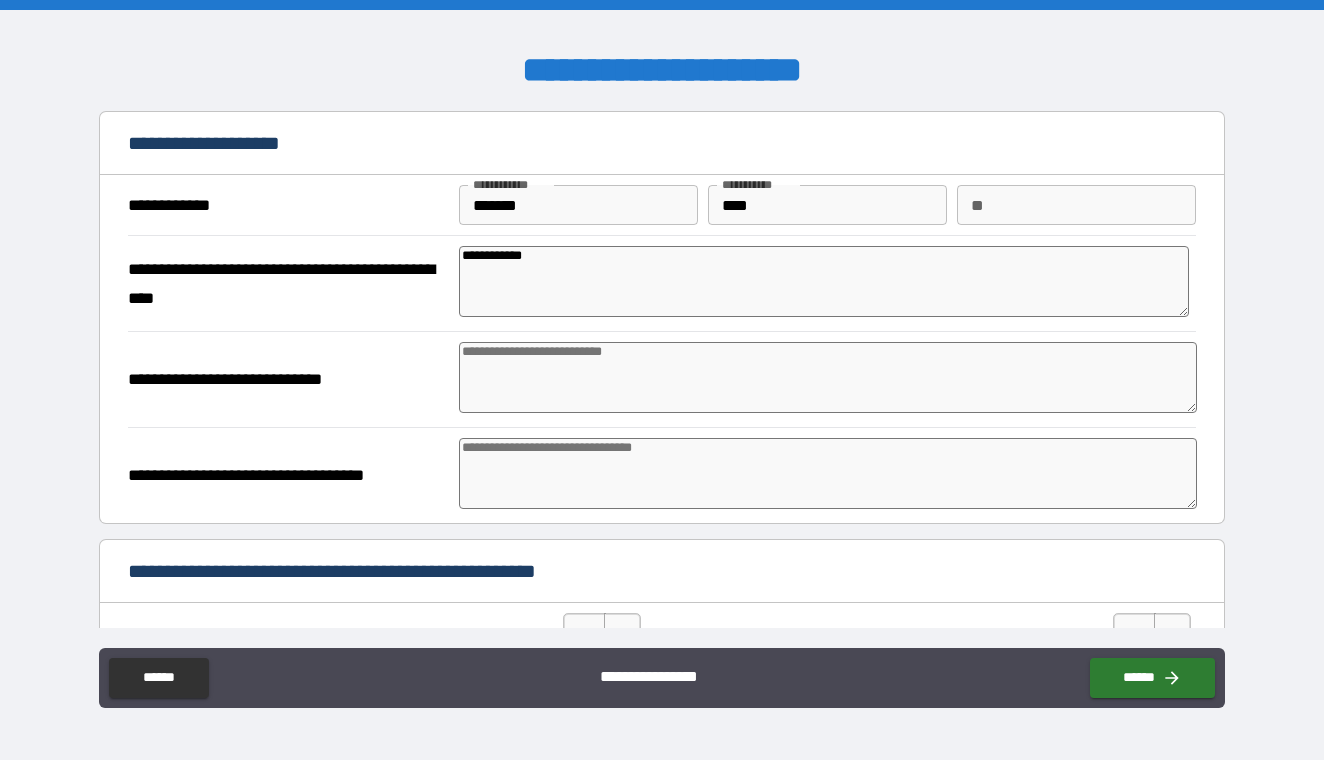 type on "*" 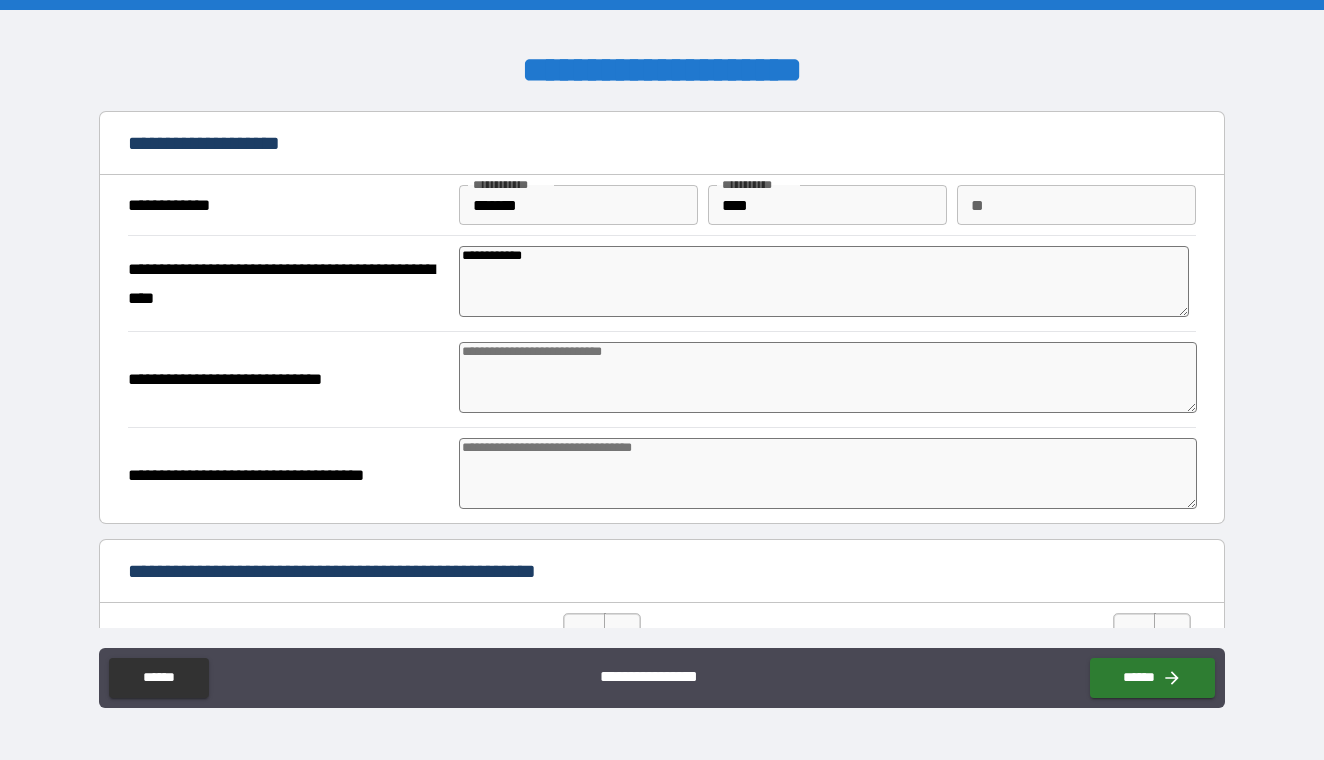 type on "*" 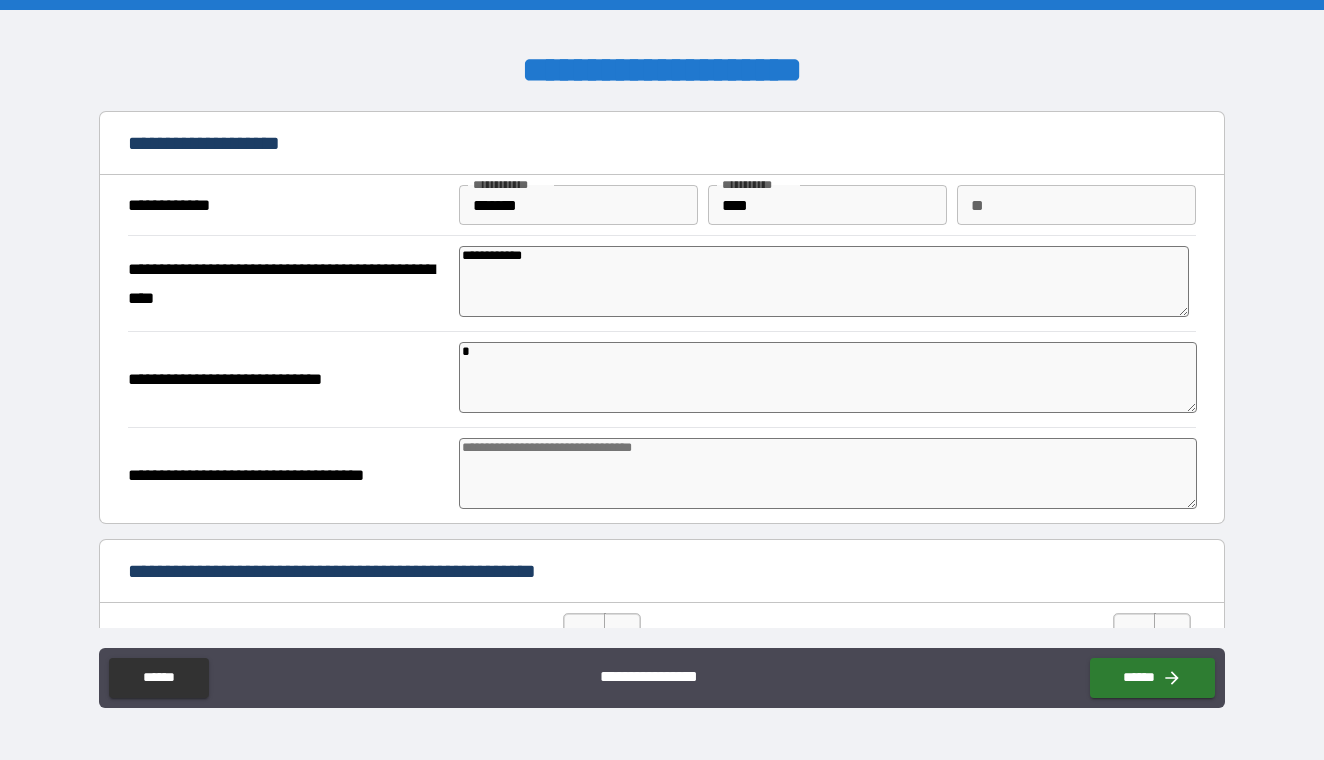 type on "*" 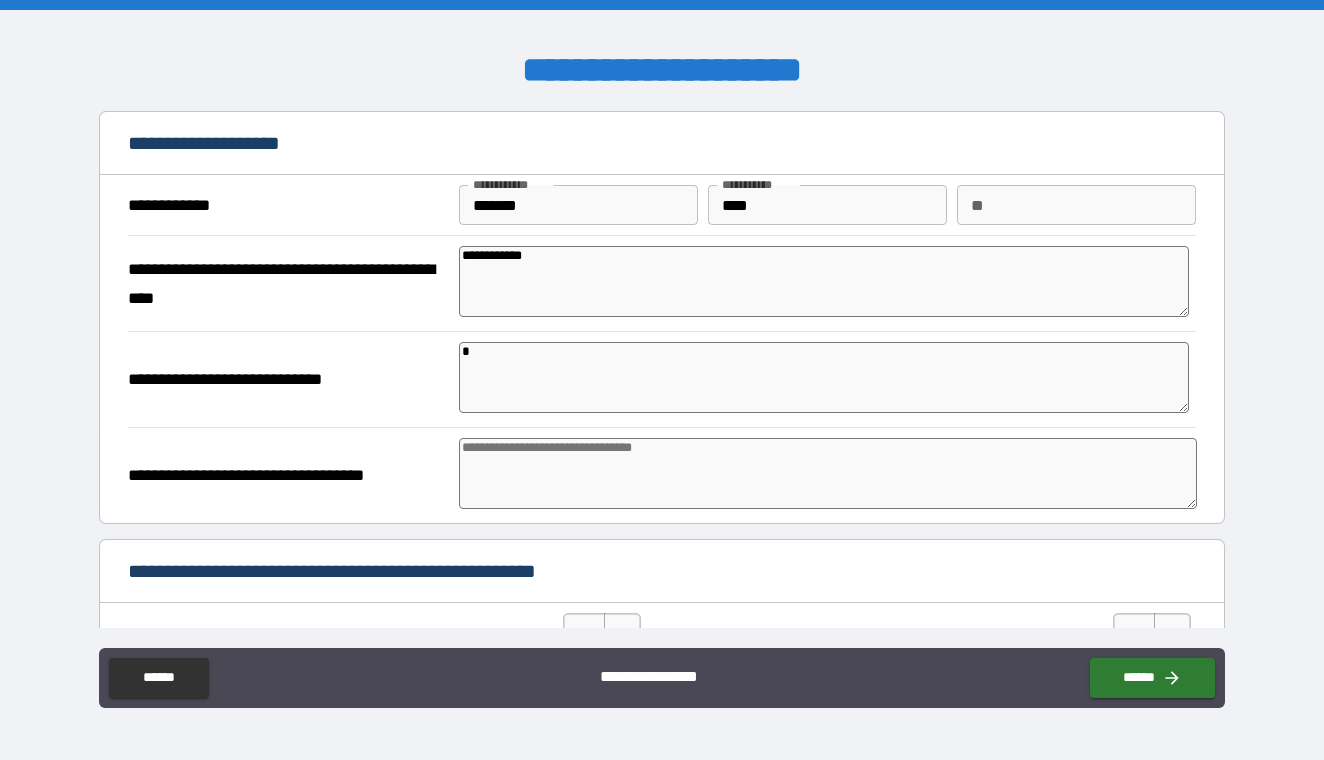 type on "*" 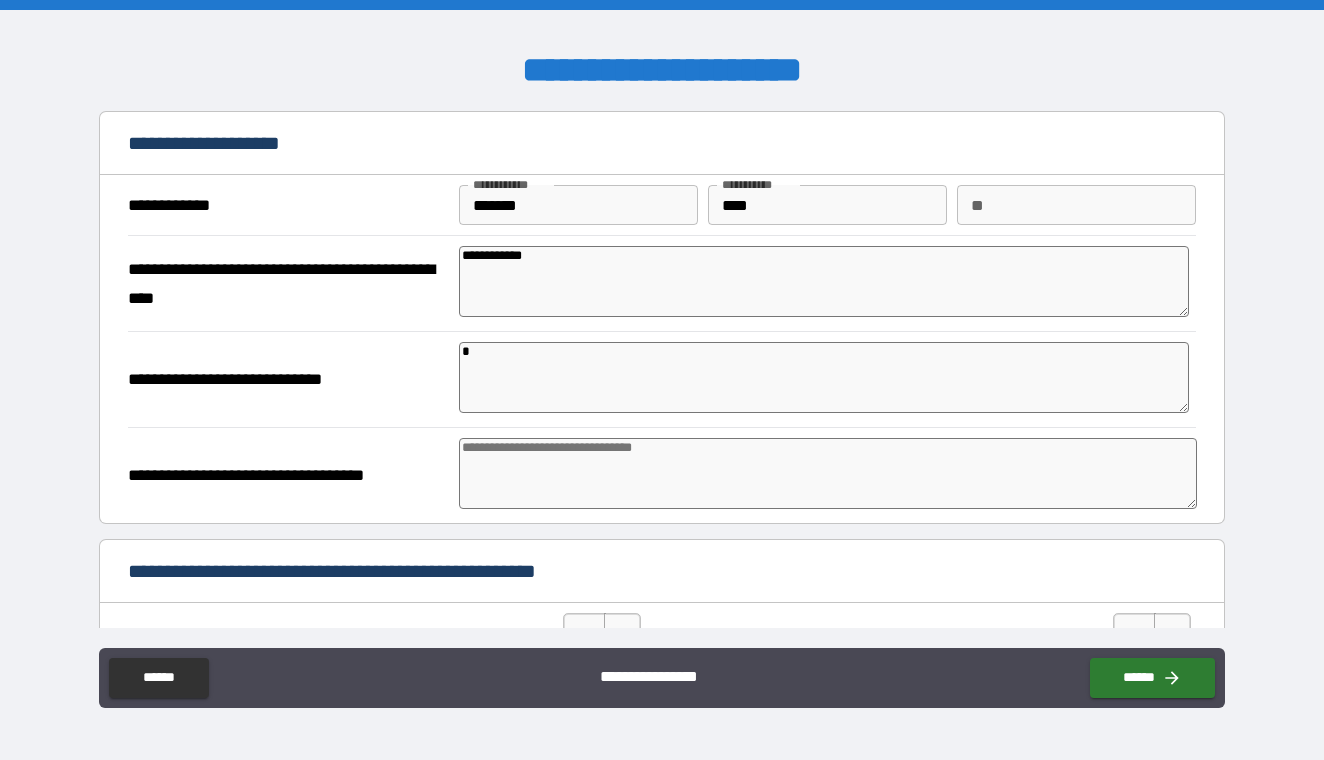type on "**" 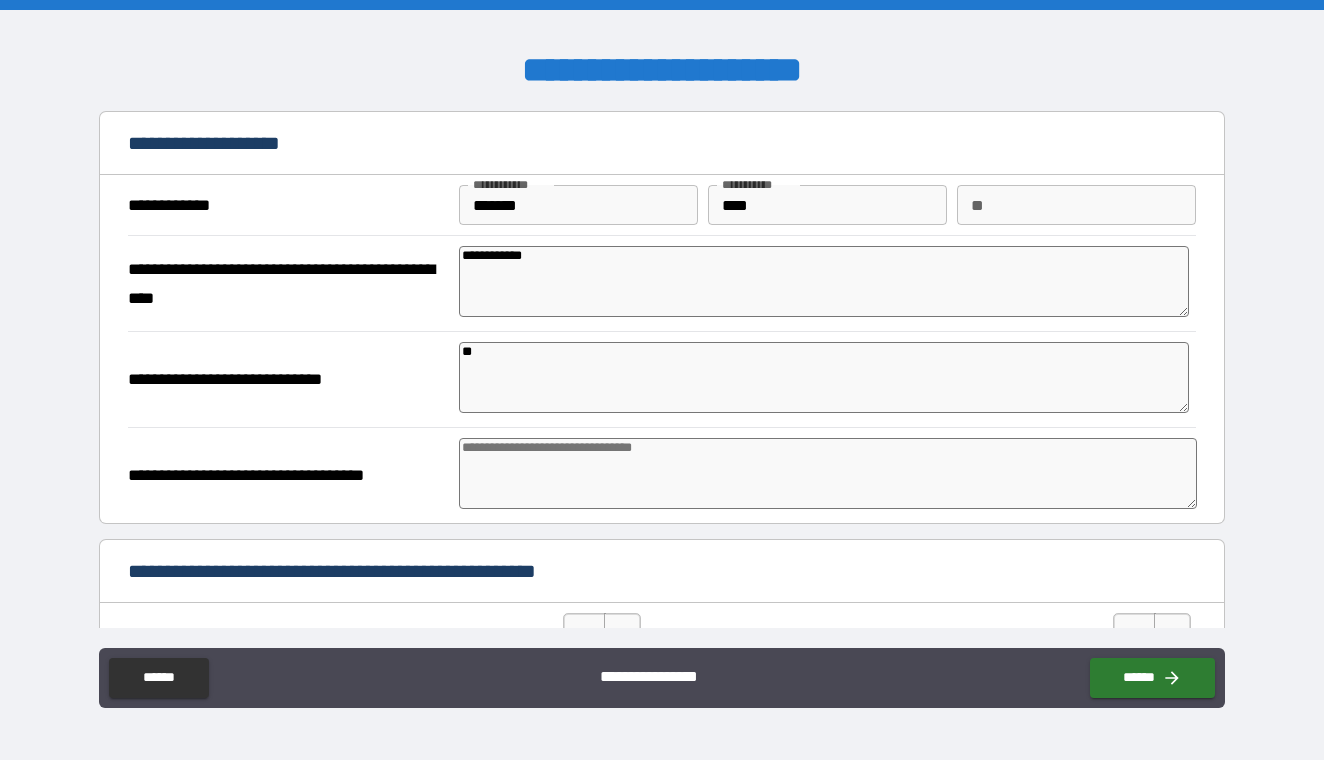 type on "*" 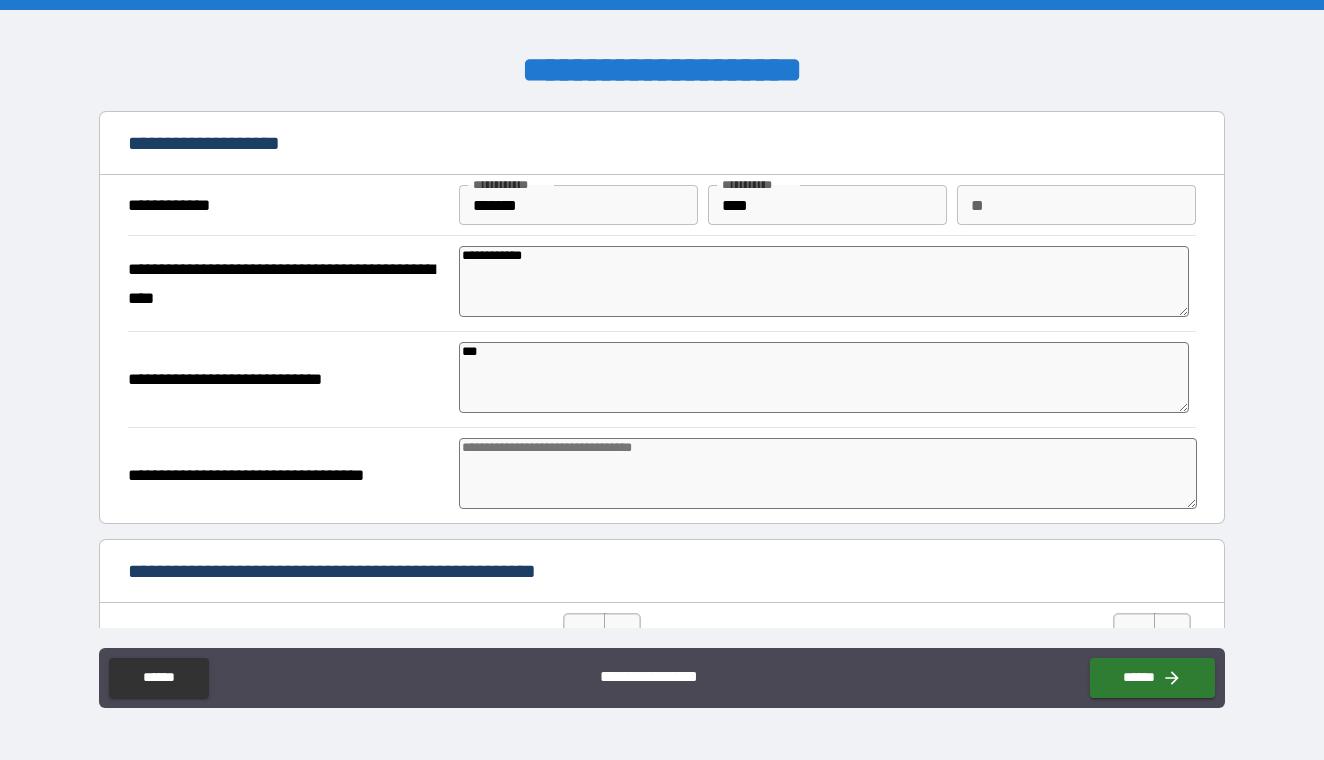 type on "*" 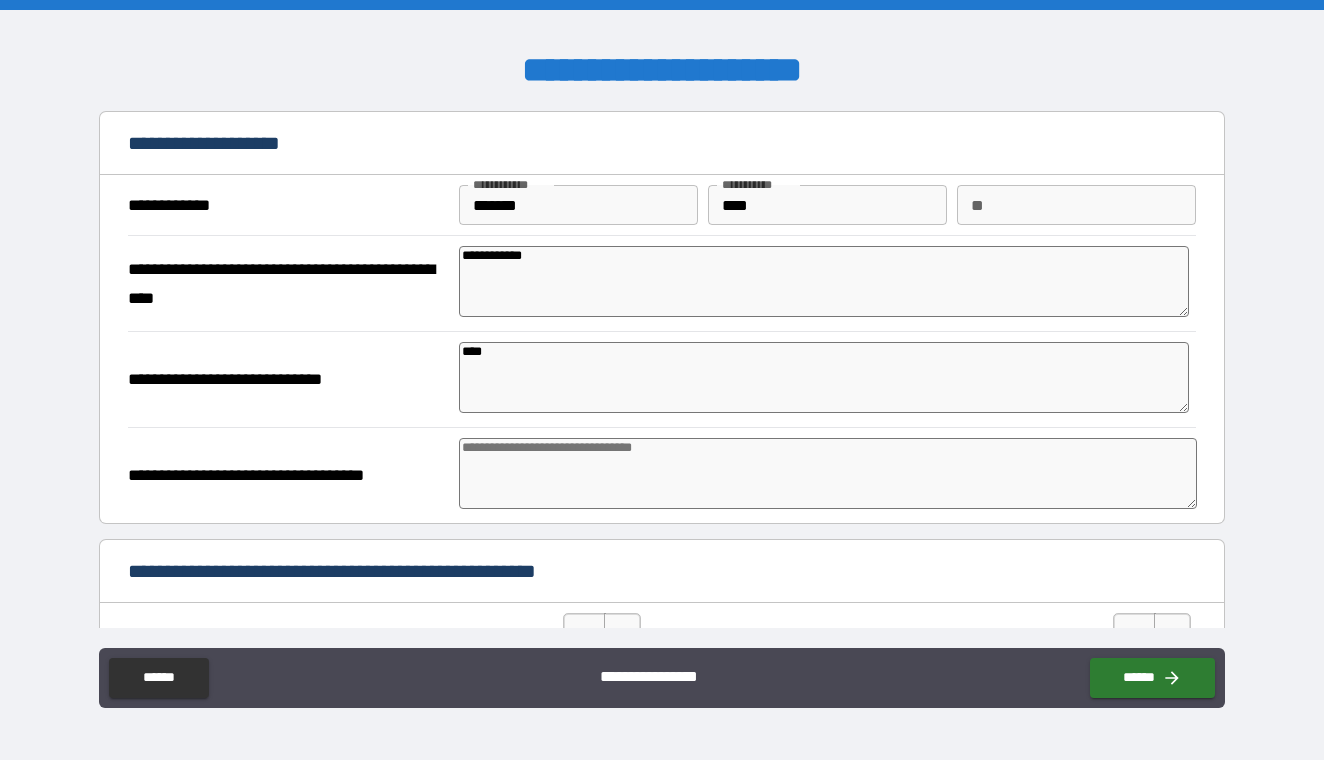 type on "*" 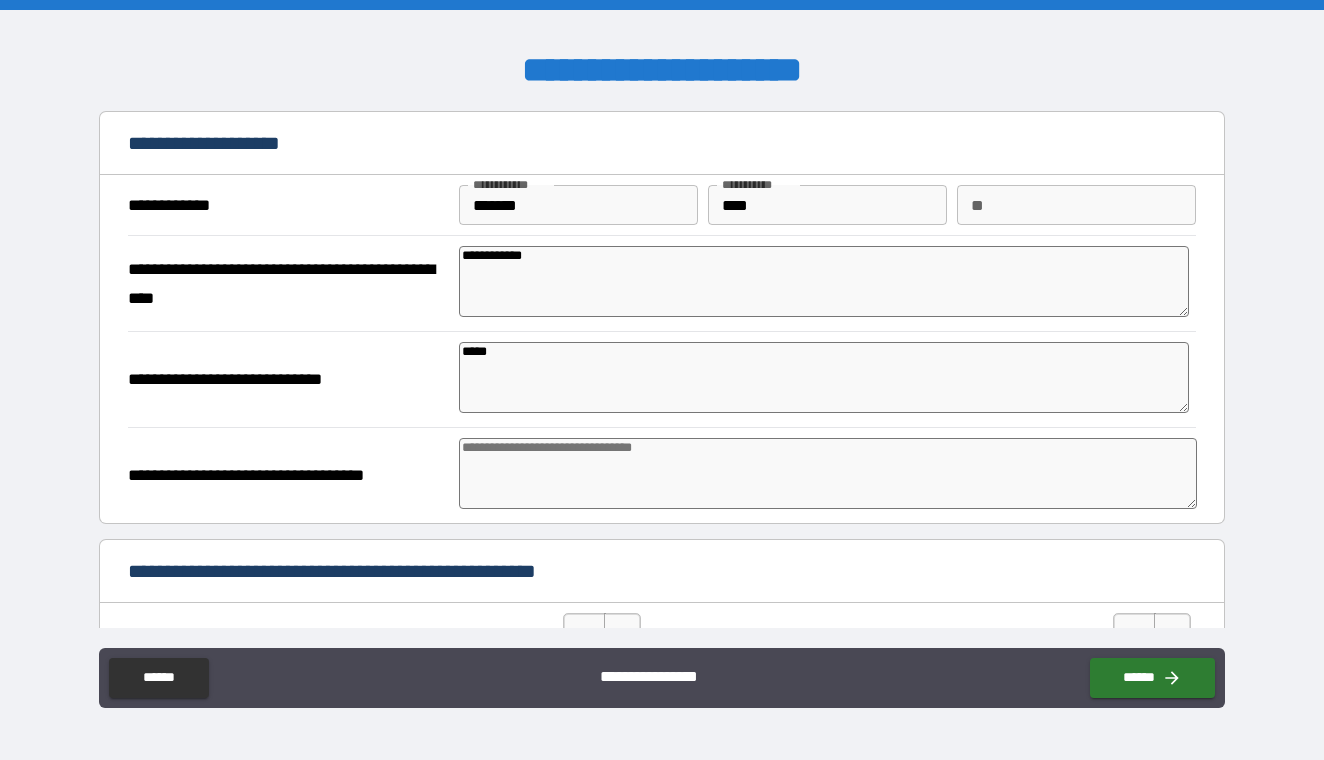type on "*" 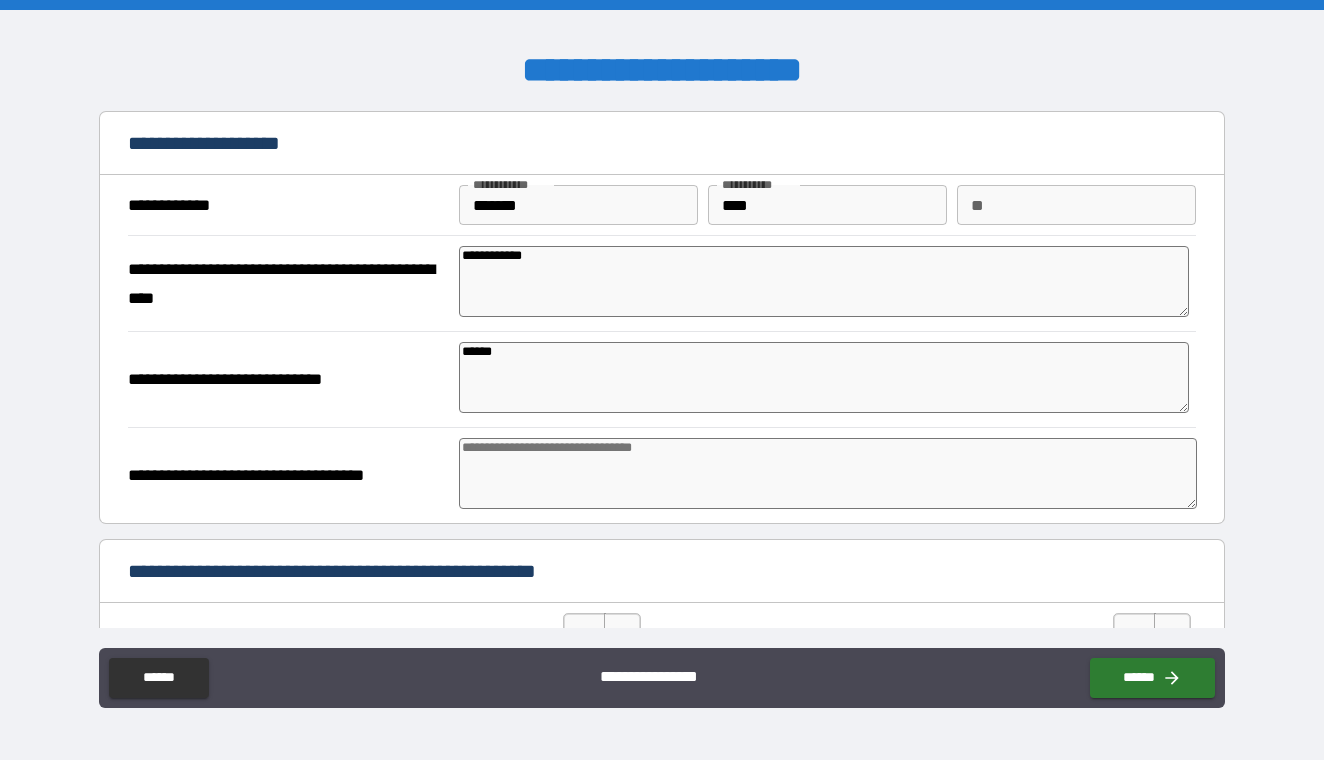type on "*" 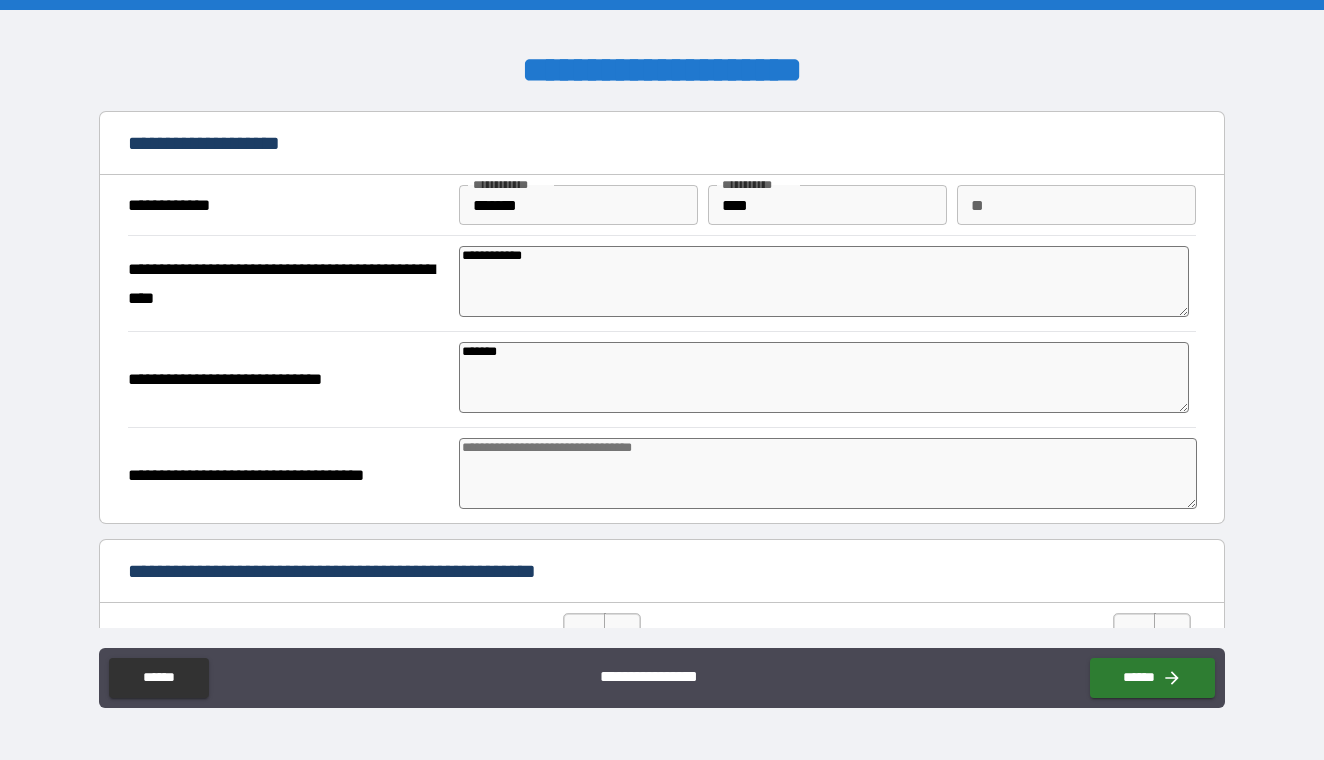 type 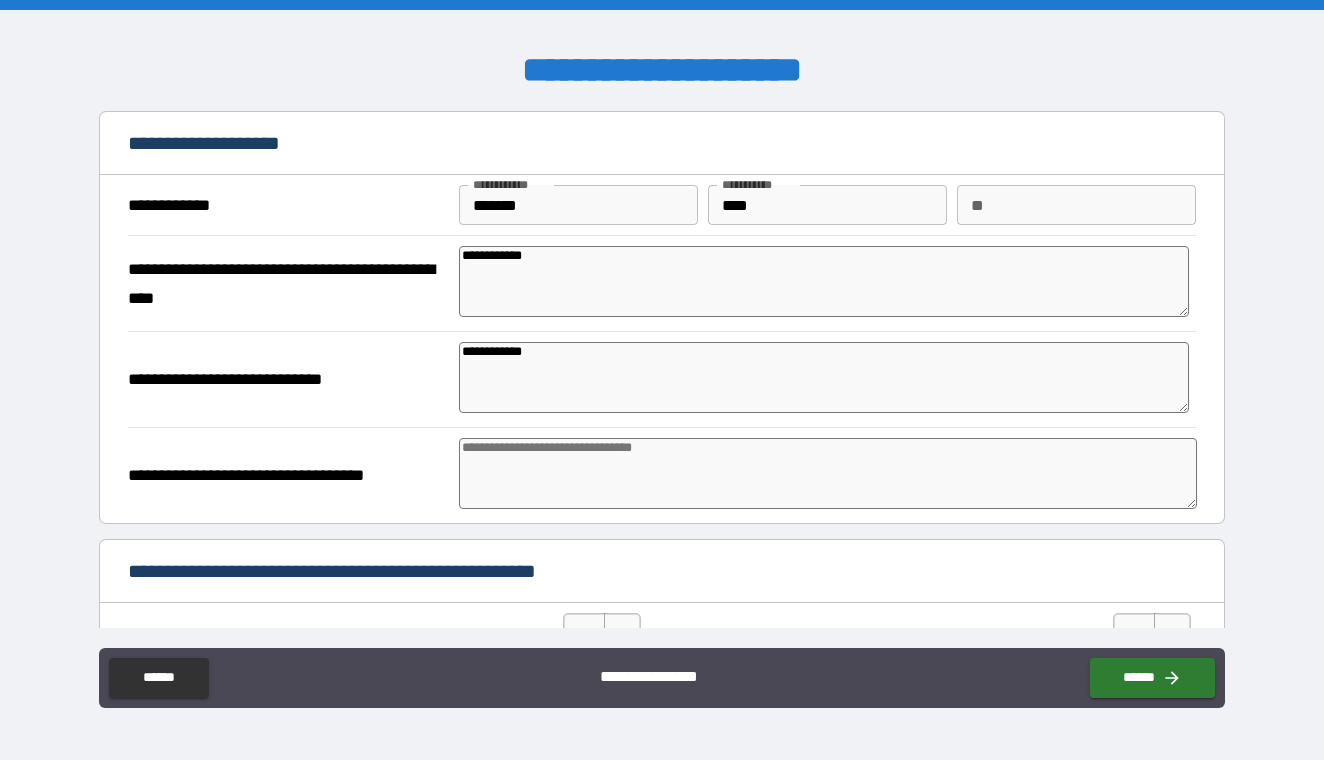 click at bounding box center [827, 473] 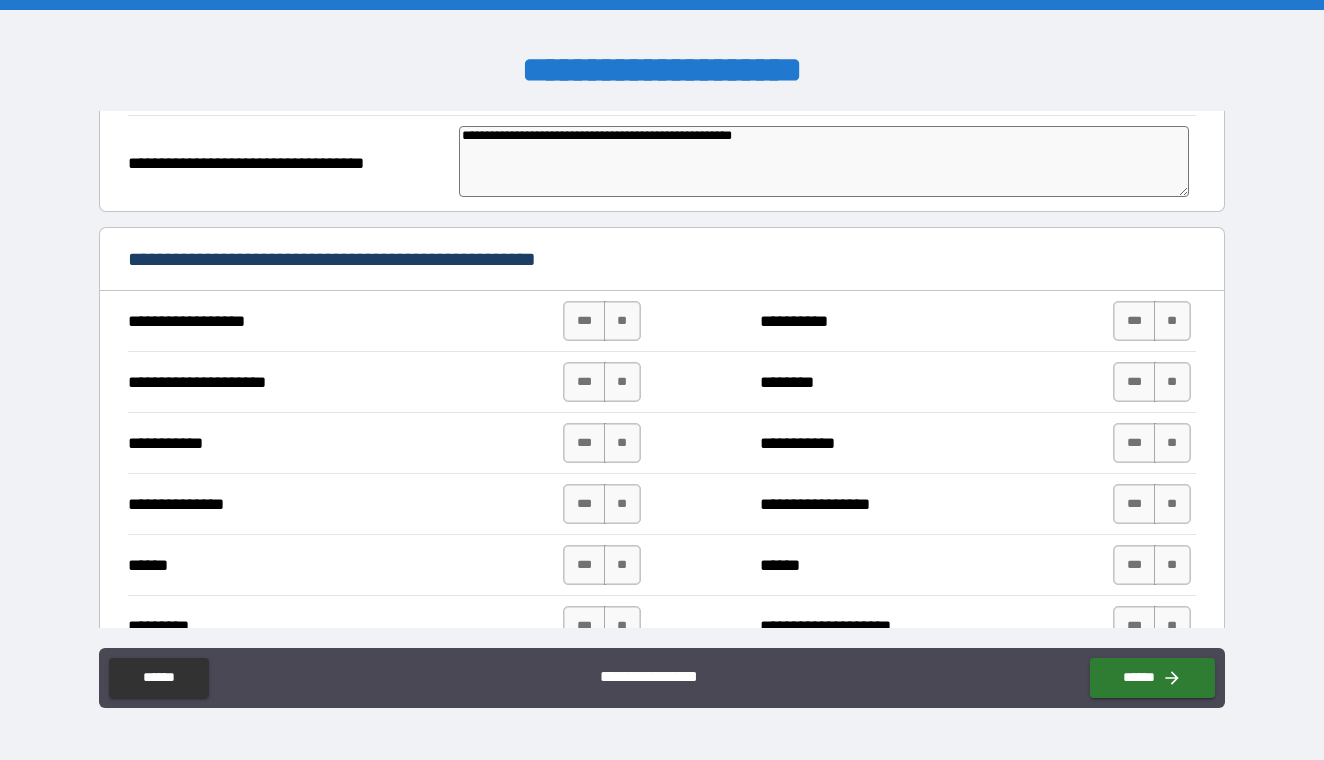 scroll, scrollTop: 328, scrollLeft: 0, axis: vertical 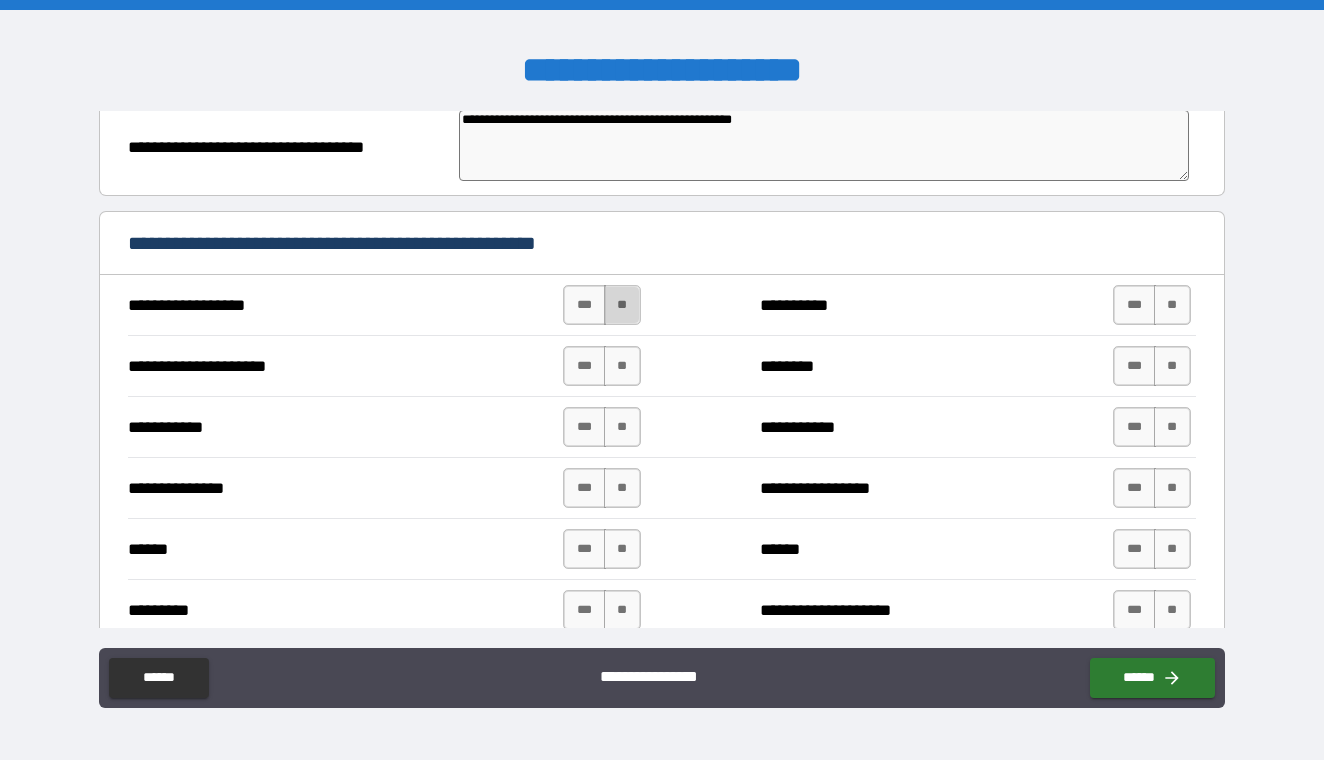 click on "**" at bounding box center (622, 305) 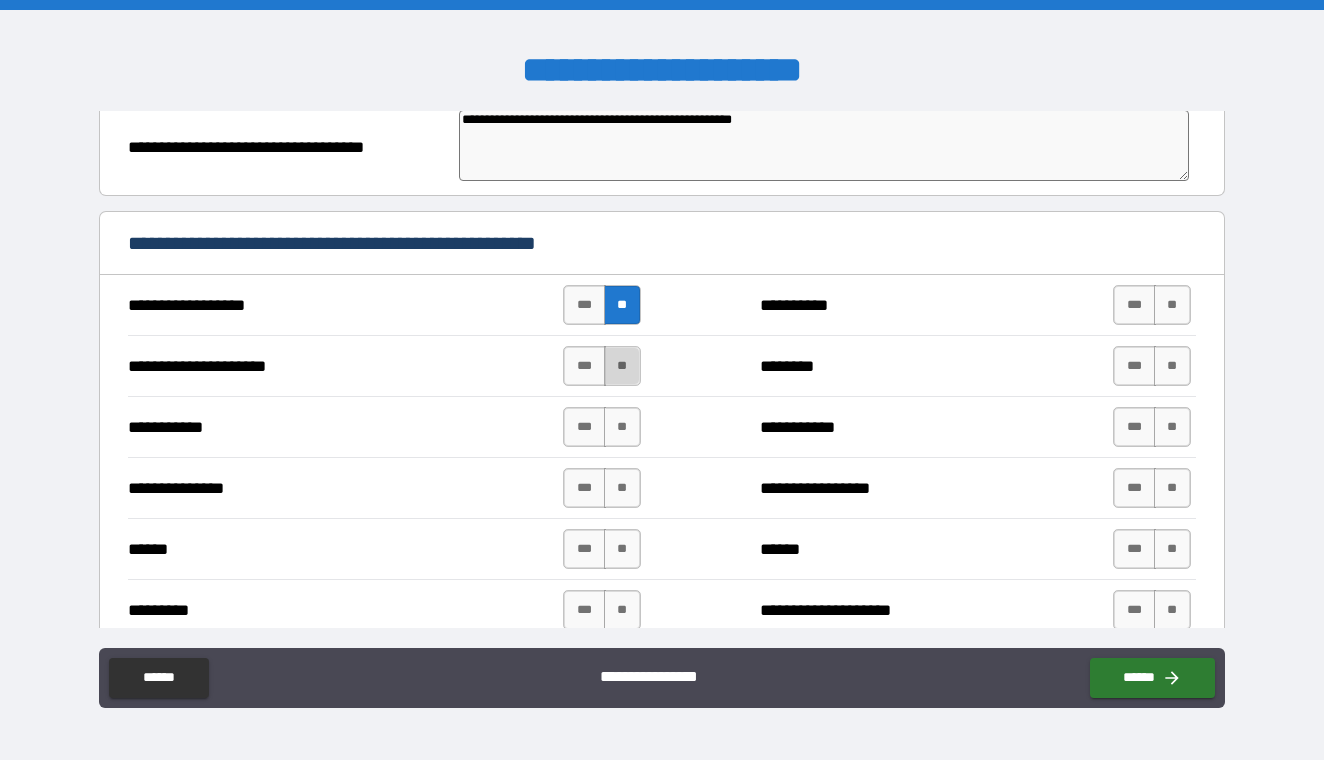 click on "**" at bounding box center [622, 366] 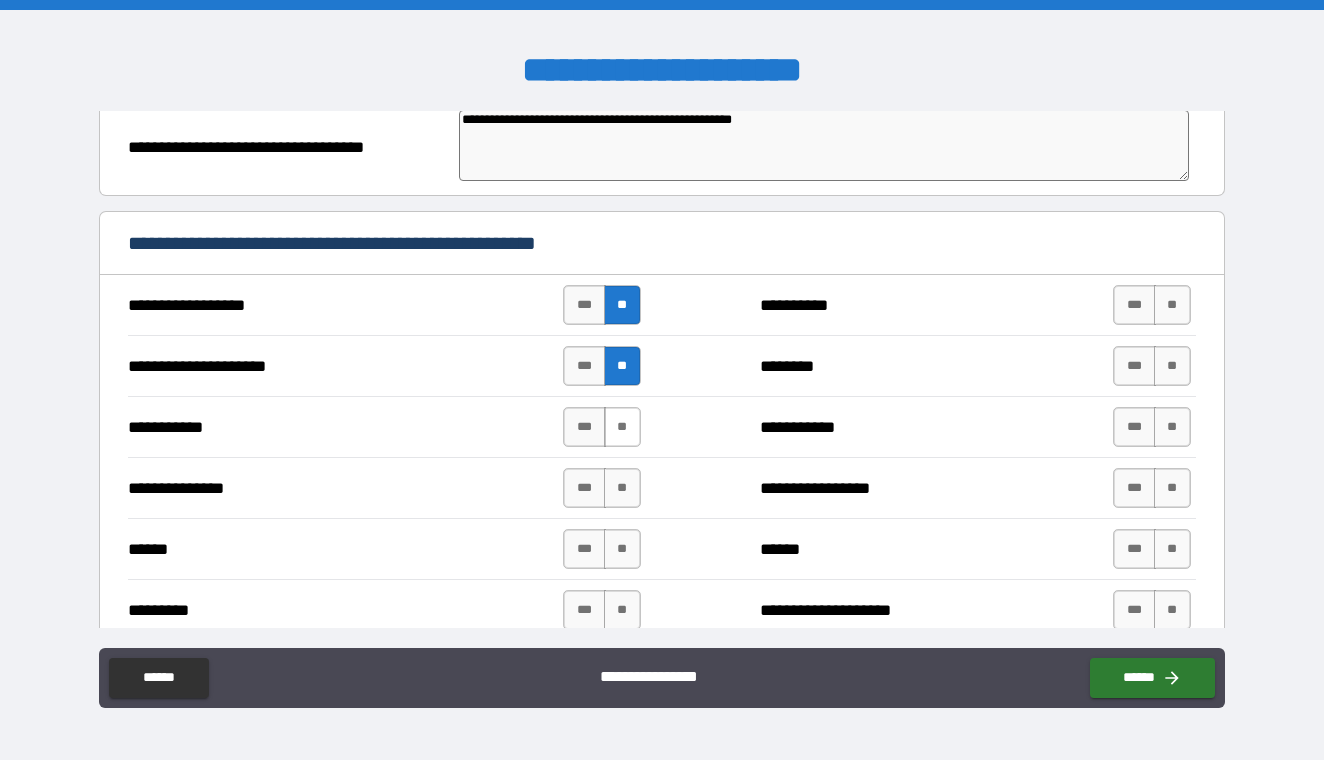 click on "**" at bounding box center [622, 427] 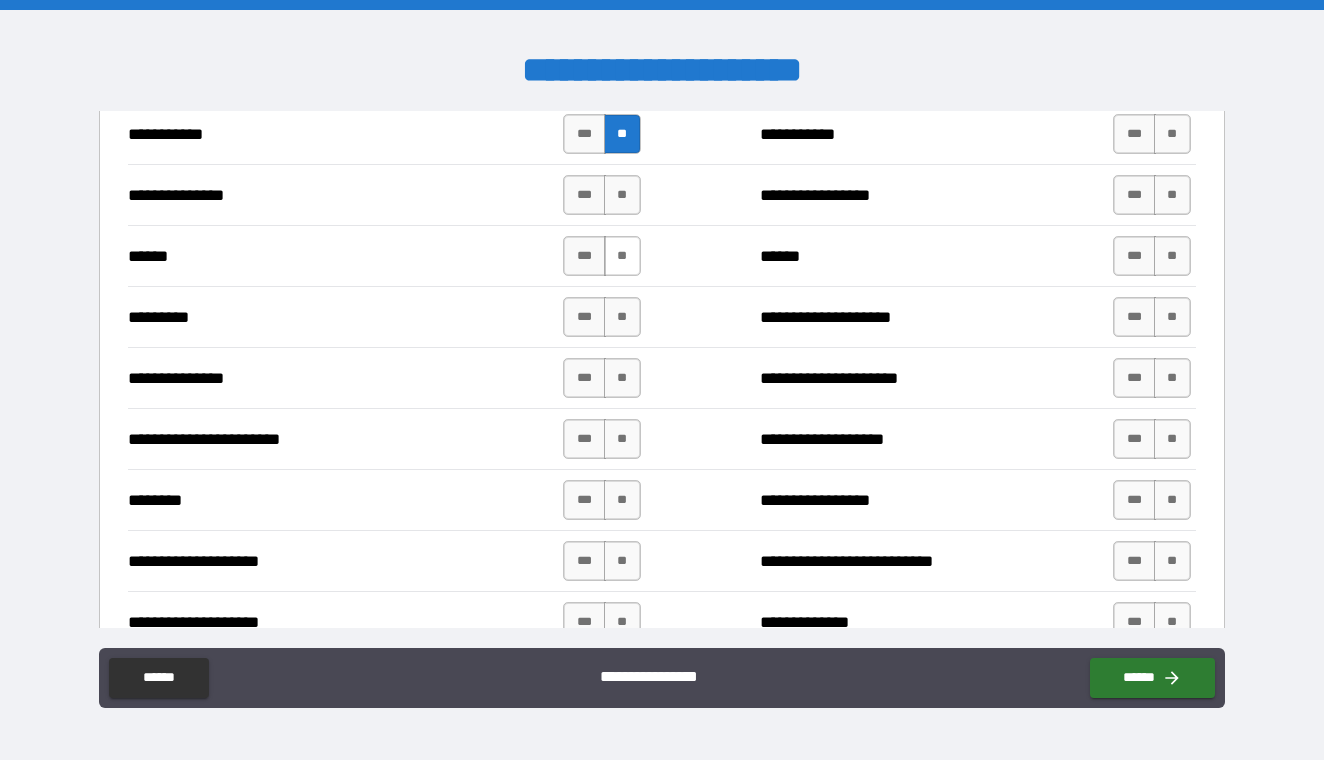 scroll, scrollTop: 615, scrollLeft: 0, axis: vertical 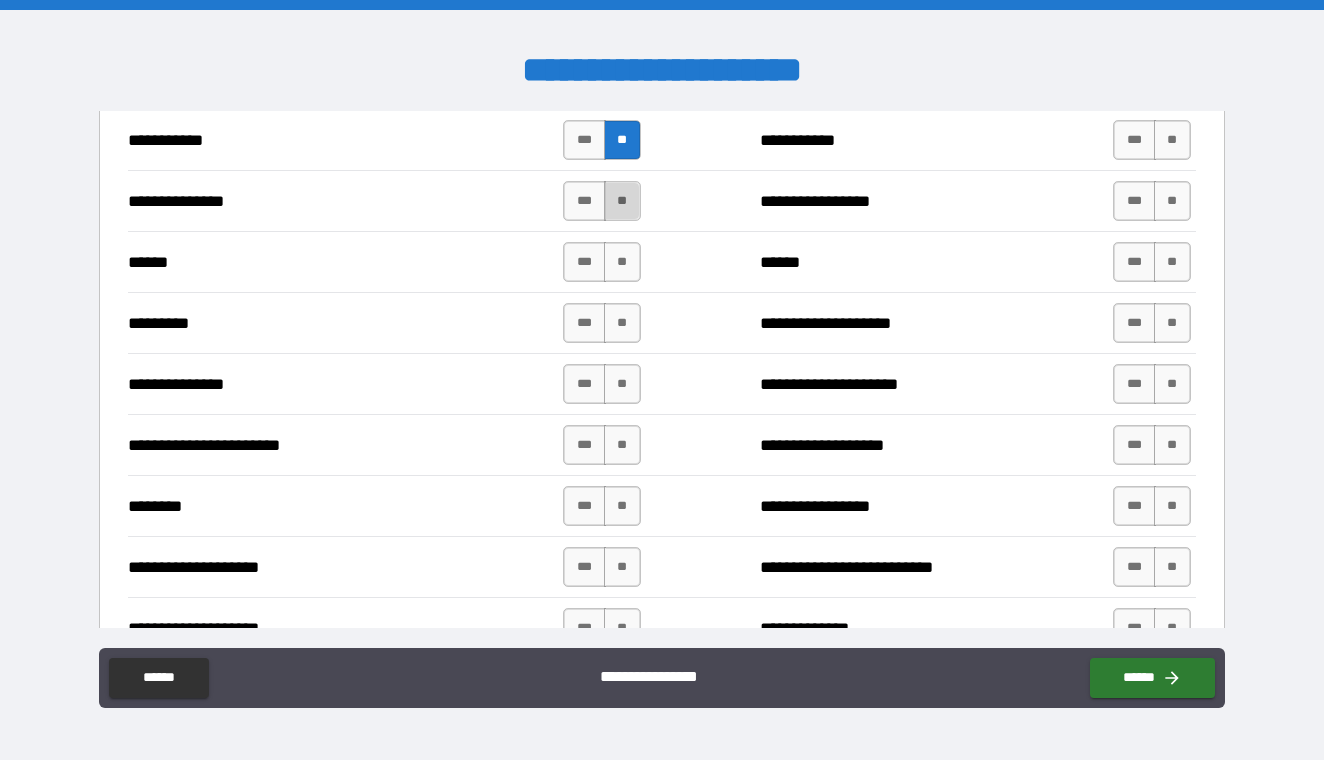 click on "**" at bounding box center [622, 201] 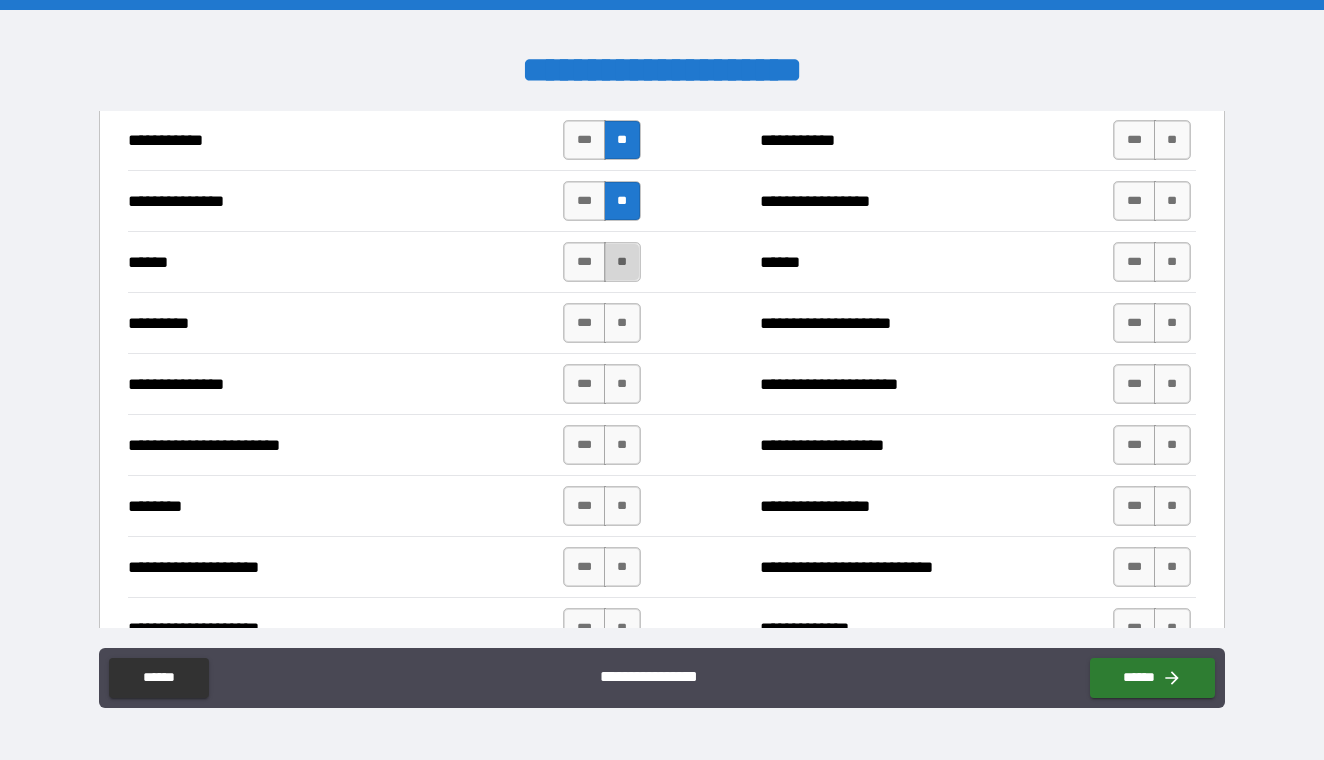 click on "**" at bounding box center [622, 262] 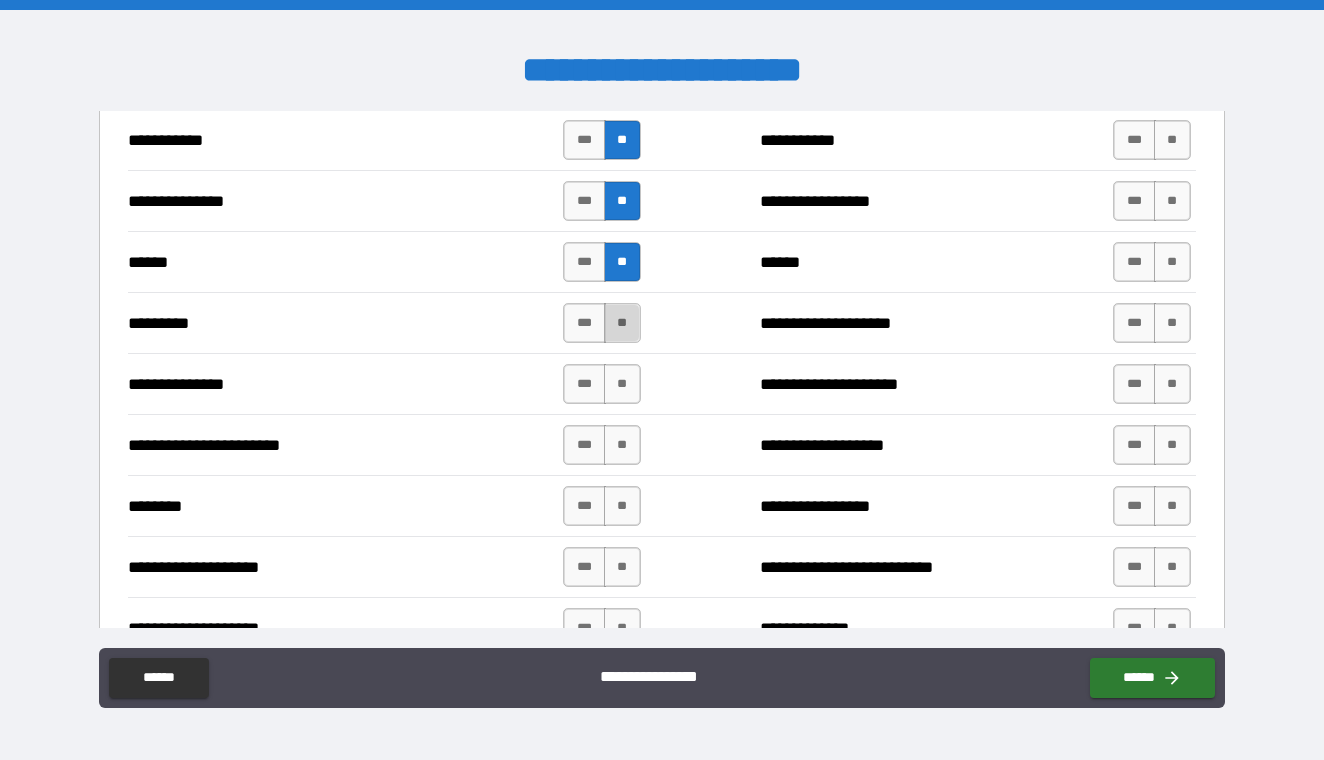 click on "**" at bounding box center [622, 323] 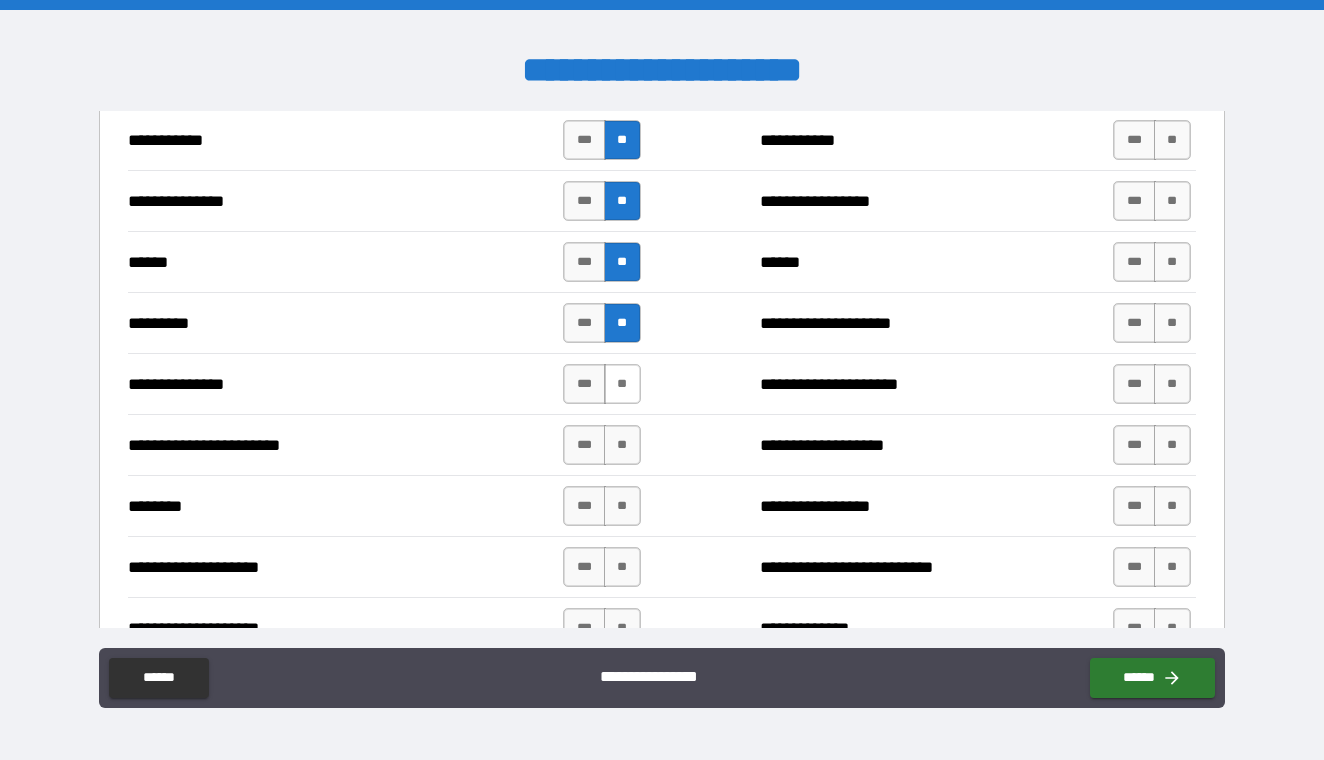 click on "**" at bounding box center [622, 384] 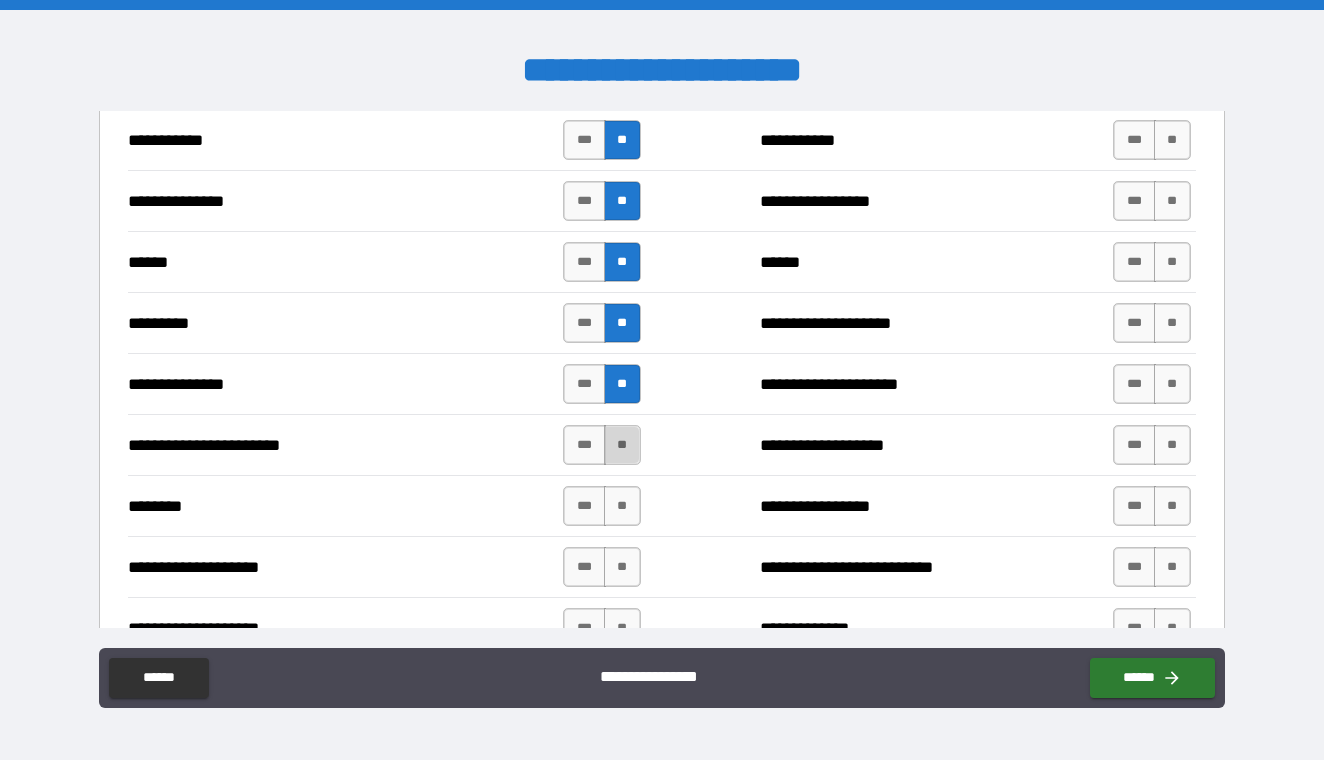 click on "**" at bounding box center [622, 445] 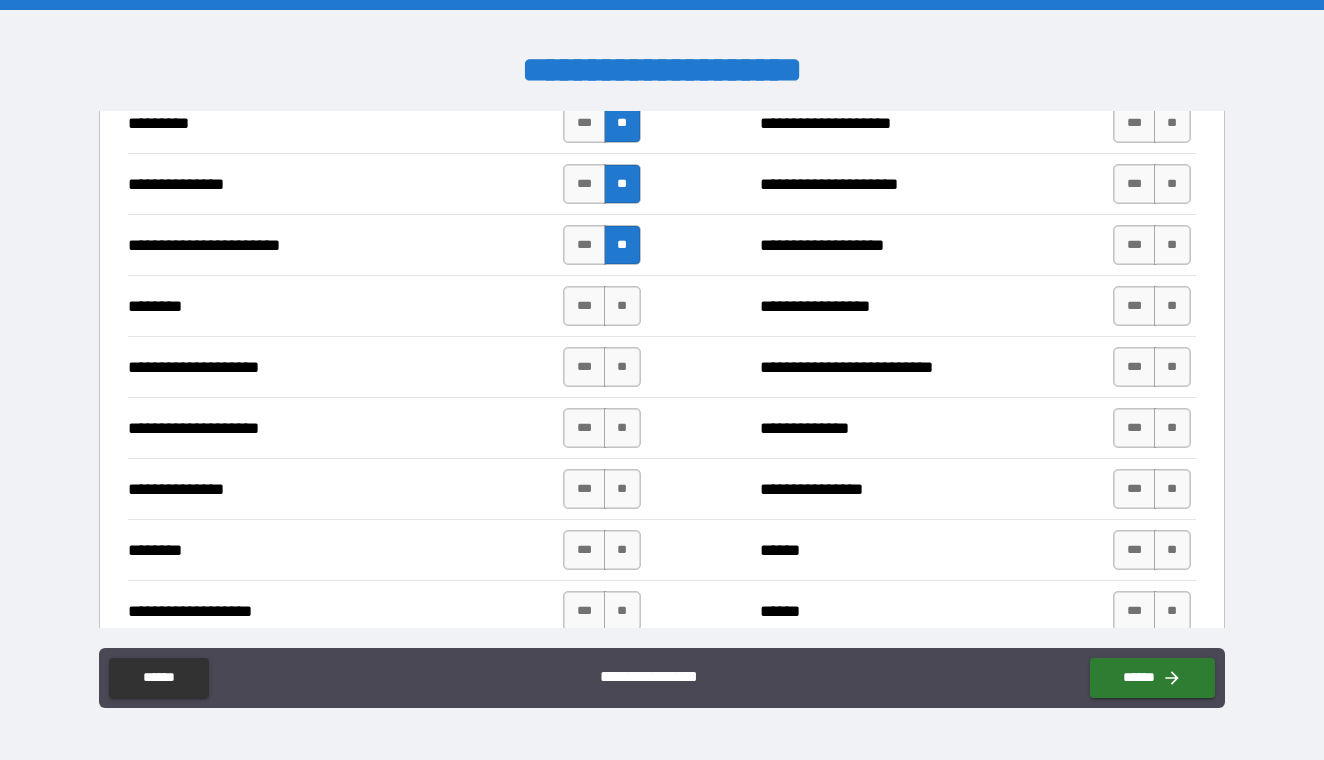 scroll, scrollTop: 794, scrollLeft: 0, axis: vertical 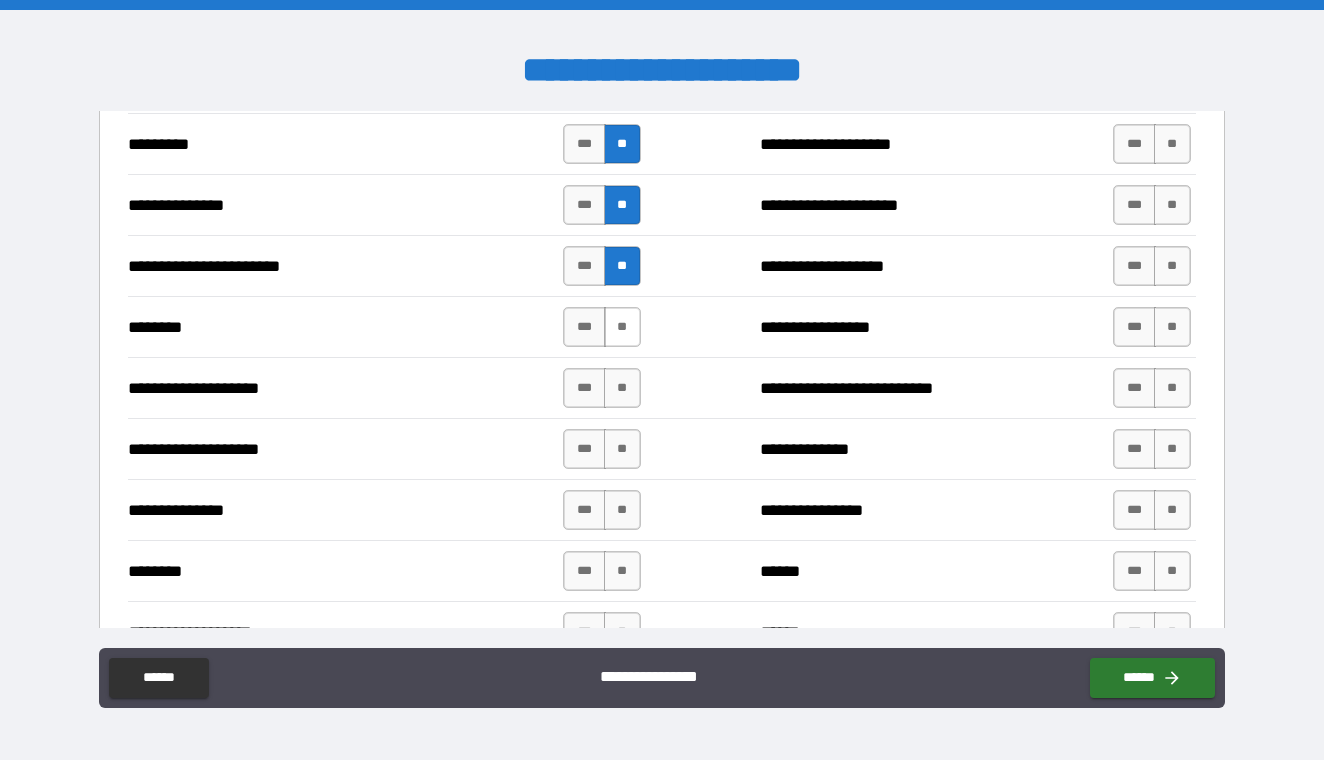 click on "**" at bounding box center (622, 327) 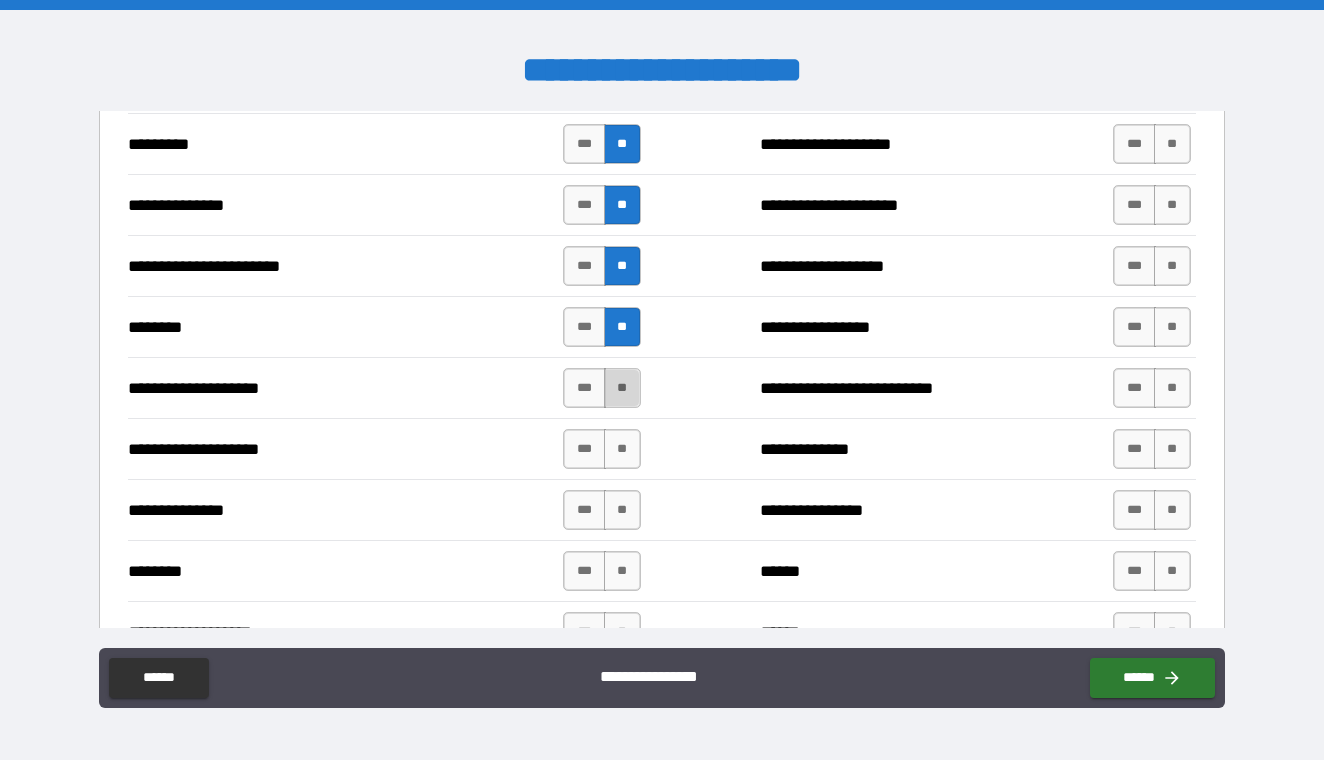 click on "**" at bounding box center (622, 388) 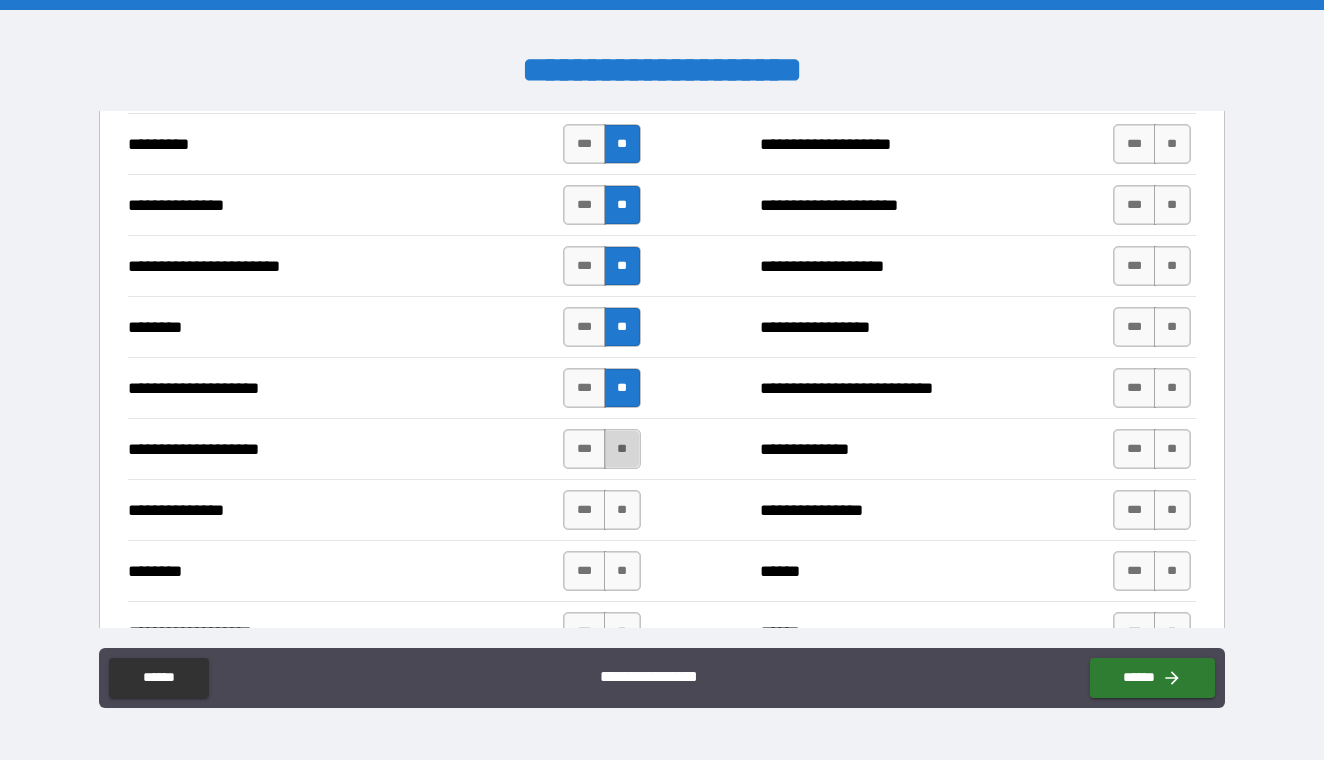 click on "**" at bounding box center [622, 449] 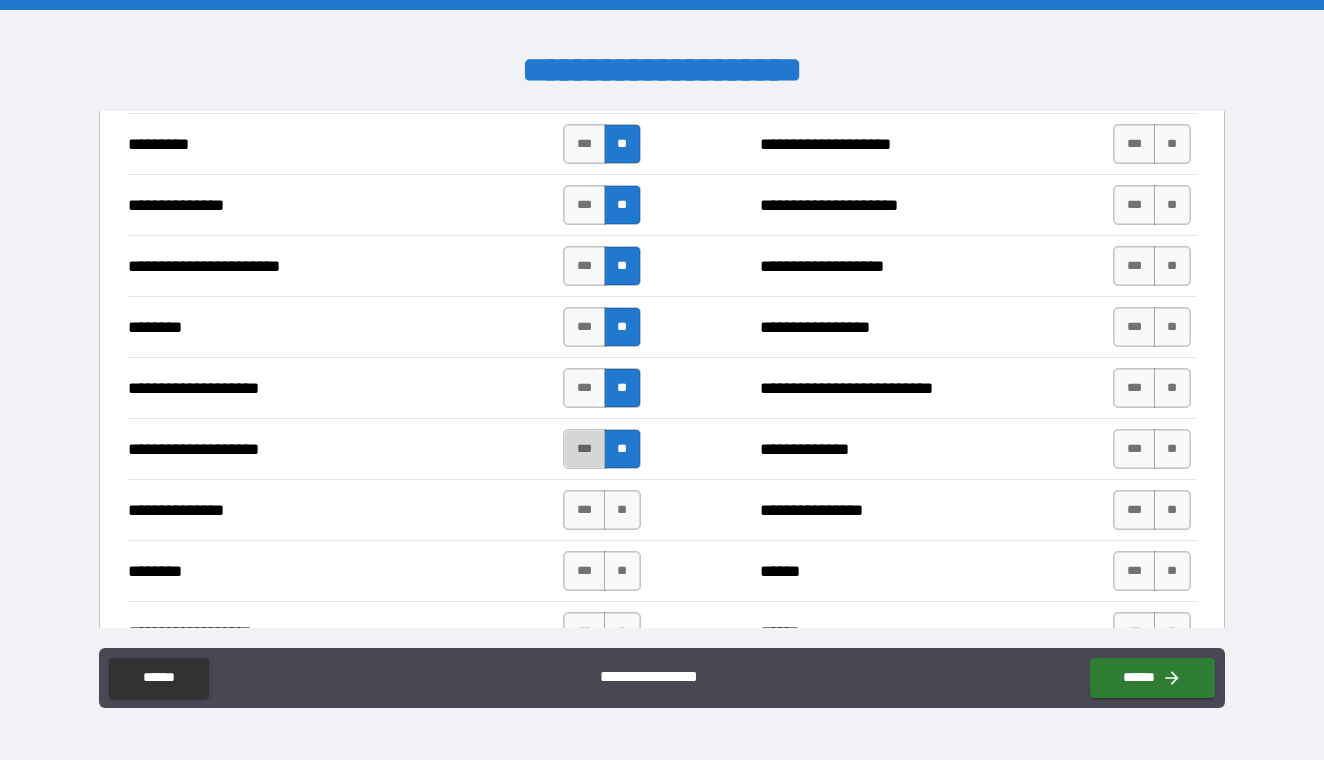 click on "***" at bounding box center (584, 449) 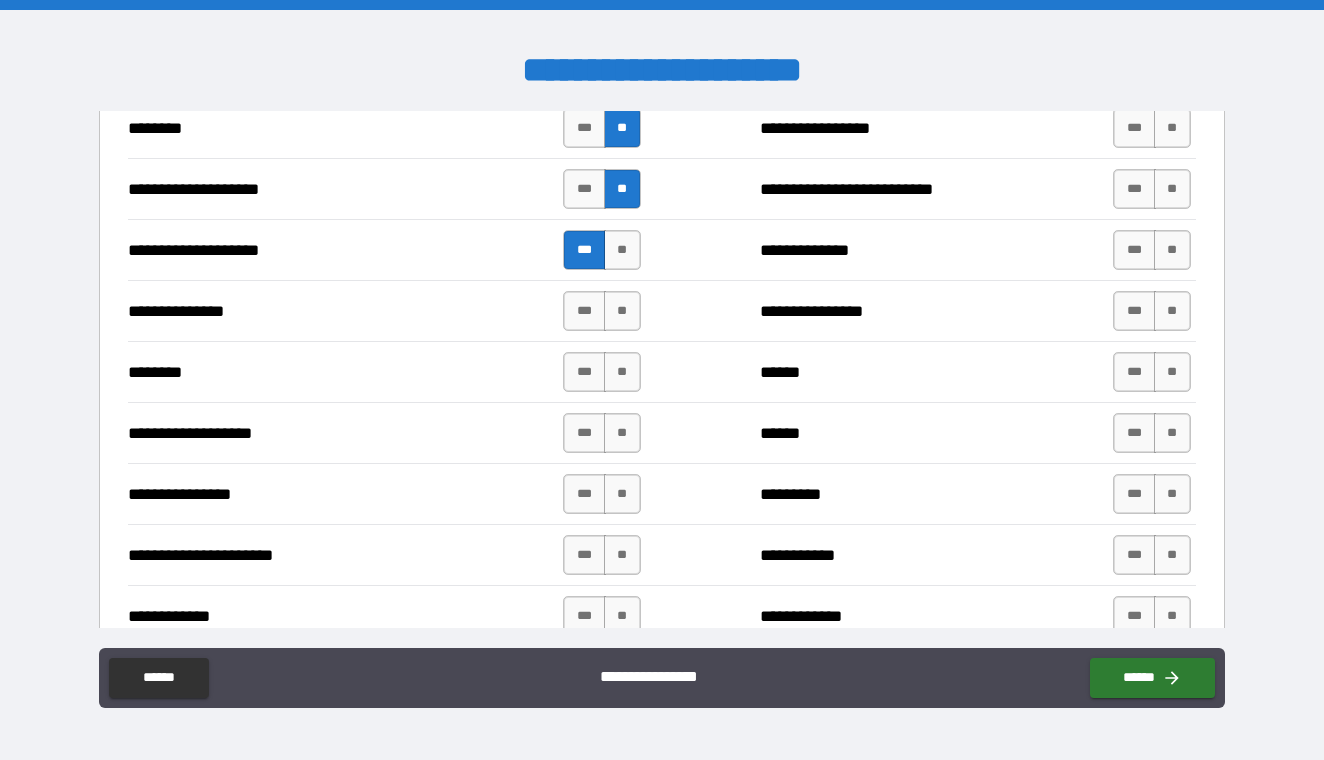 scroll, scrollTop: 995, scrollLeft: 0, axis: vertical 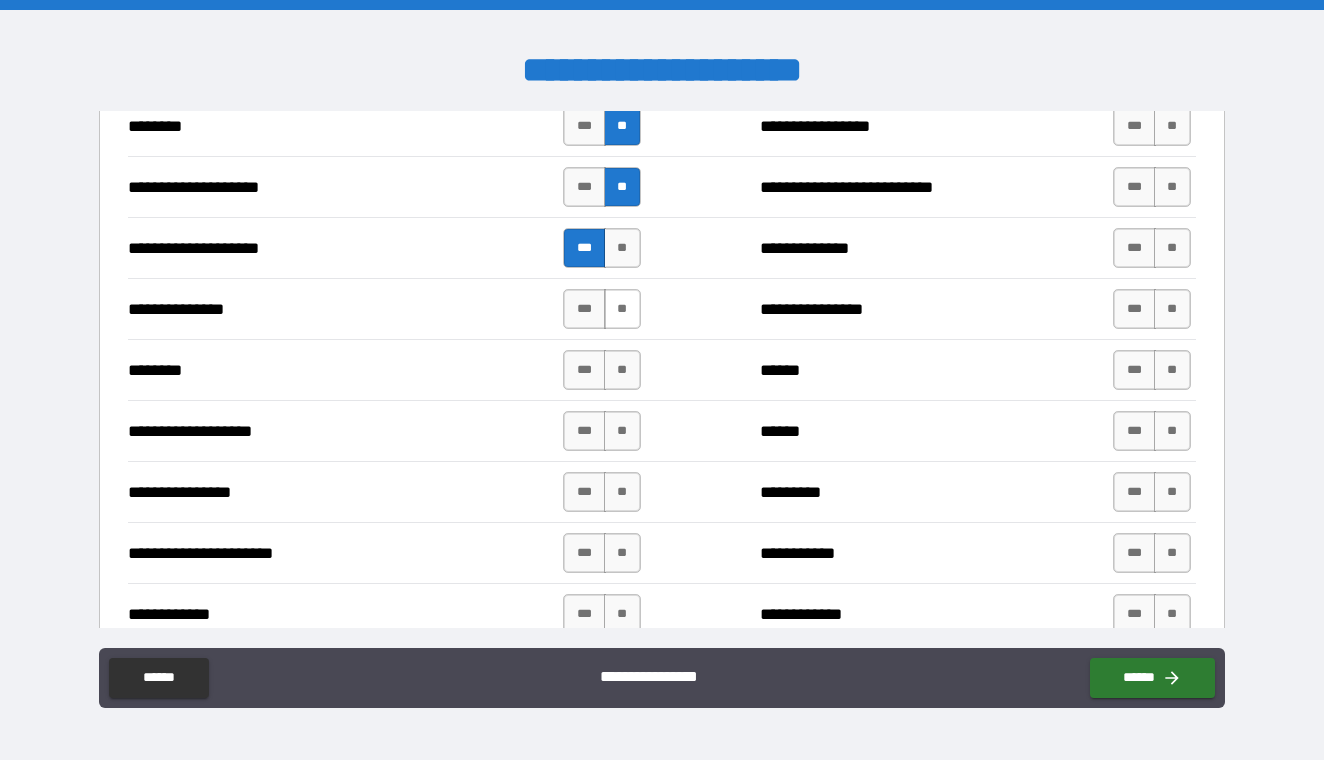click on "**" at bounding box center [622, 309] 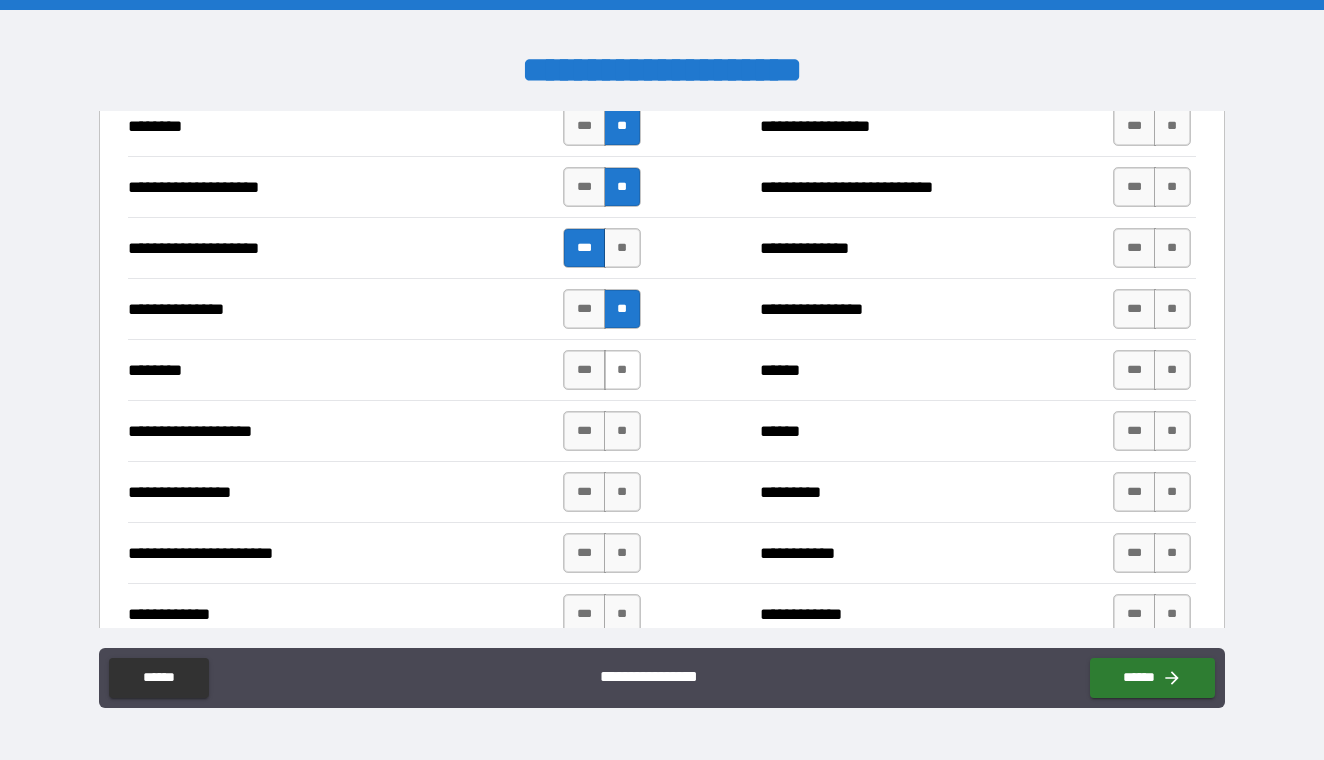 click on "**" at bounding box center [622, 370] 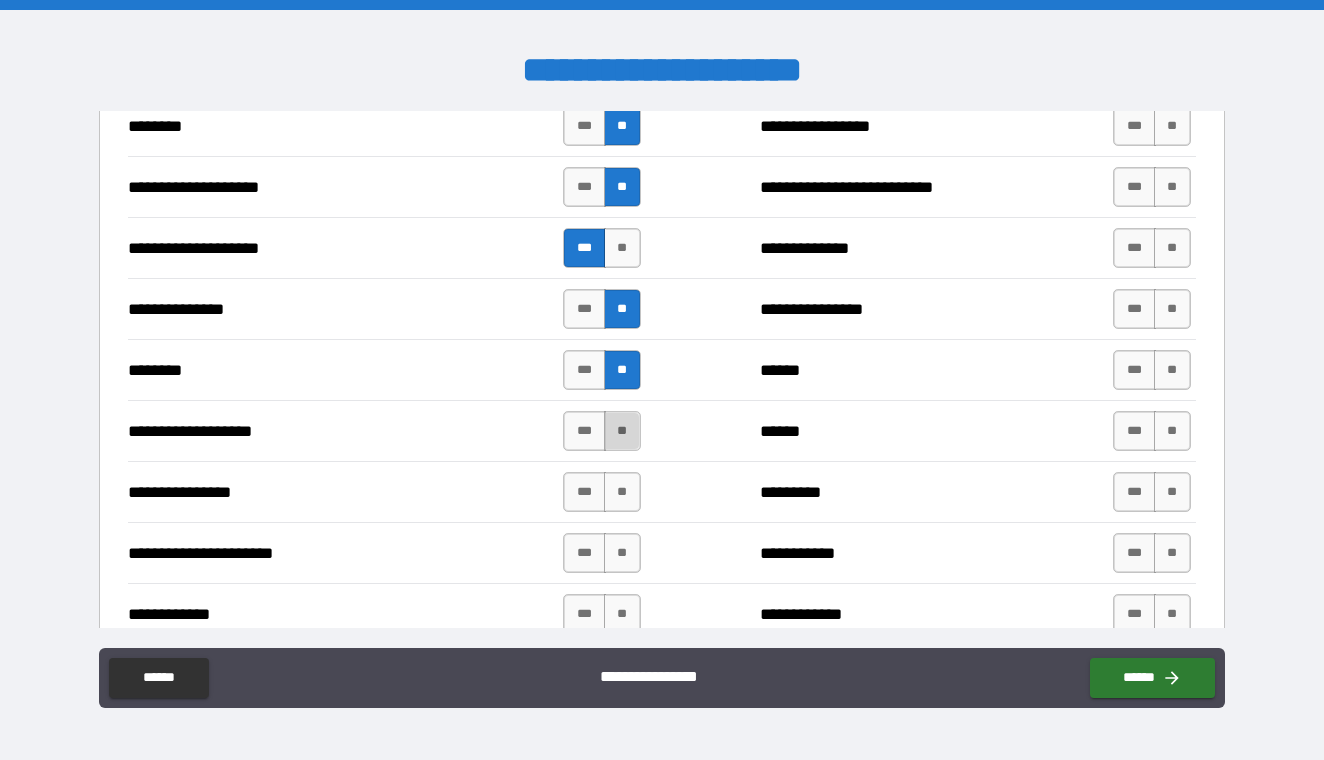 click on "**" at bounding box center (622, 431) 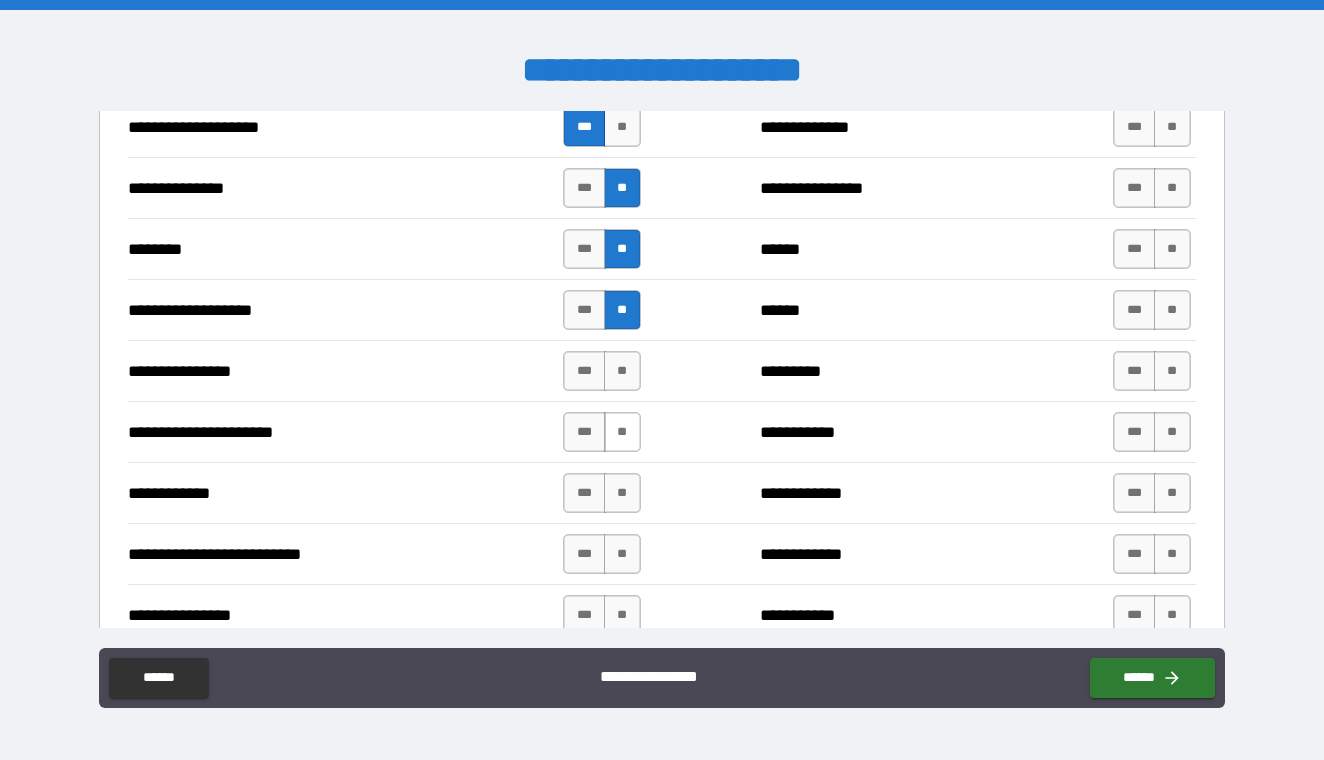 scroll, scrollTop: 1120, scrollLeft: 0, axis: vertical 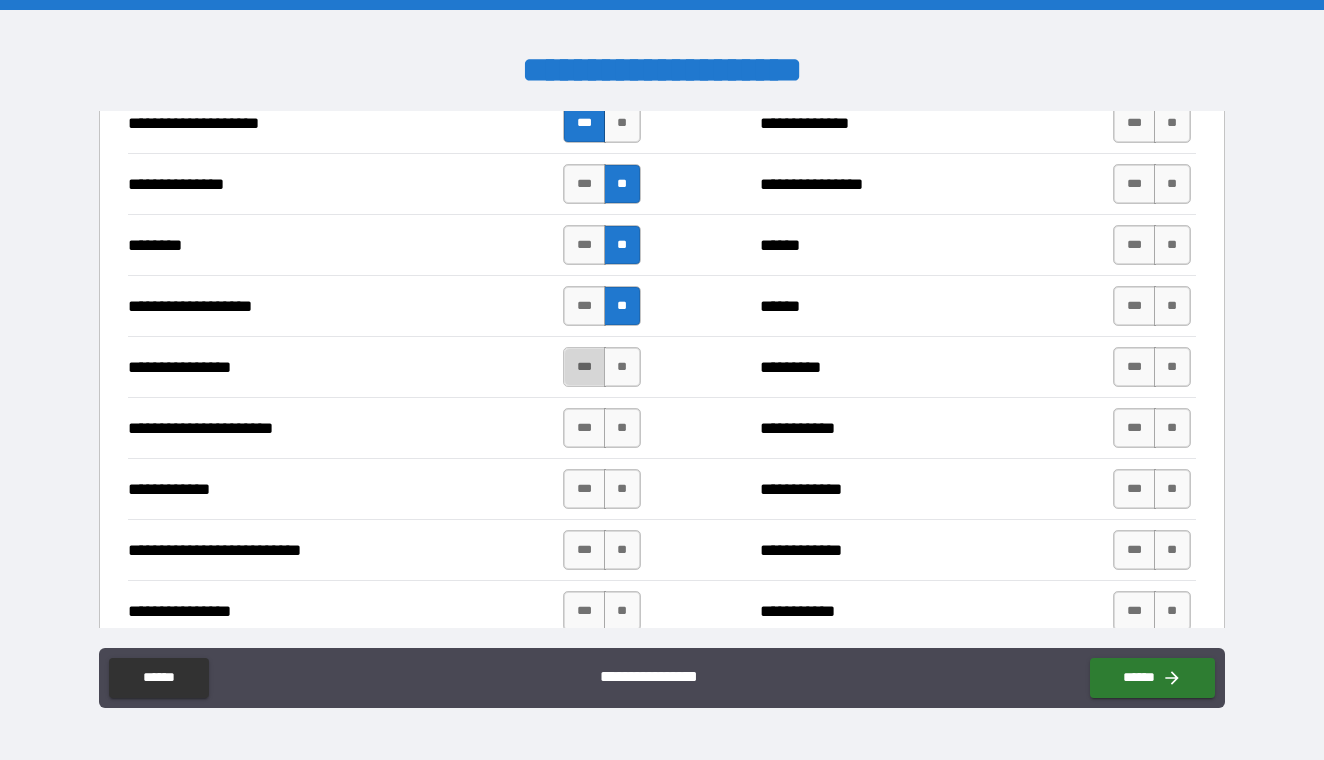 click on "***" at bounding box center [584, 367] 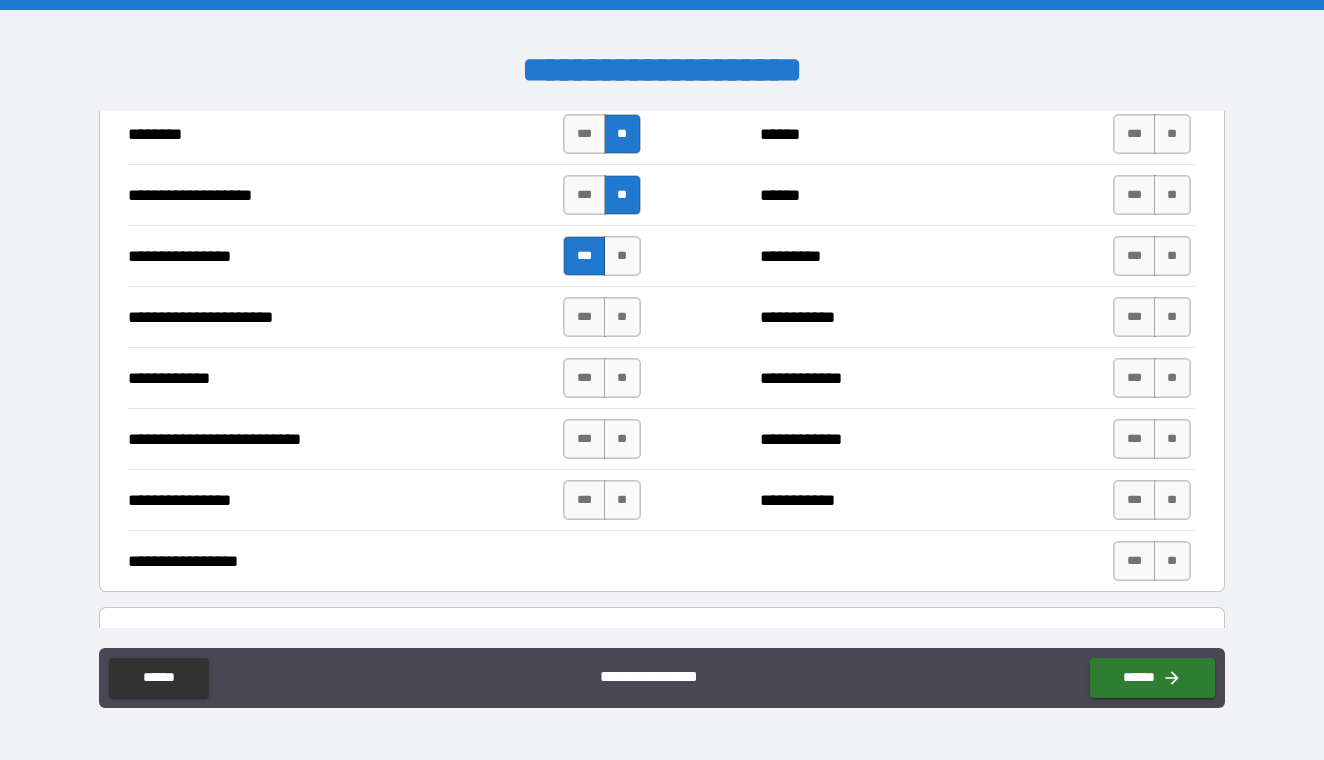 scroll, scrollTop: 1235, scrollLeft: 0, axis: vertical 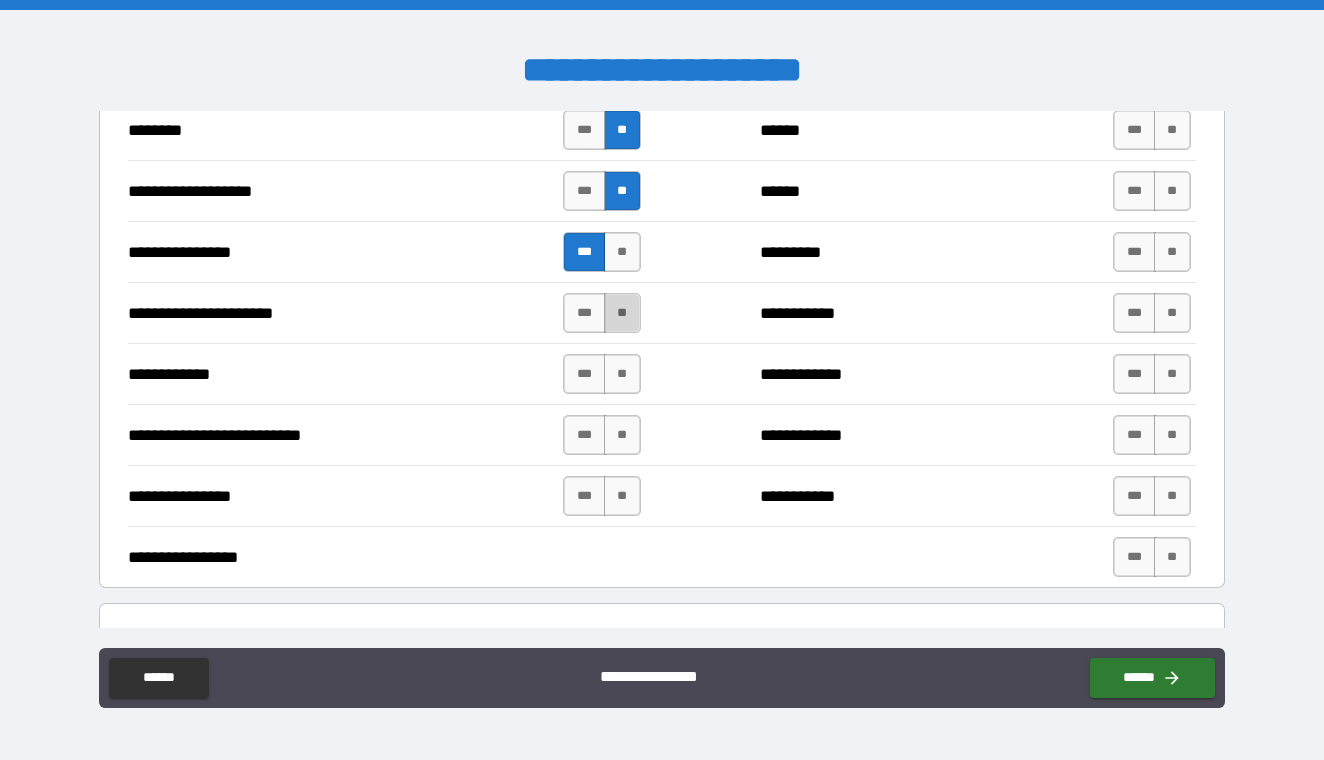 click on "**" at bounding box center [622, 313] 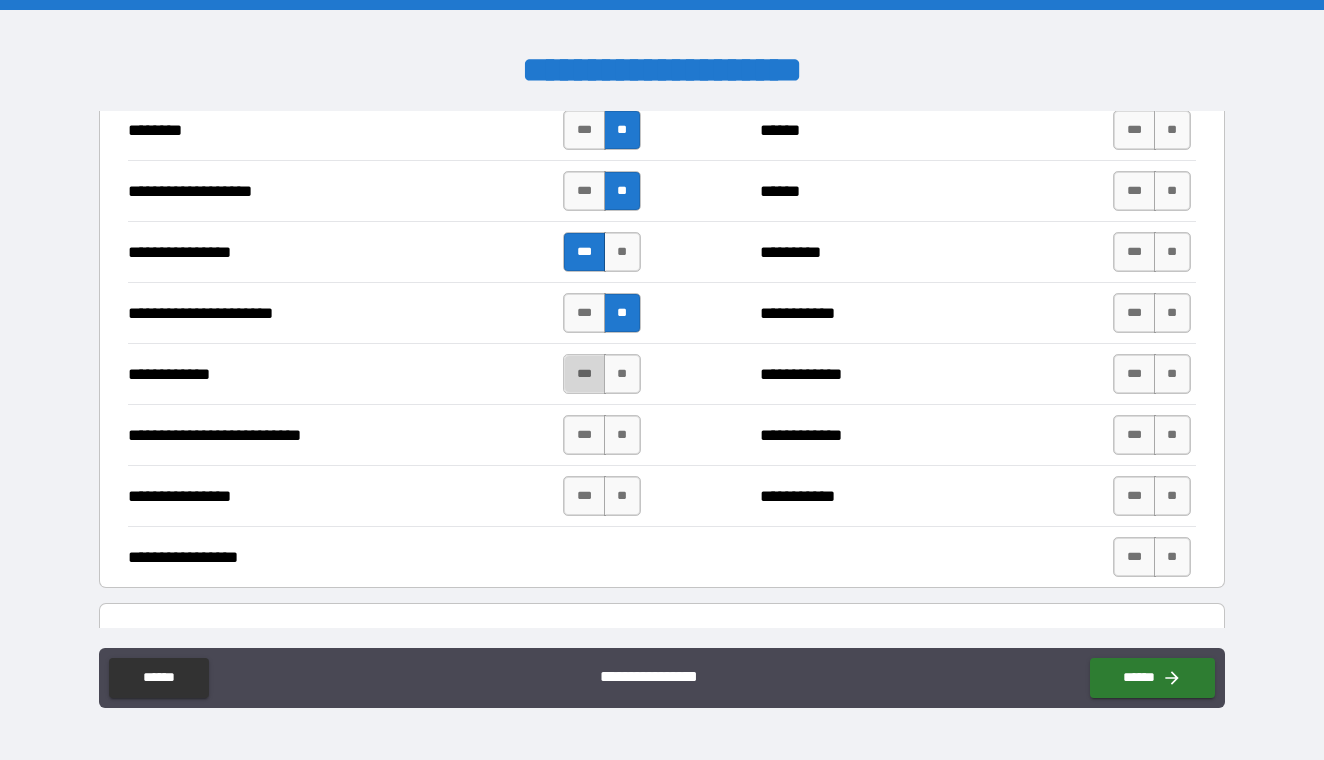 click on "***" at bounding box center [584, 374] 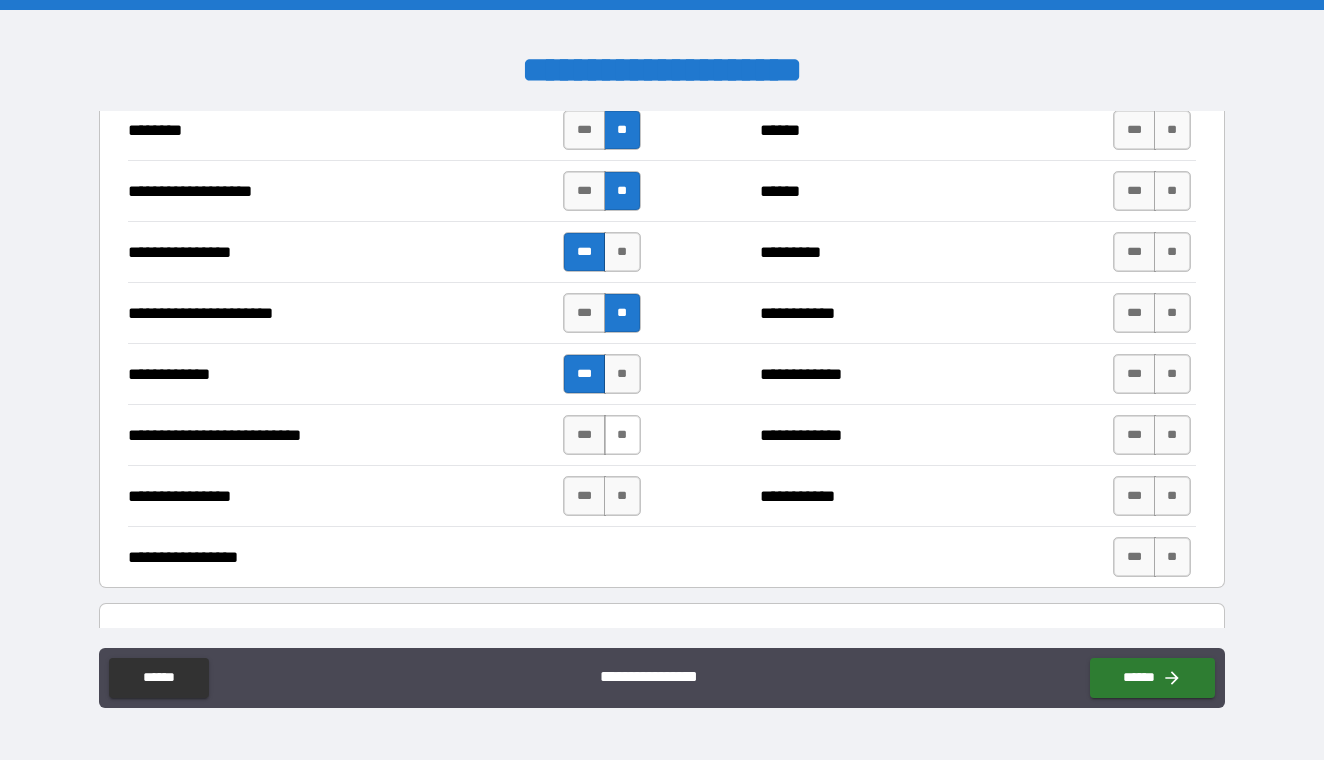 click on "**" at bounding box center [622, 435] 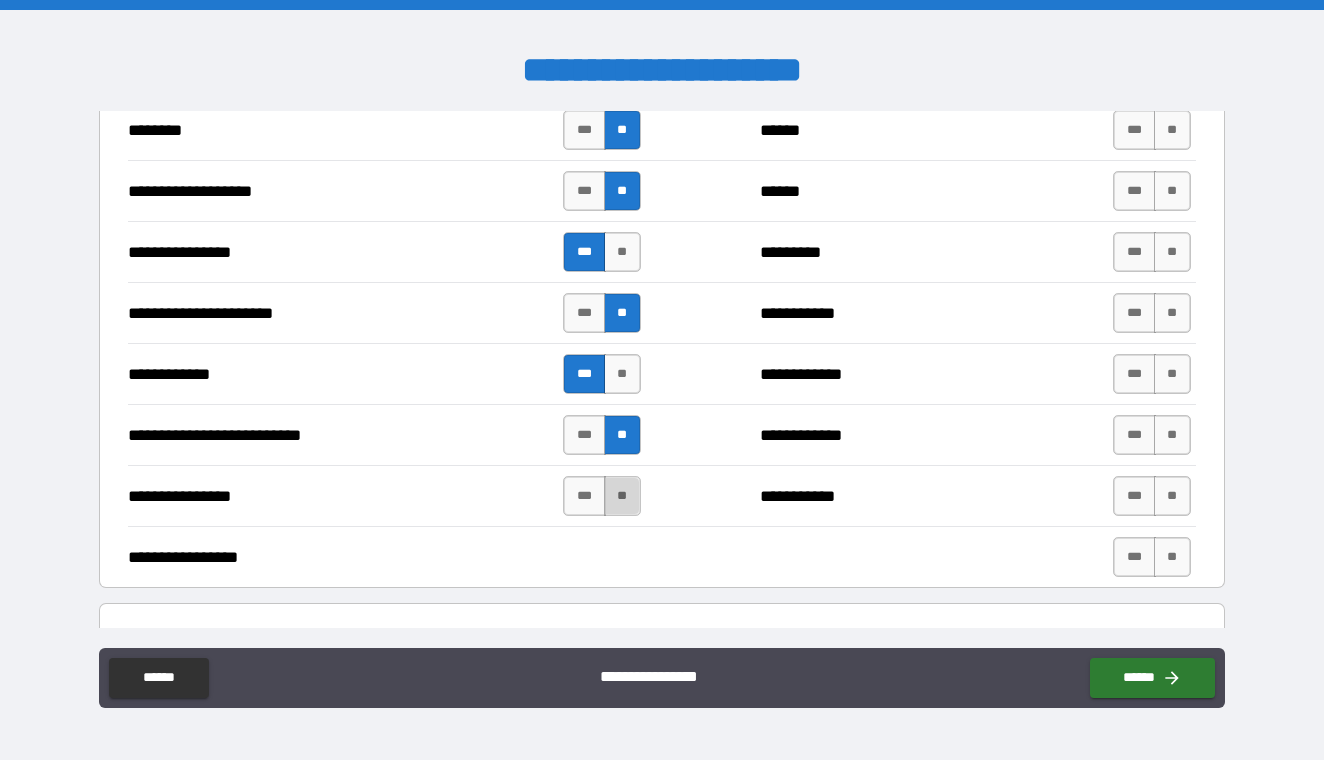 click on "**" at bounding box center [622, 496] 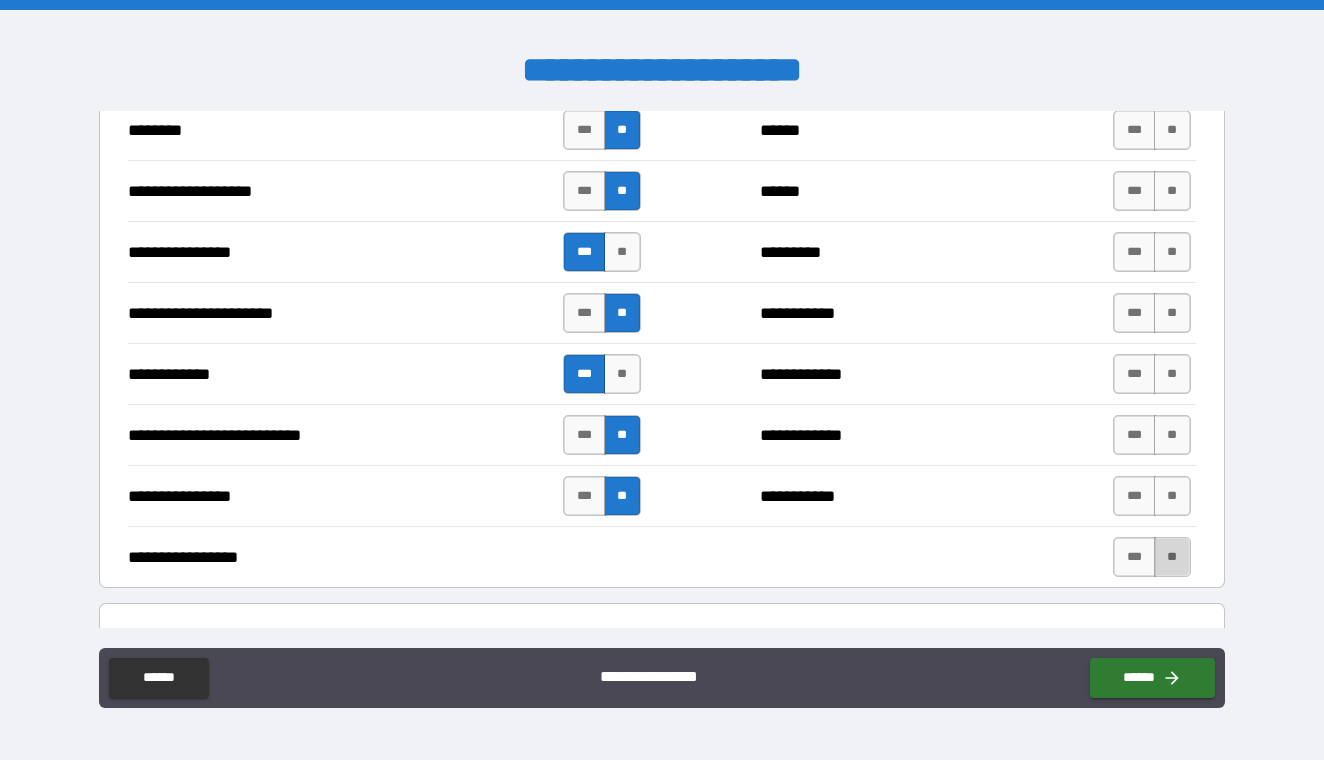 click on "**" at bounding box center (1172, 557) 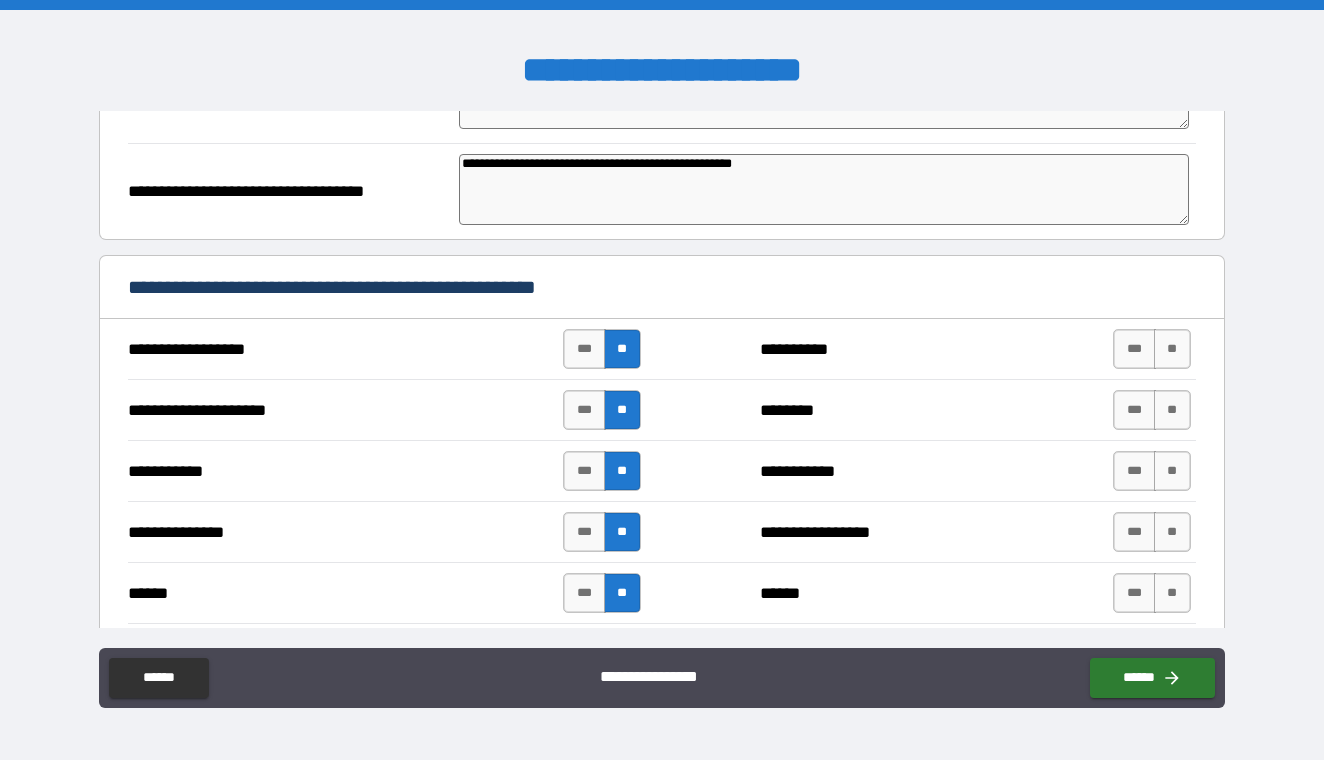 scroll, scrollTop: 205, scrollLeft: 0, axis: vertical 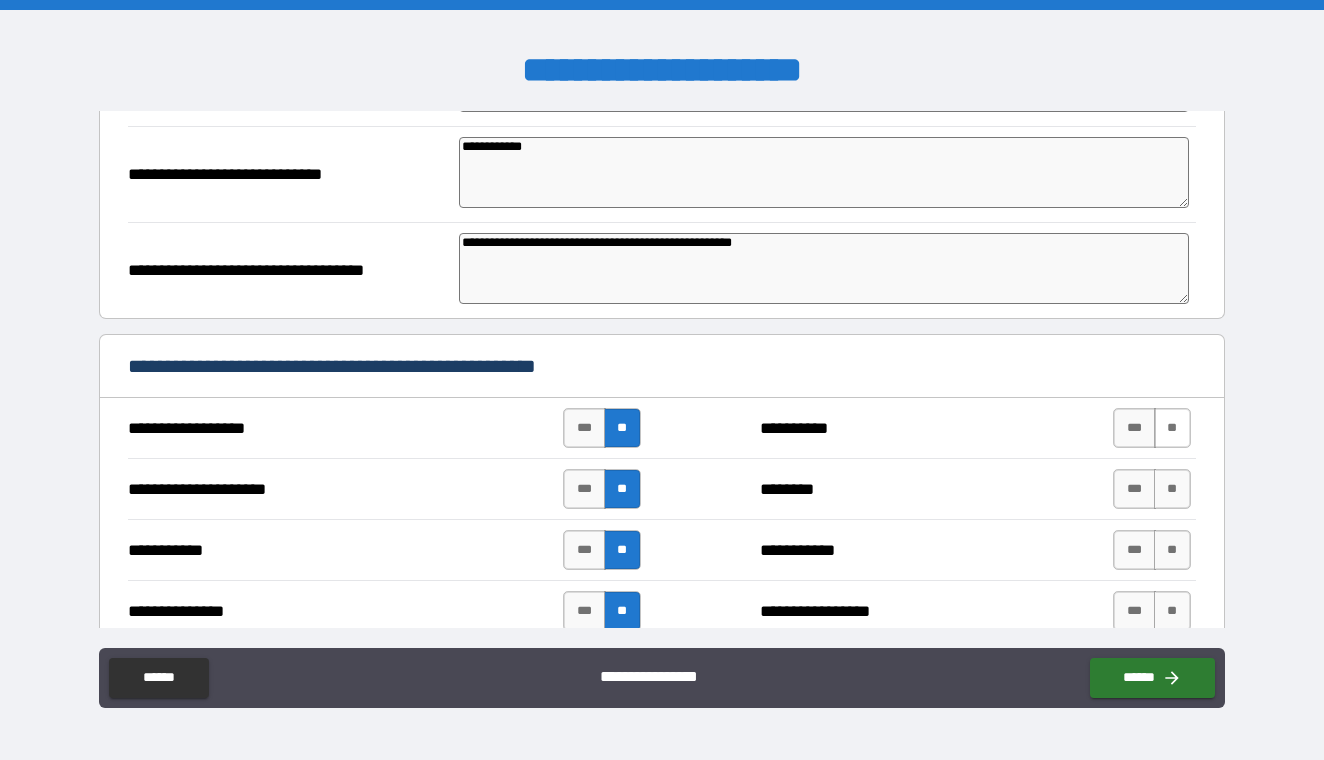click on "**" at bounding box center [1172, 428] 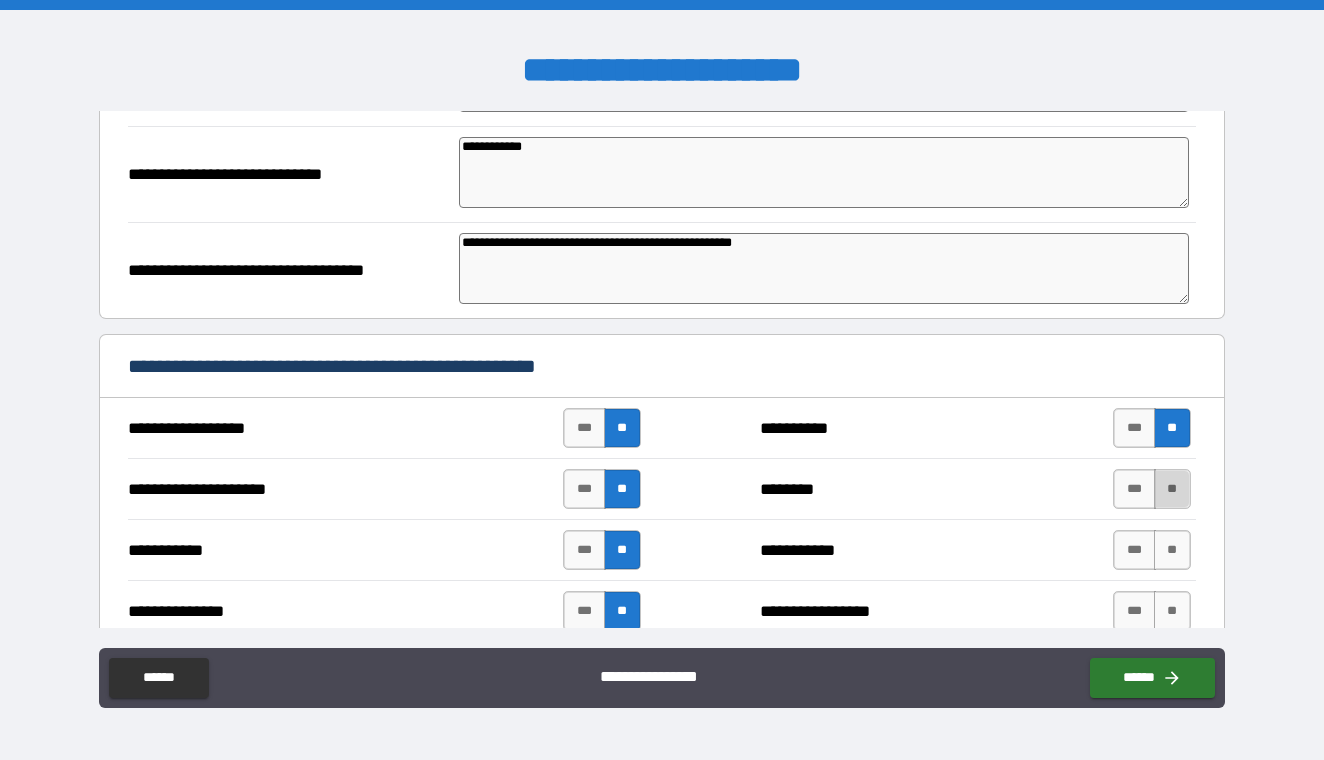 click on "**" at bounding box center (1172, 489) 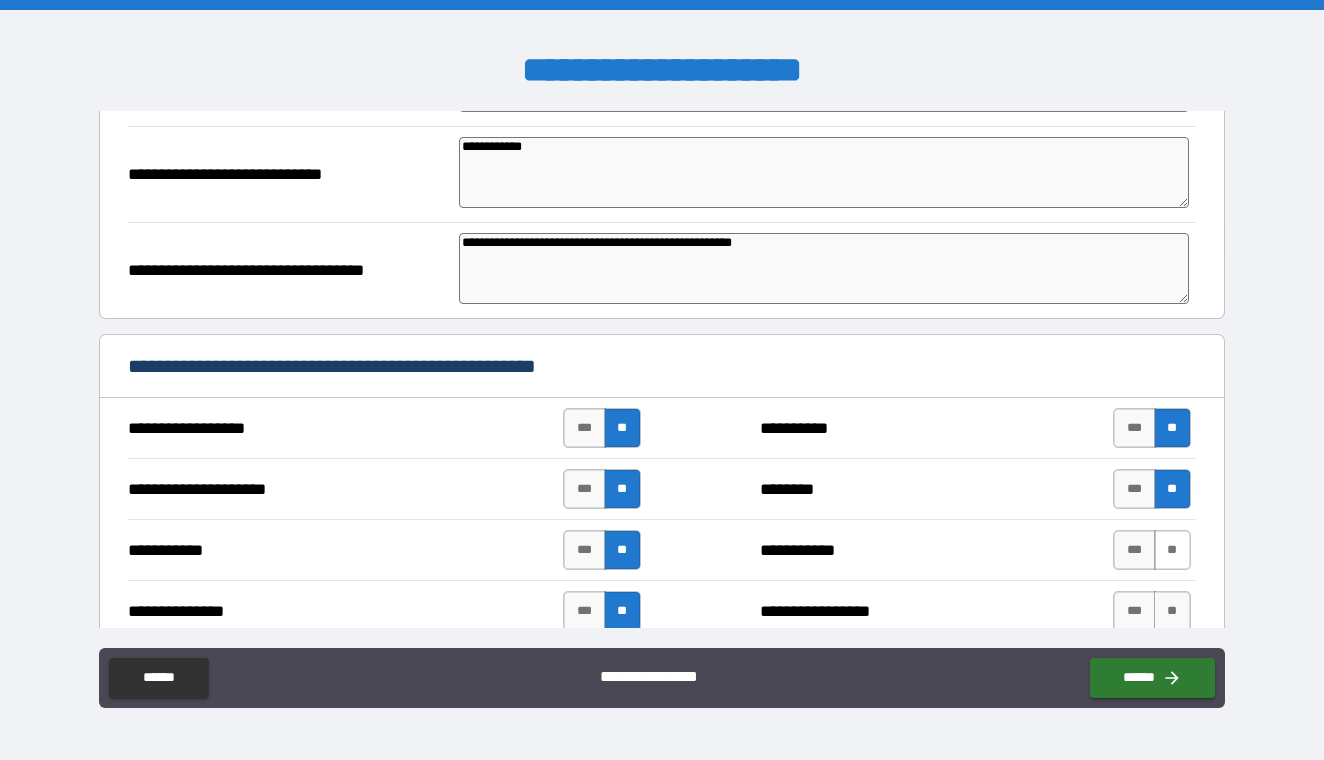 click on "**" at bounding box center [1172, 550] 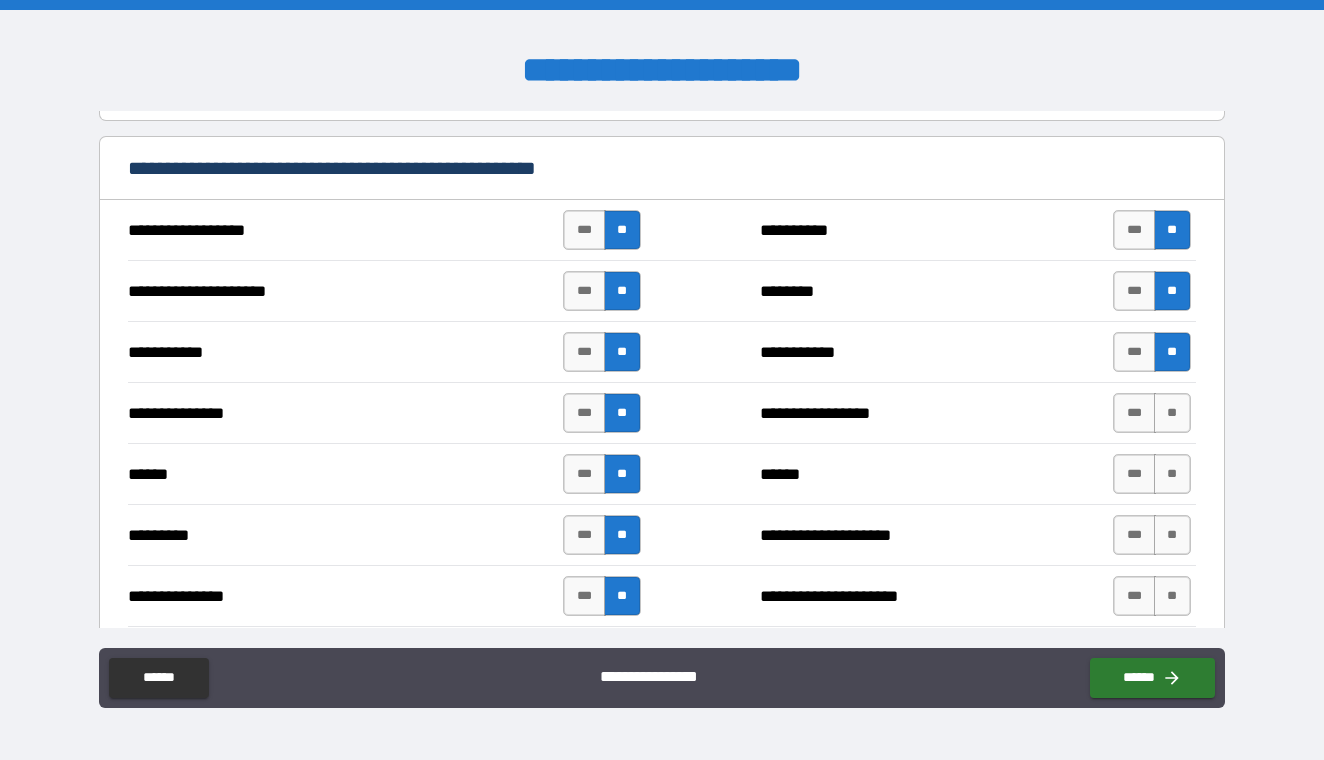 scroll, scrollTop: 433, scrollLeft: 0, axis: vertical 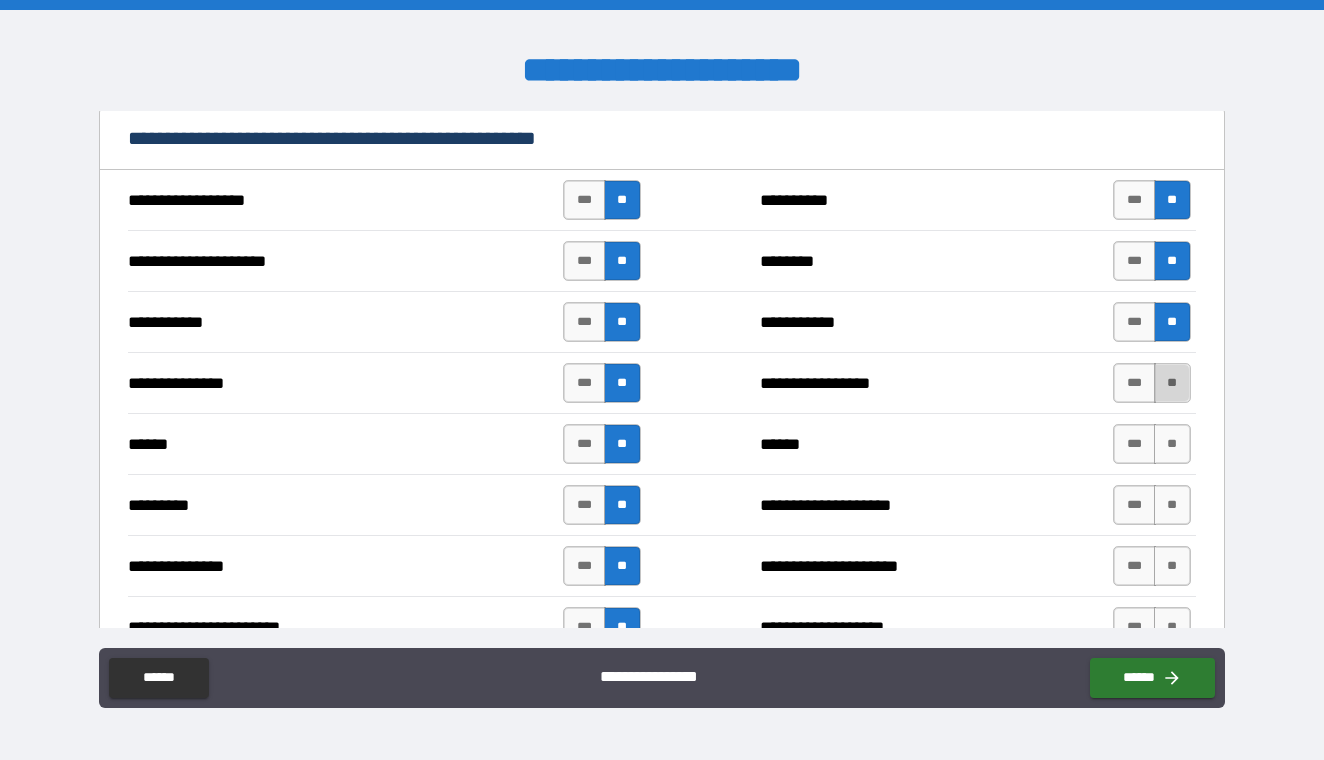 click on "**" at bounding box center [1172, 383] 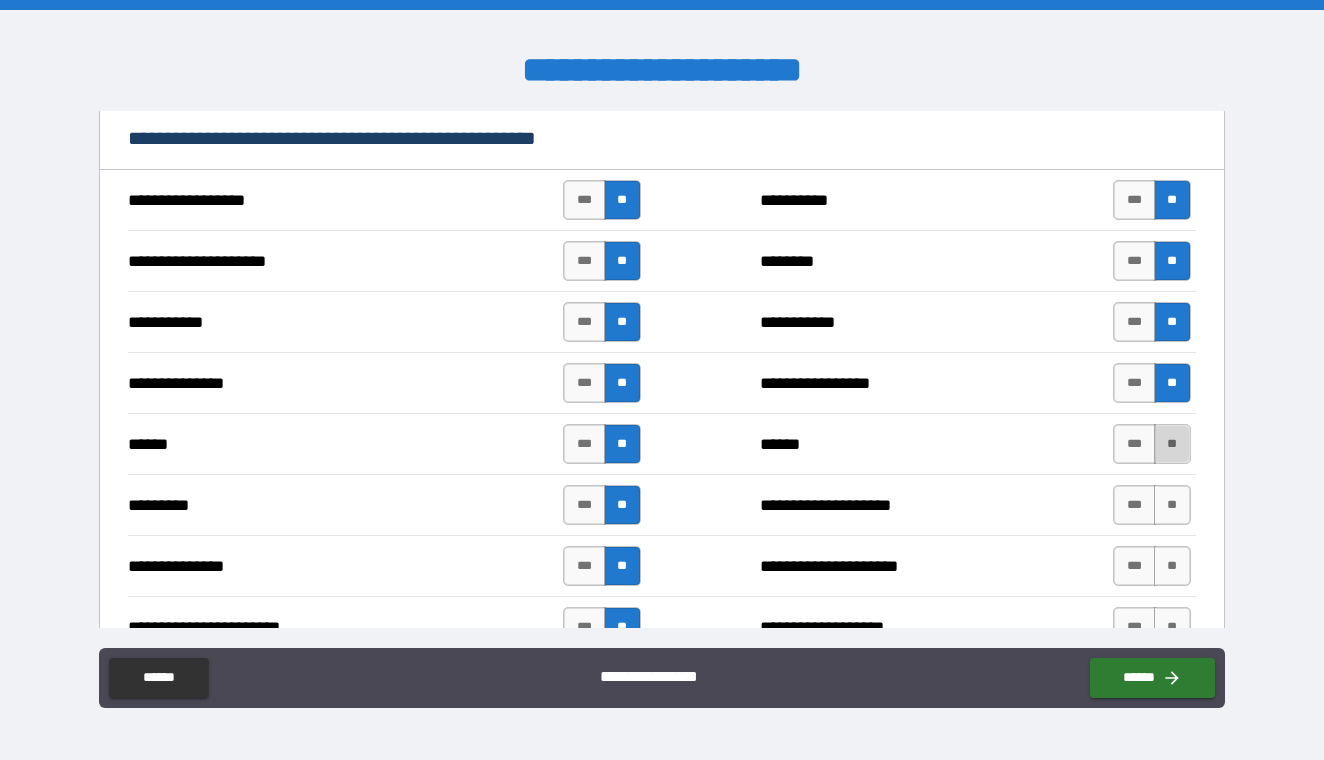 click on "**" at bounding box center [1172, 444] 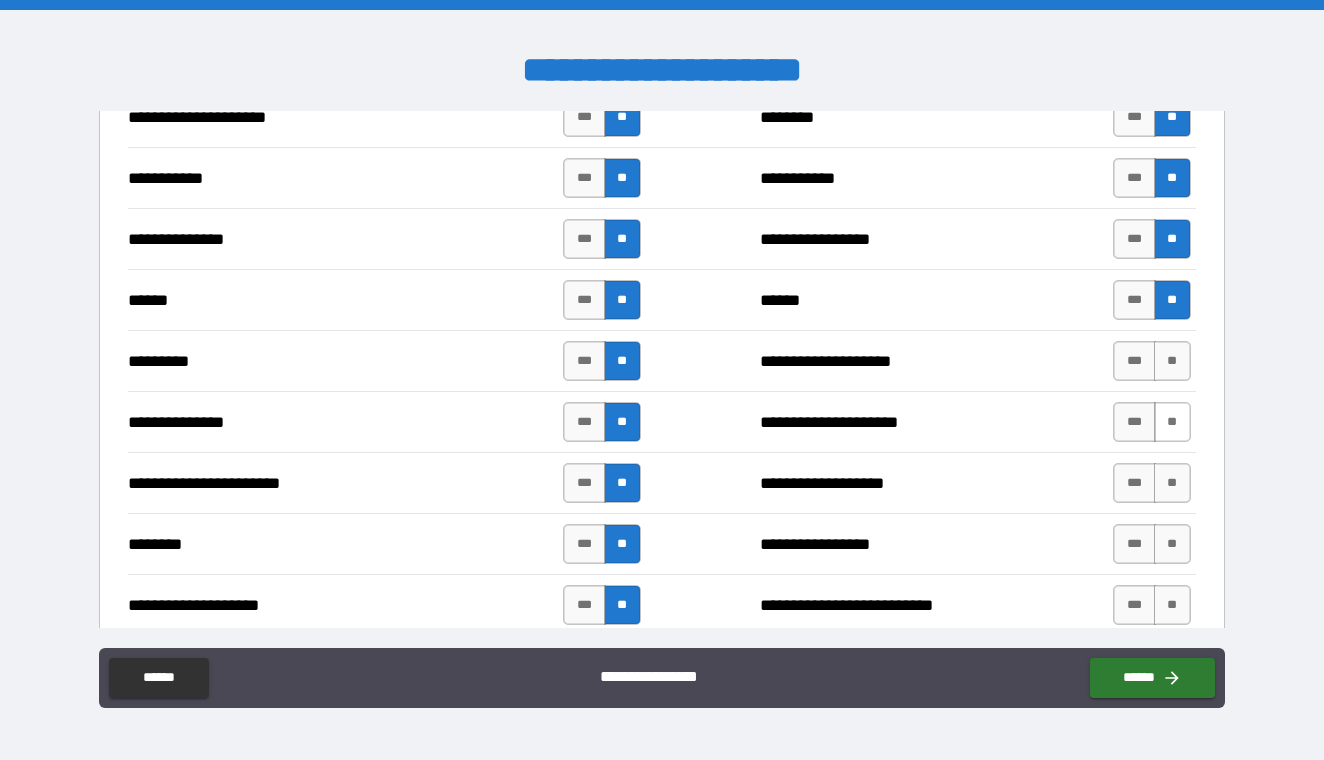 scroll, scrollTop: 585, scrollLeft: 0, axis: vertical 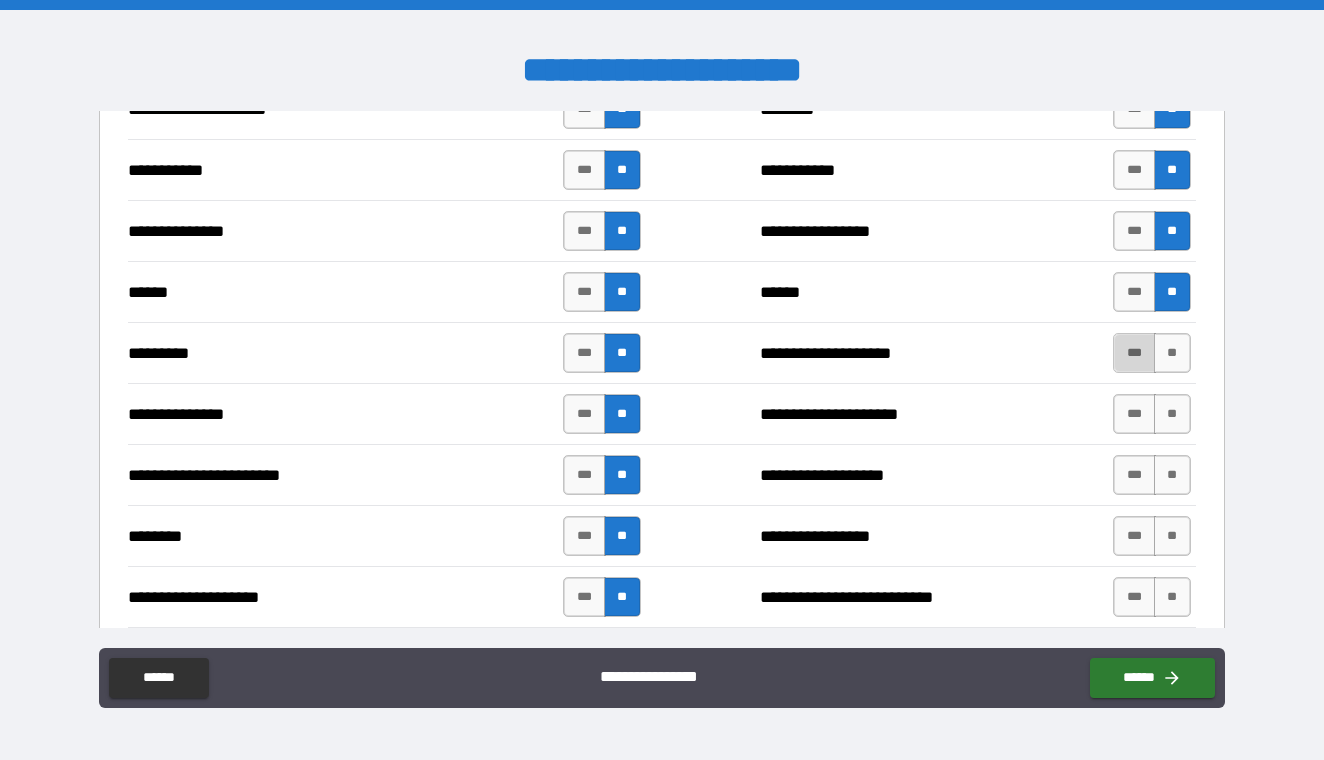 click on "***" at bounding box center [1134, 353] 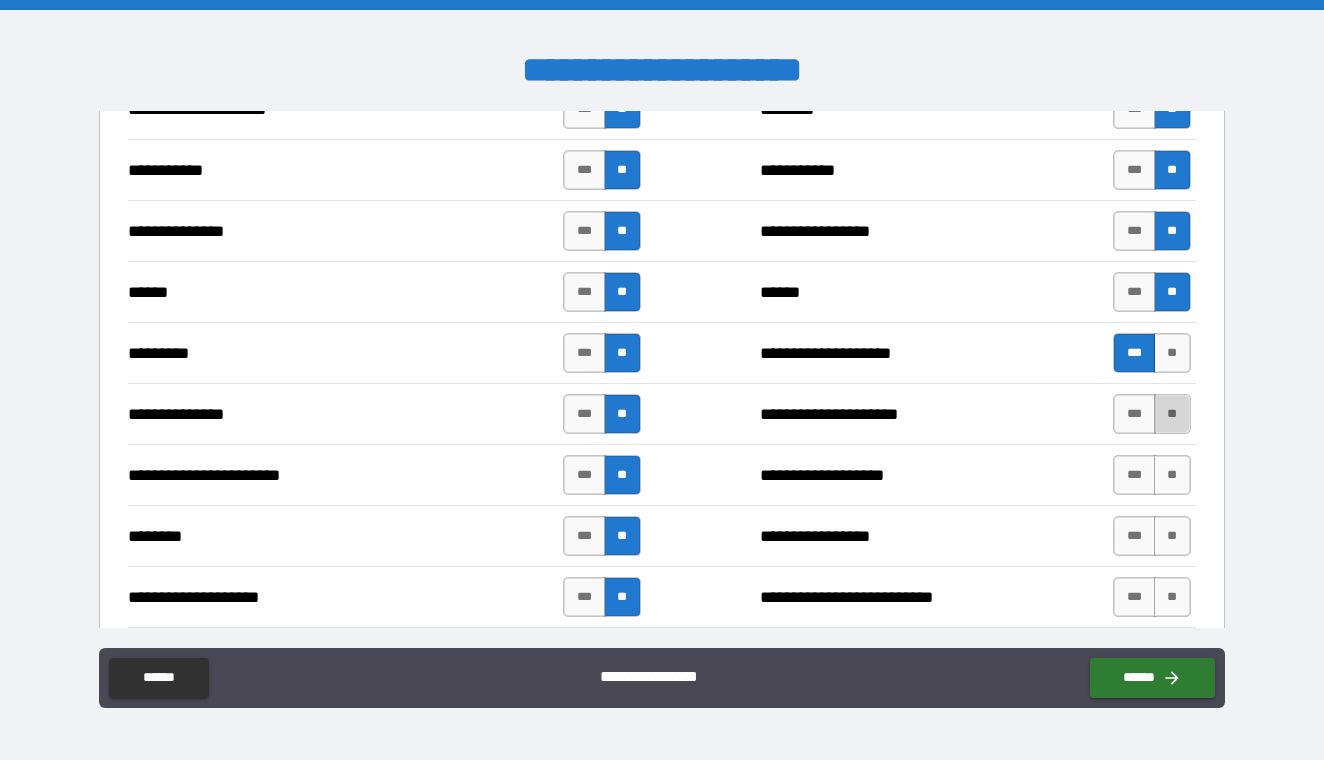 click on "**" at bounding box center [1172, 414] 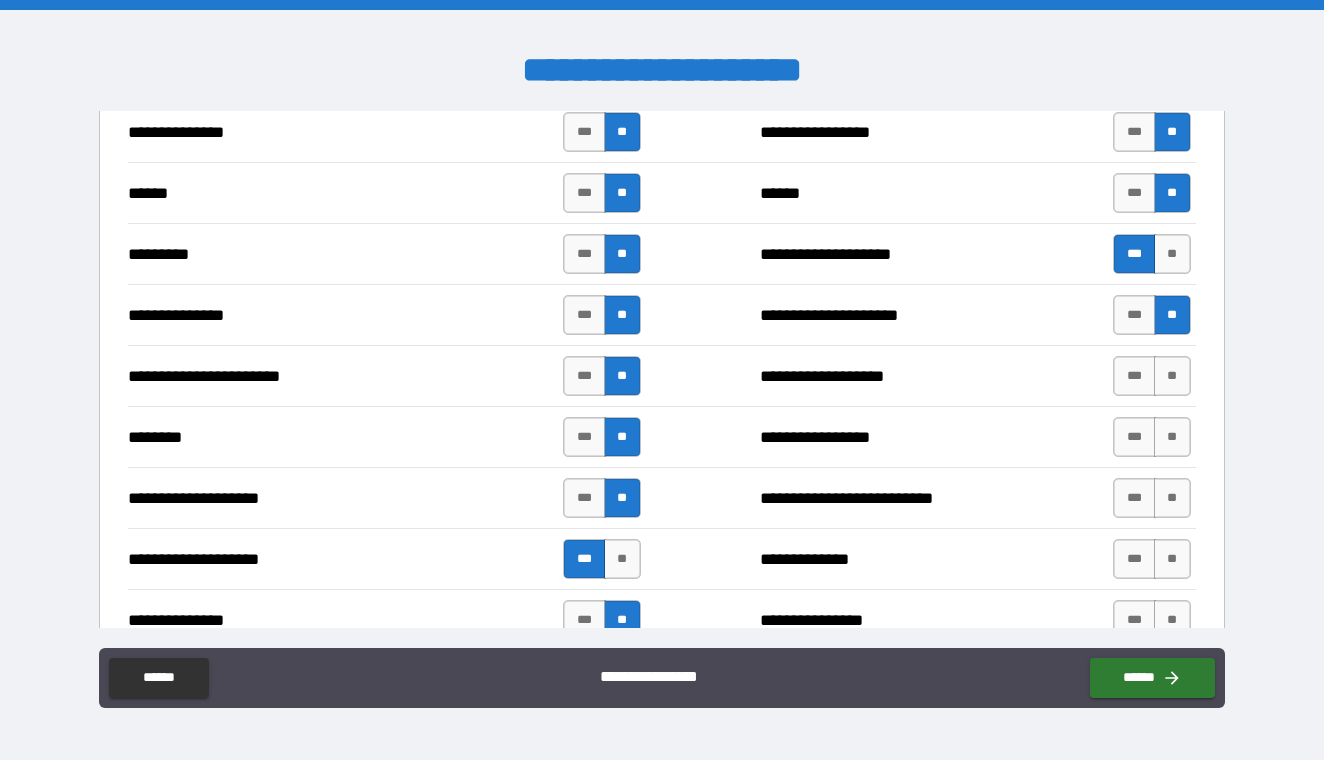 scroll, scrollTop: 686, scrollLeft: 0, axis: vertical 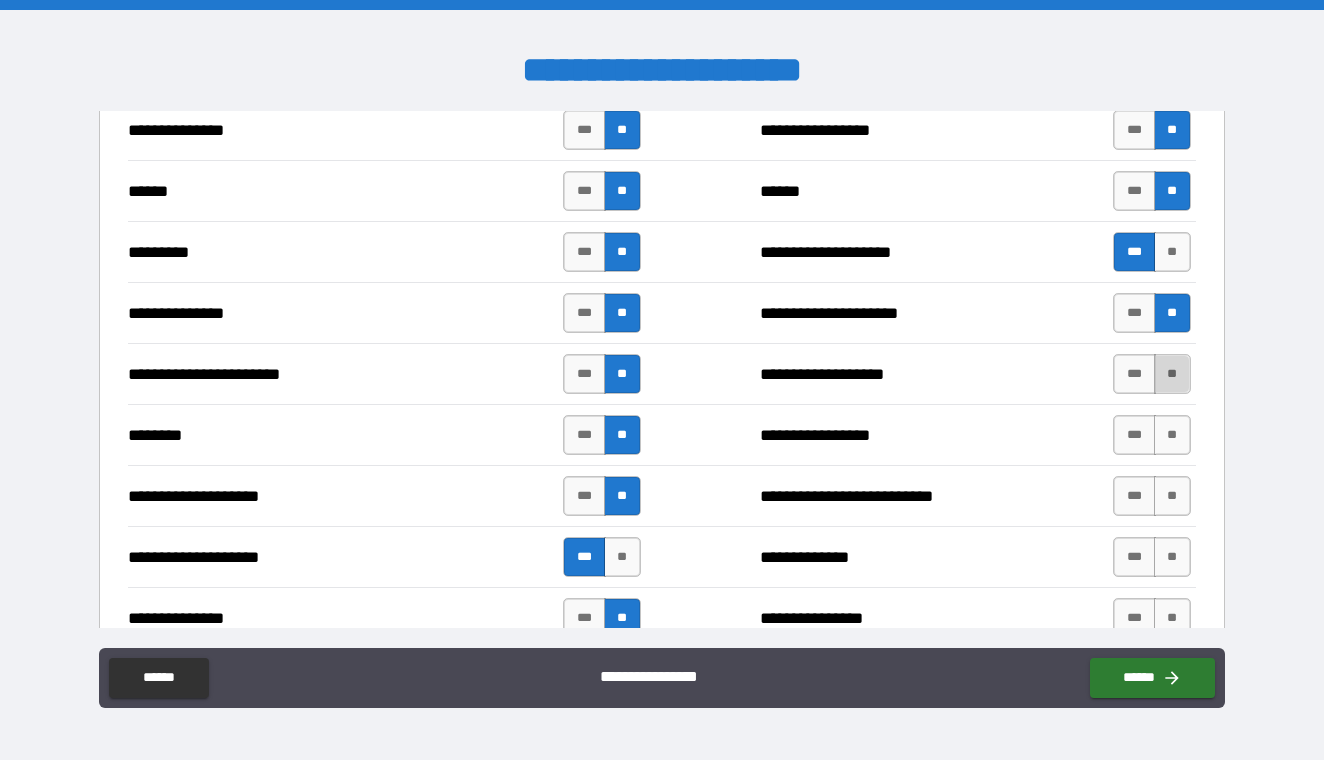 click on "**" at bounding box center (1172, 374) 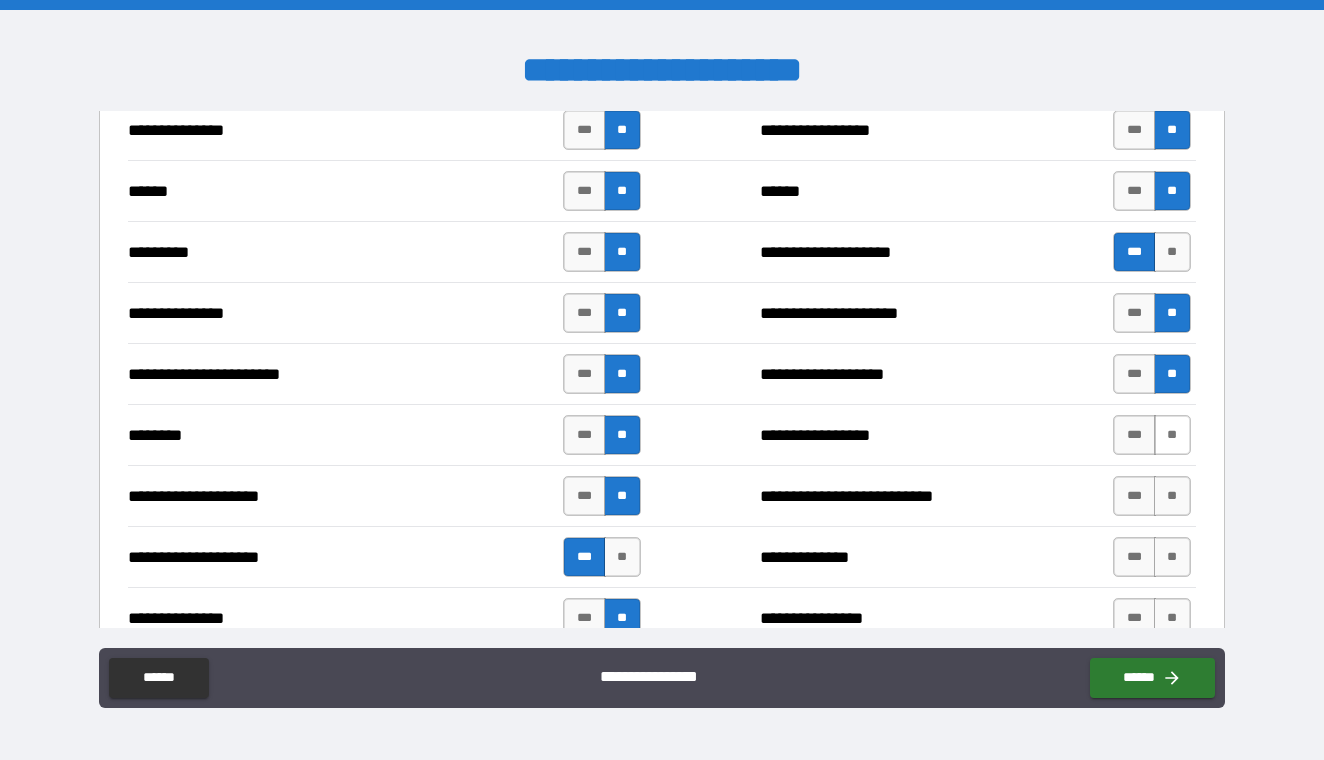 scroll, scrollTop: 692, scrollLeft: 0, axis: vertical 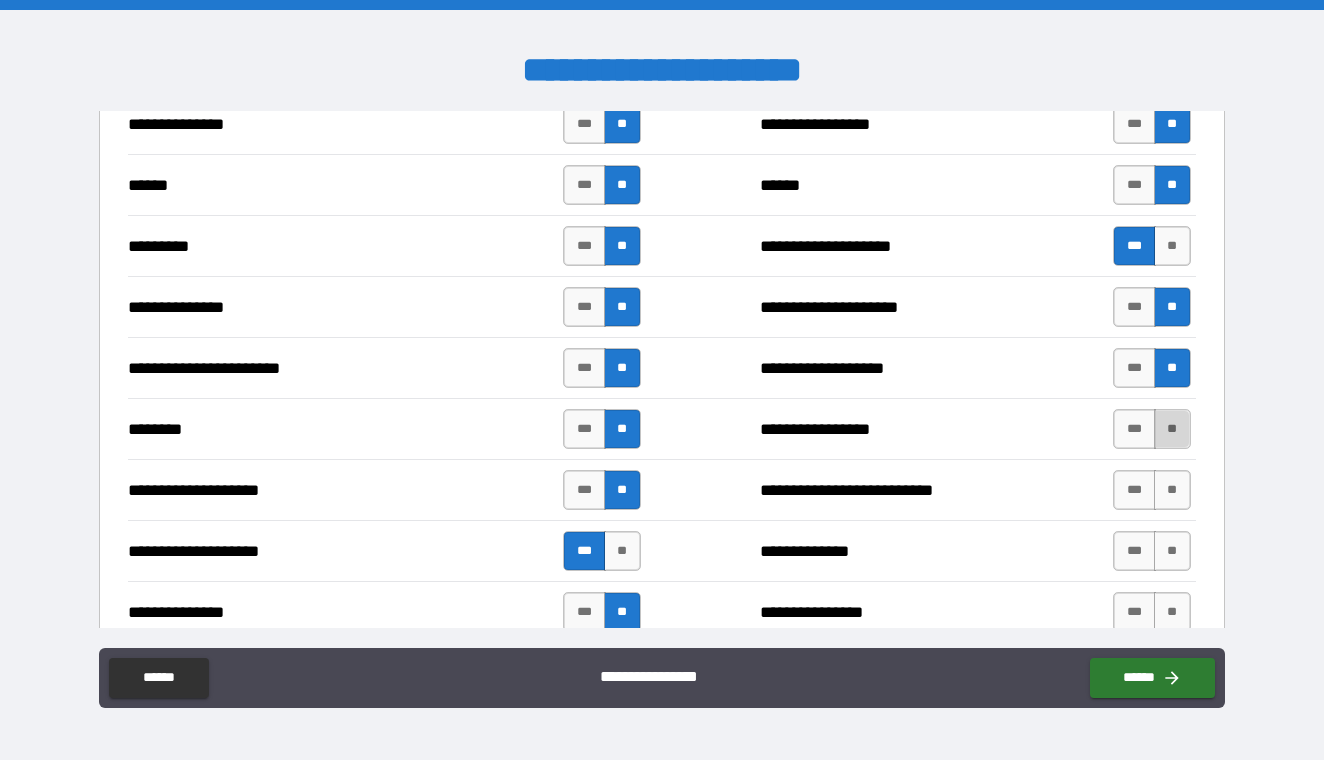 click on "**" at bounding box center (1172, 429) 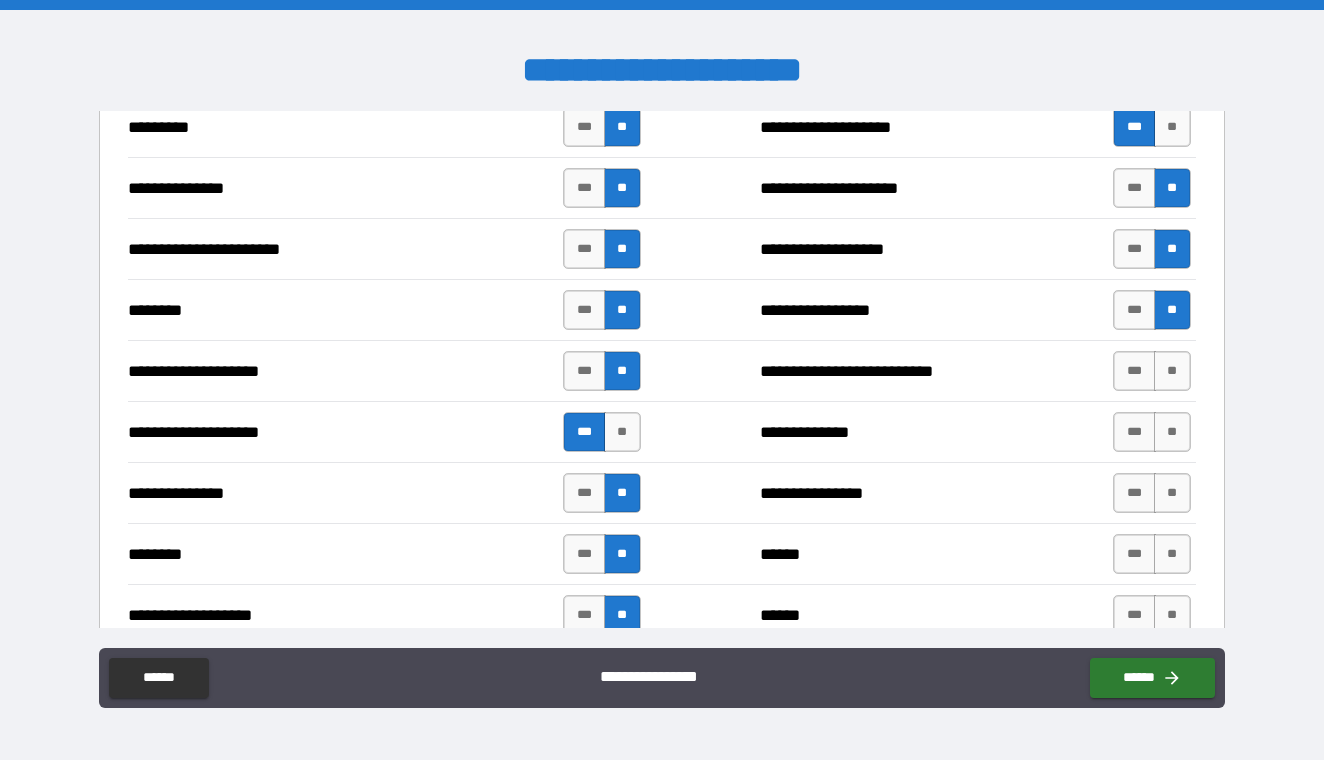 scroll, scrollTop: 828, scrollLeft: 0, axis: vertical 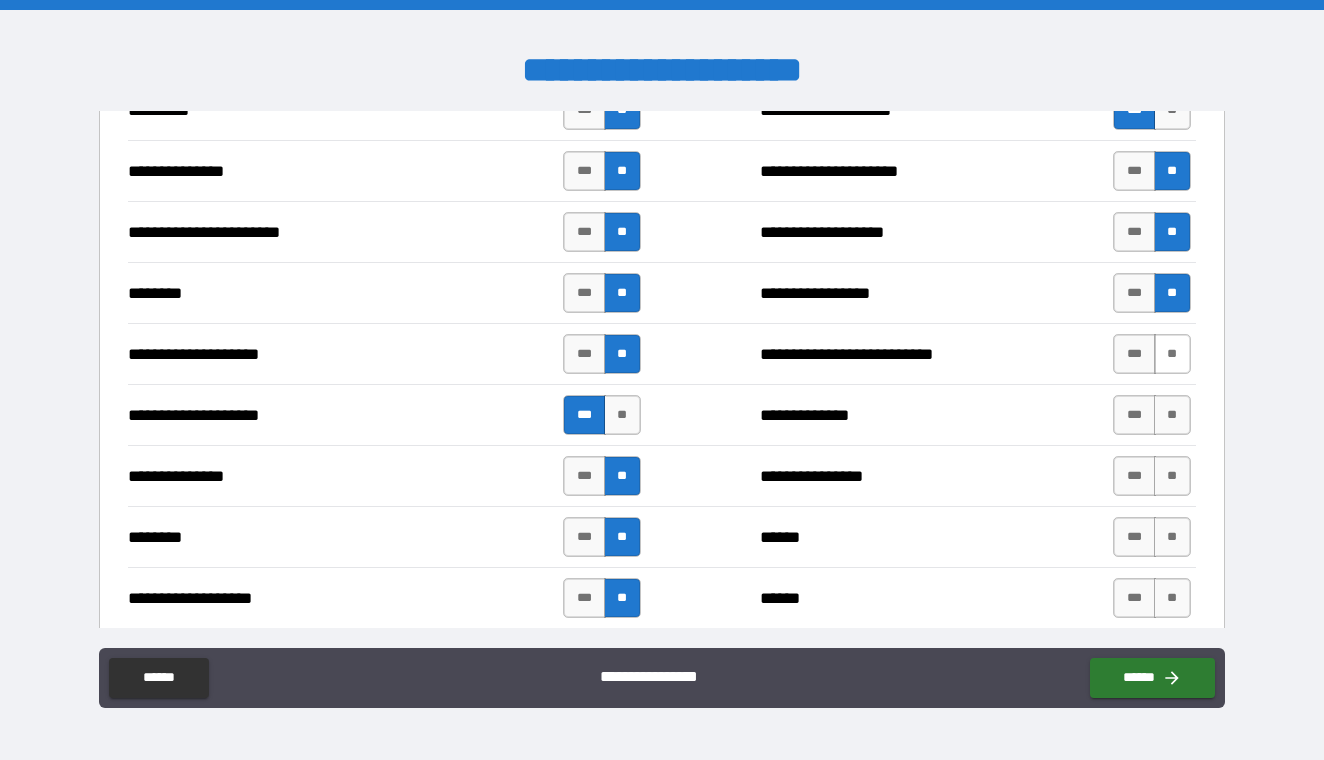click on "**" at bounding box center (1172, 354) 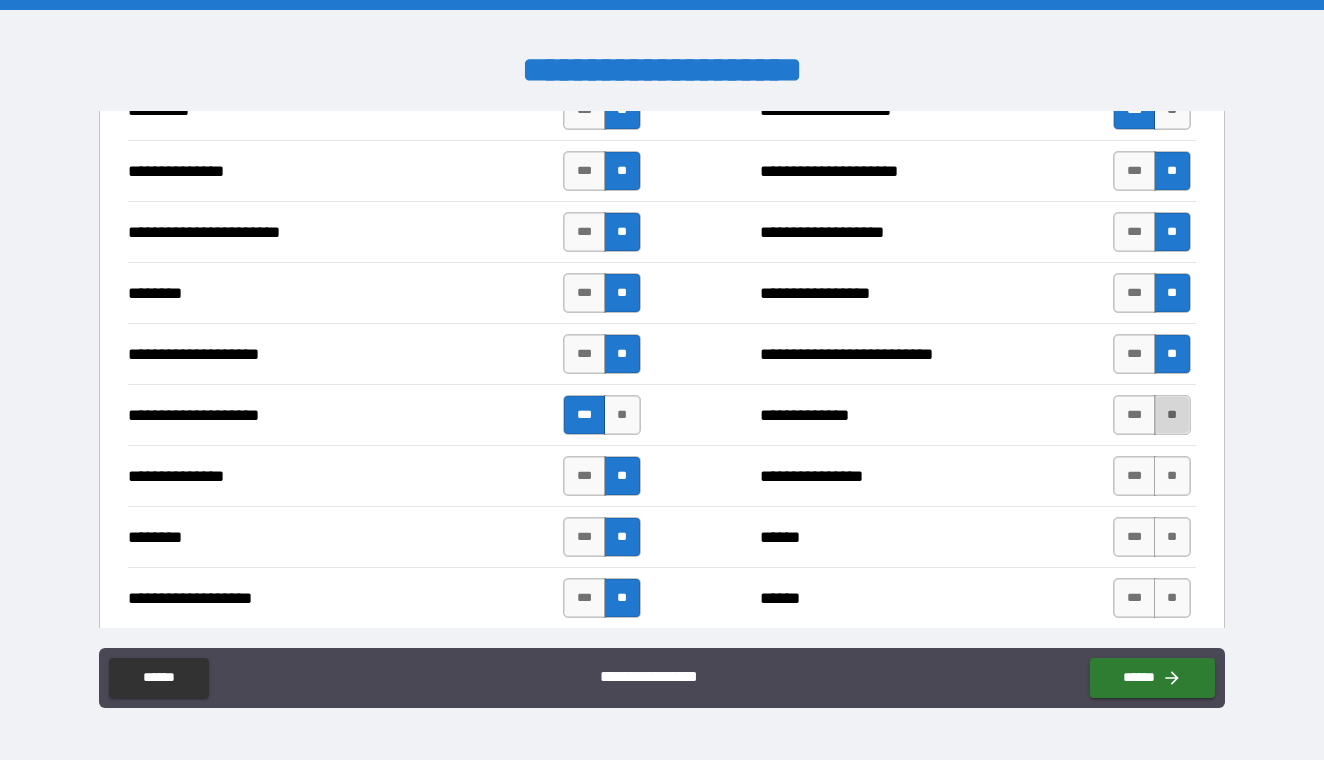 click on "**" at bounding box center (1172, 415) 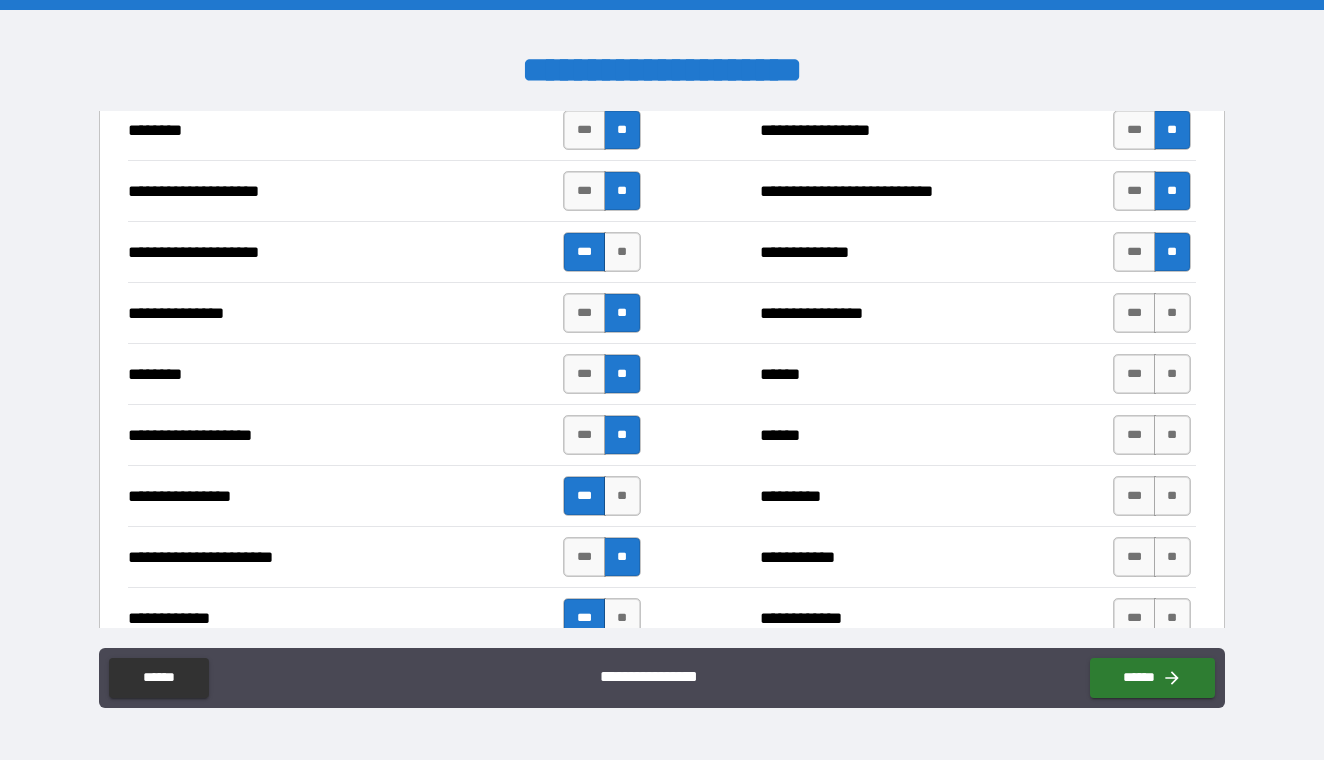 scroll, scrollTop: 996, scrollLeft: 0, axis: vertical 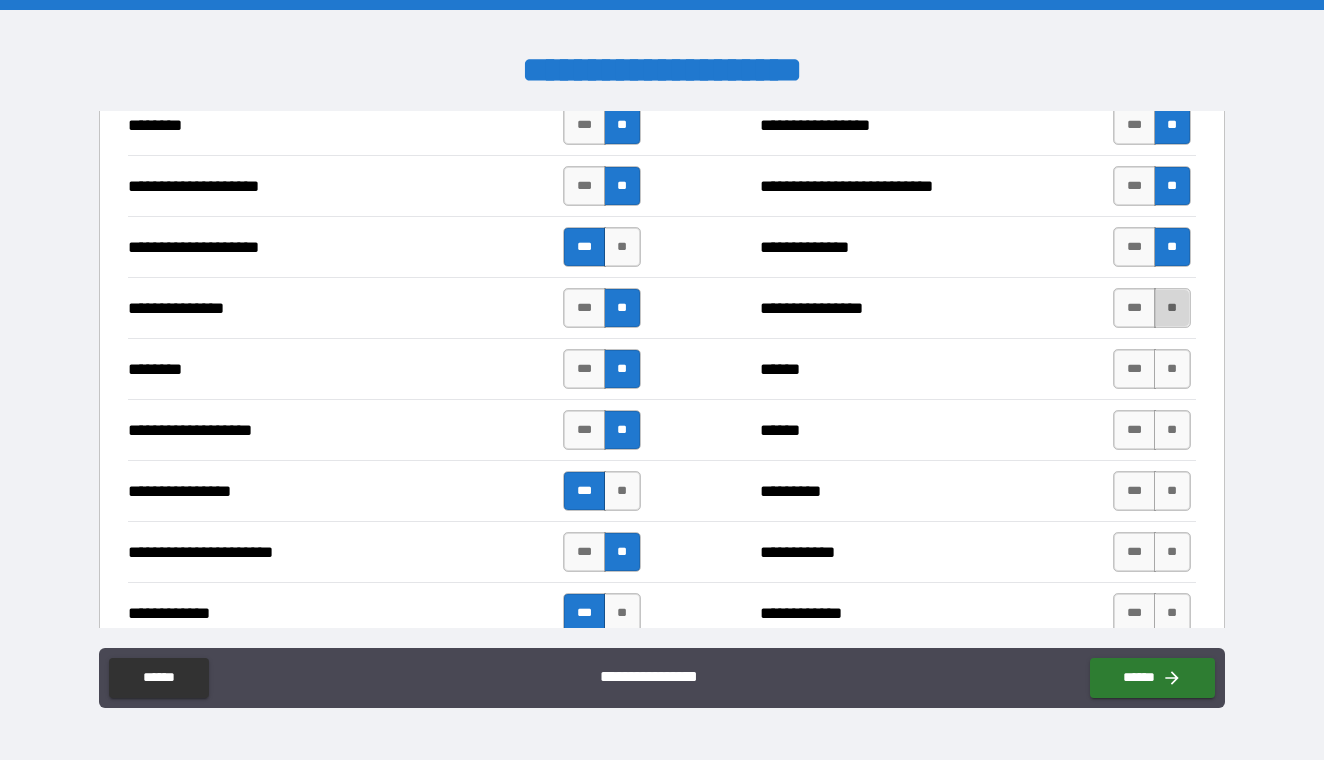 click on "**" at bounding box center [1172, 308] 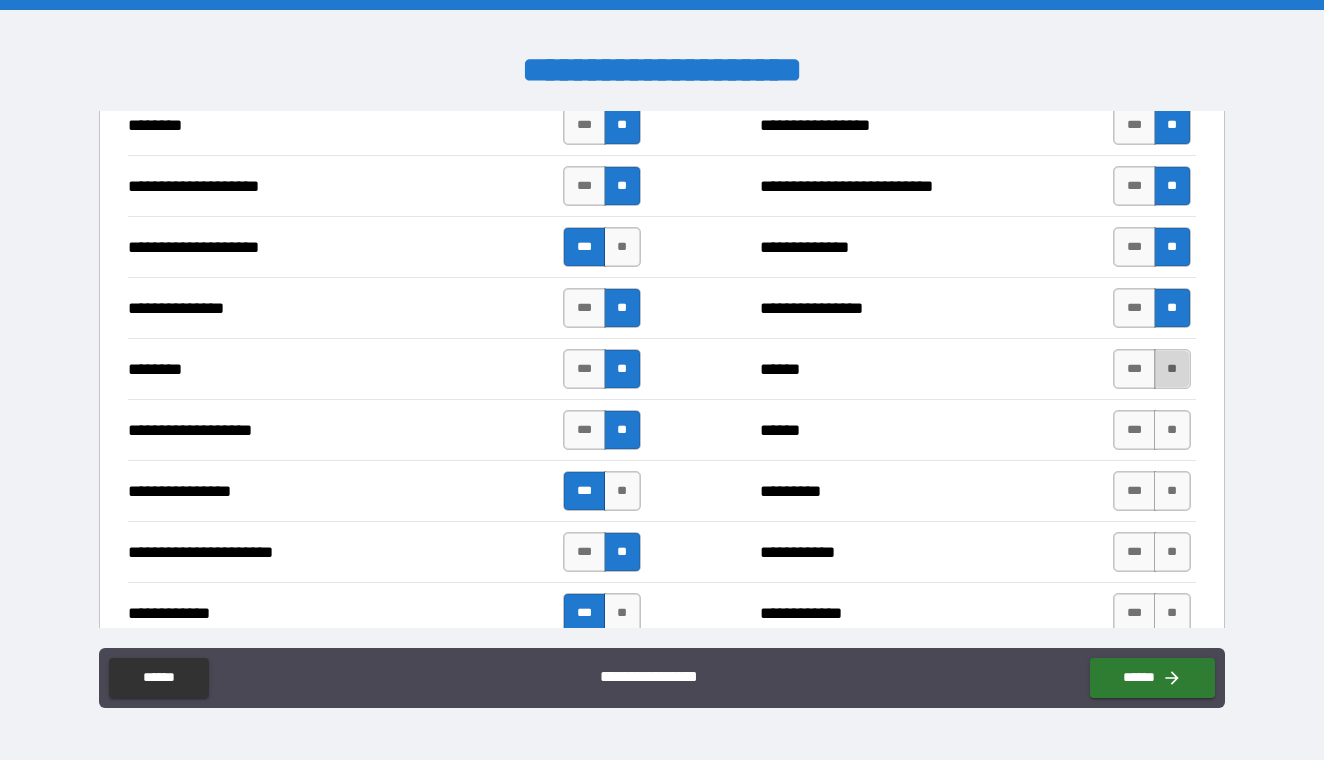 click on "**" at bounding box center (1172, 369) 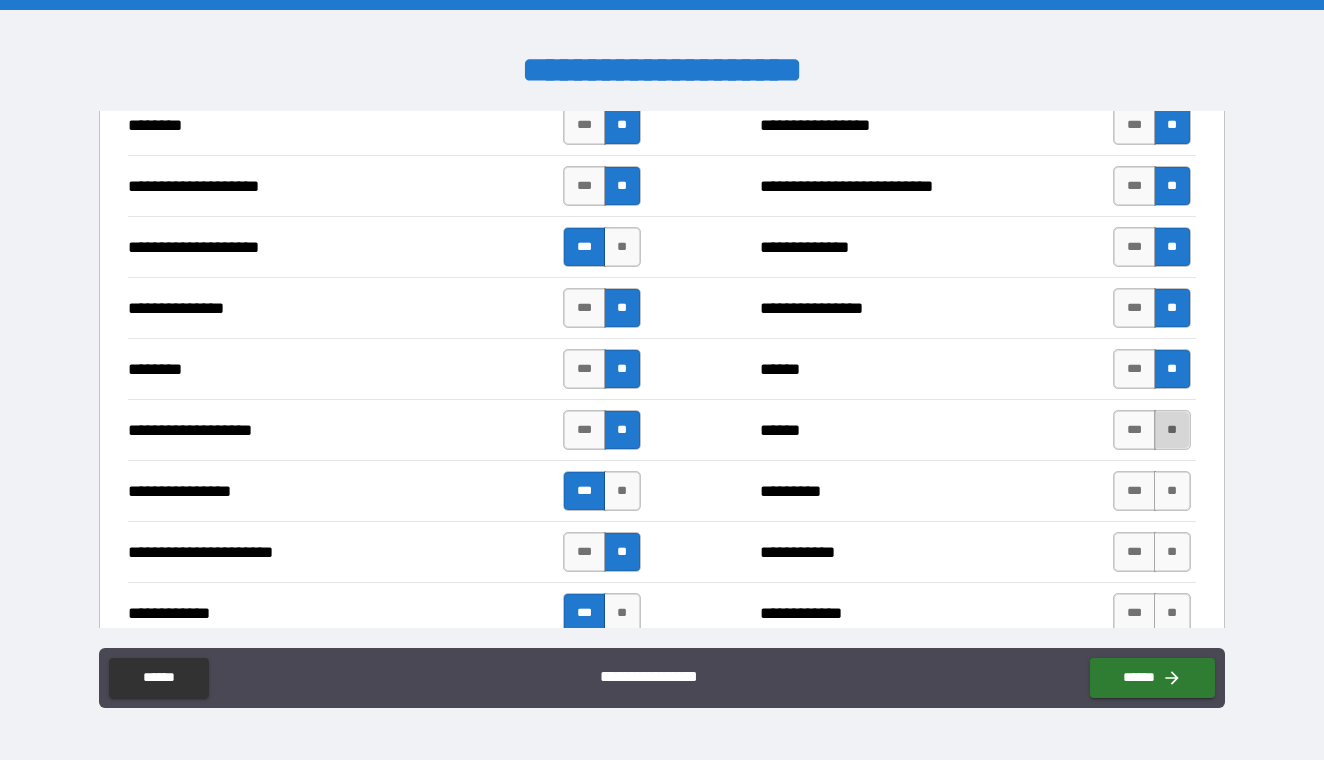 click on "**" at bounding box center (1172, 430) 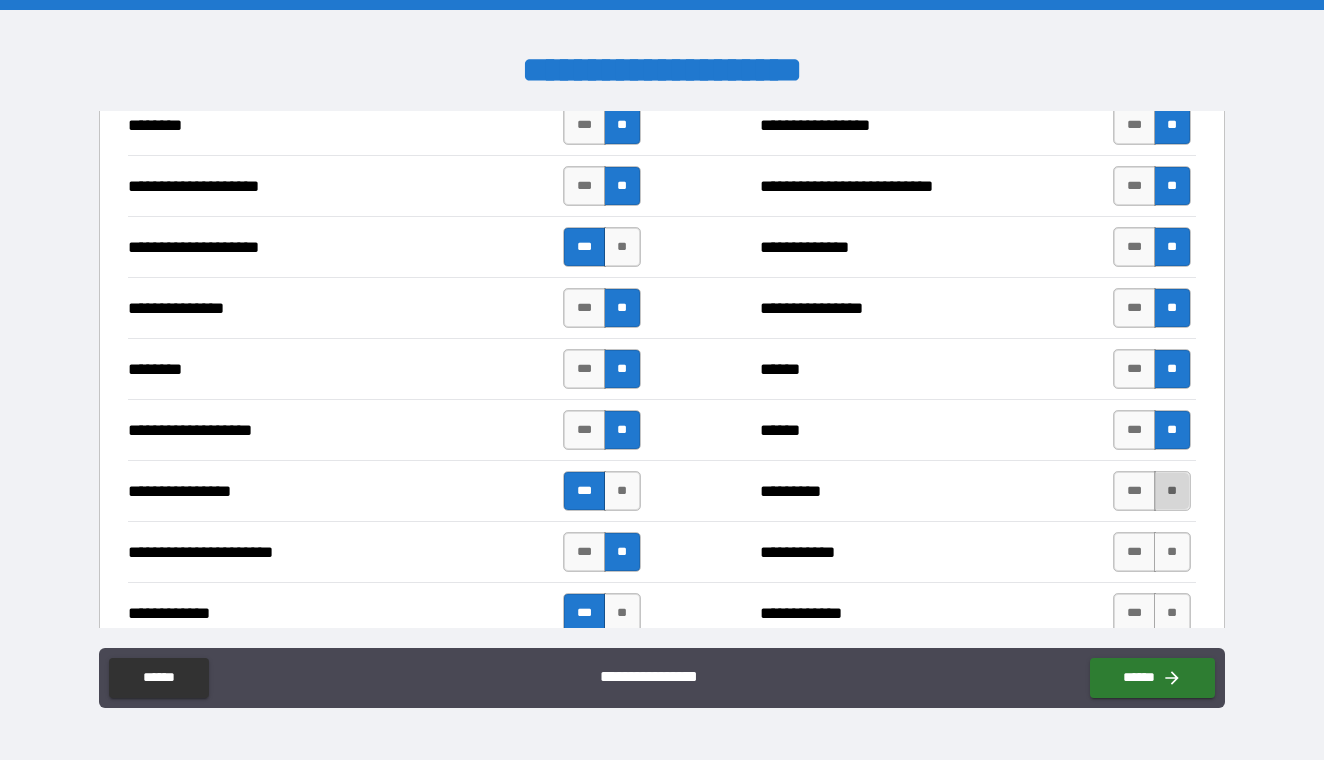 click on "**" at bounding box center [1172, 491] 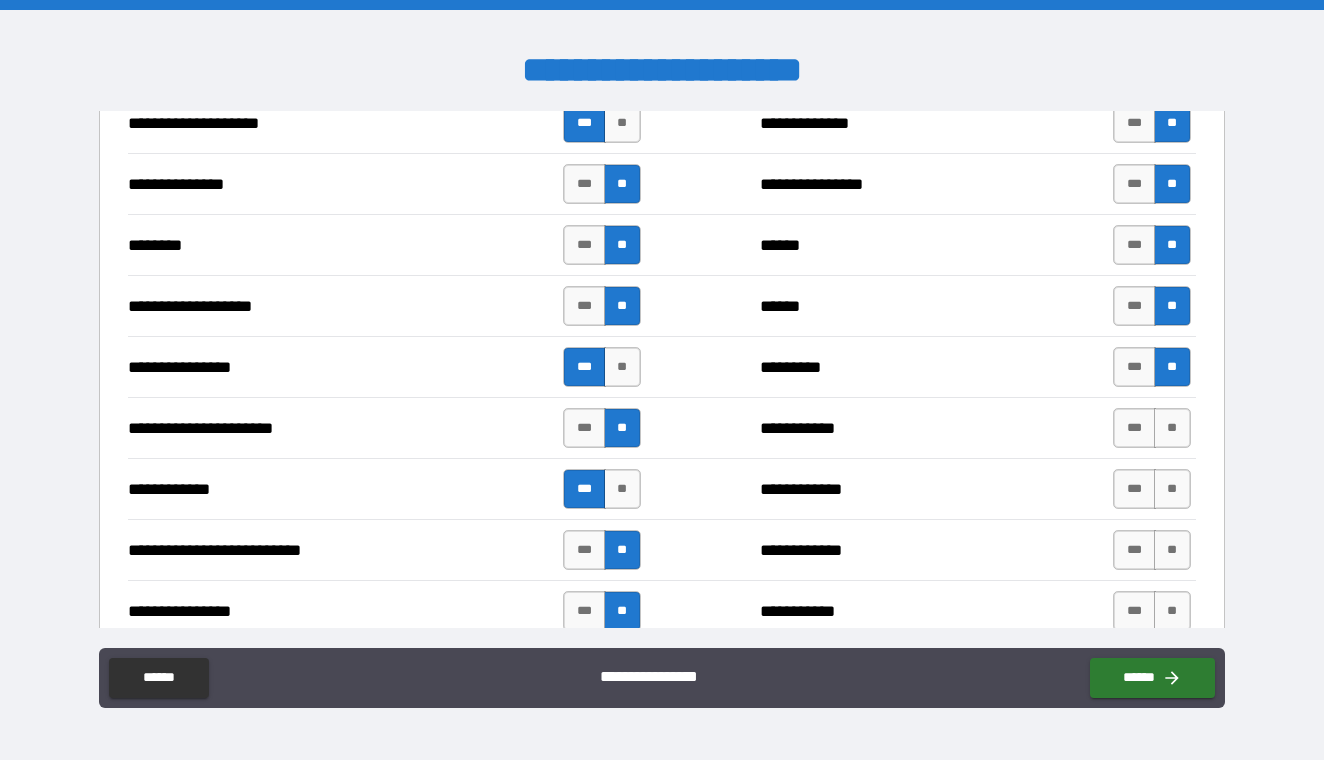 scroll, scrollTop: 1123, scrollLeft: 0, axis: vertical 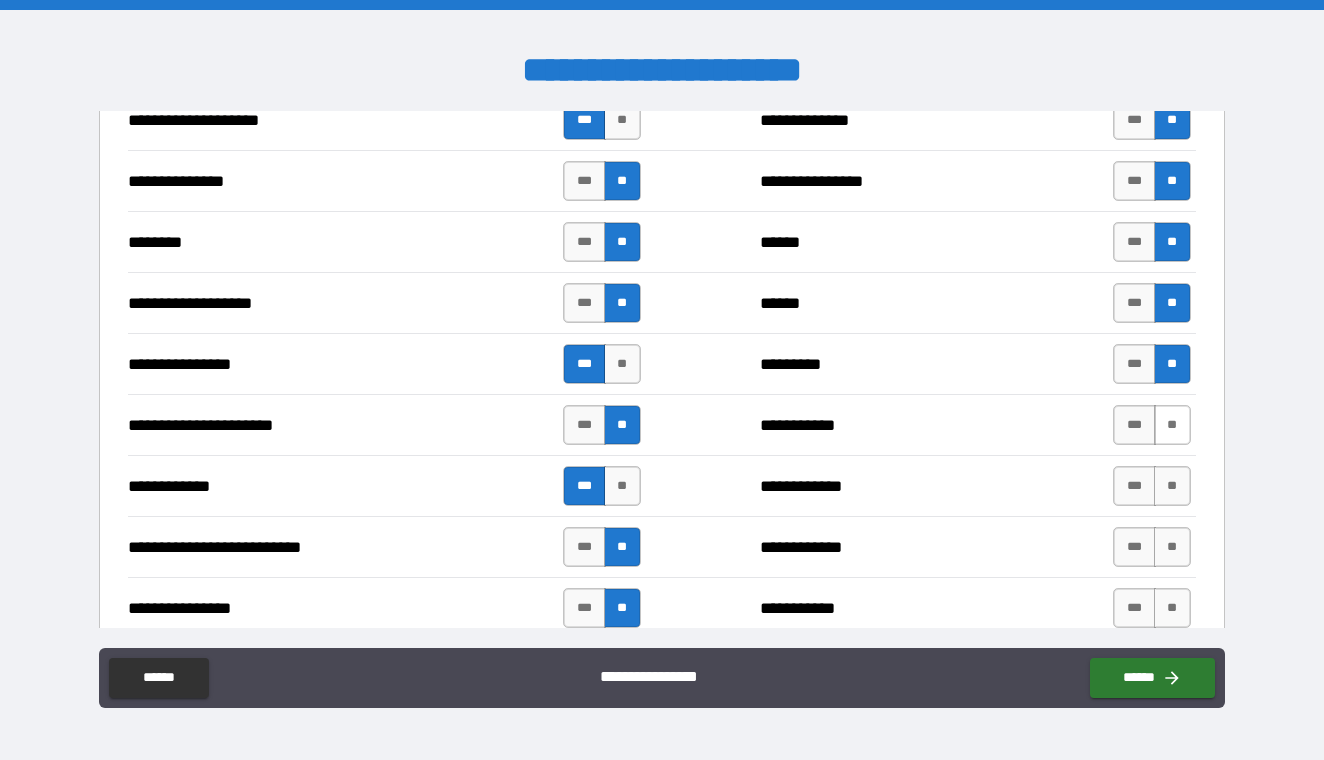 click on "**" at bounding box center (1172, 425) 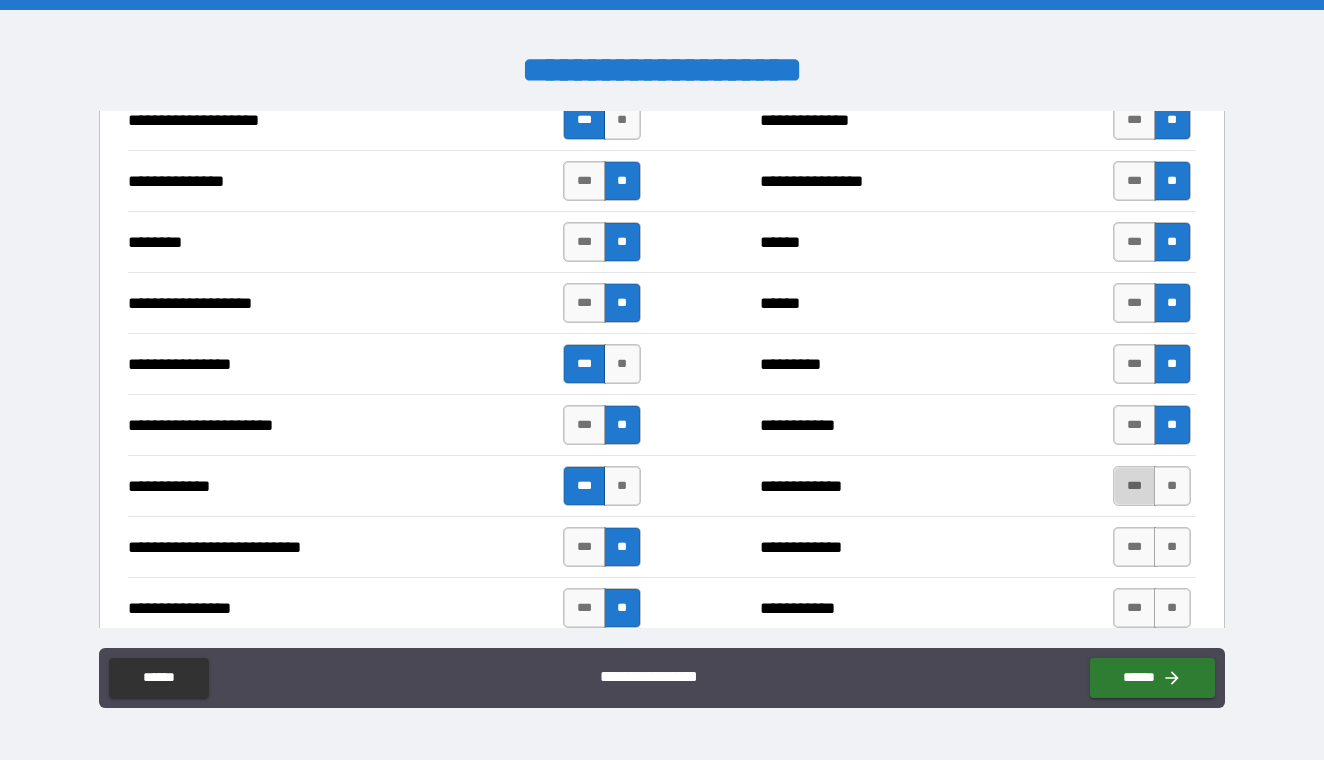 click on "***" at bounding box center (1134, 486) 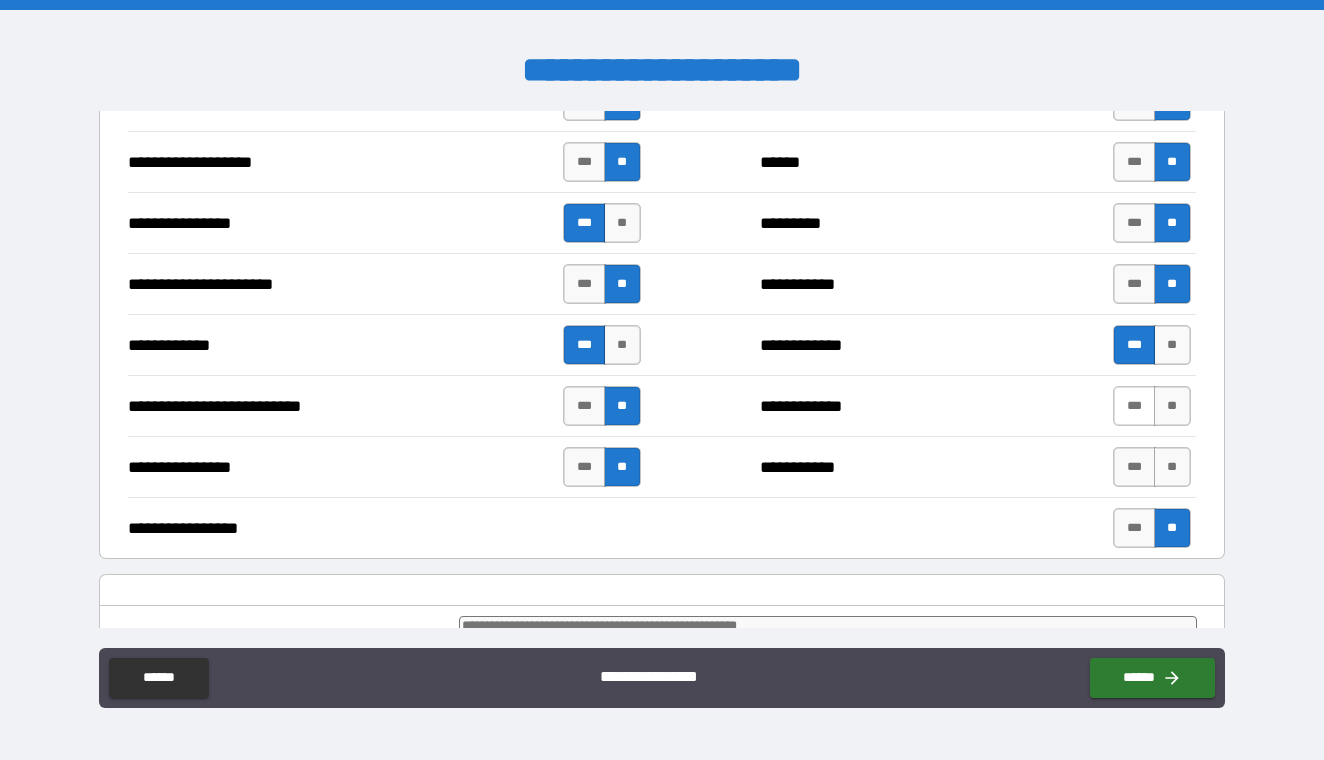scroll, scrollTop: 1265, scrollLeft: 0, axis: vertical 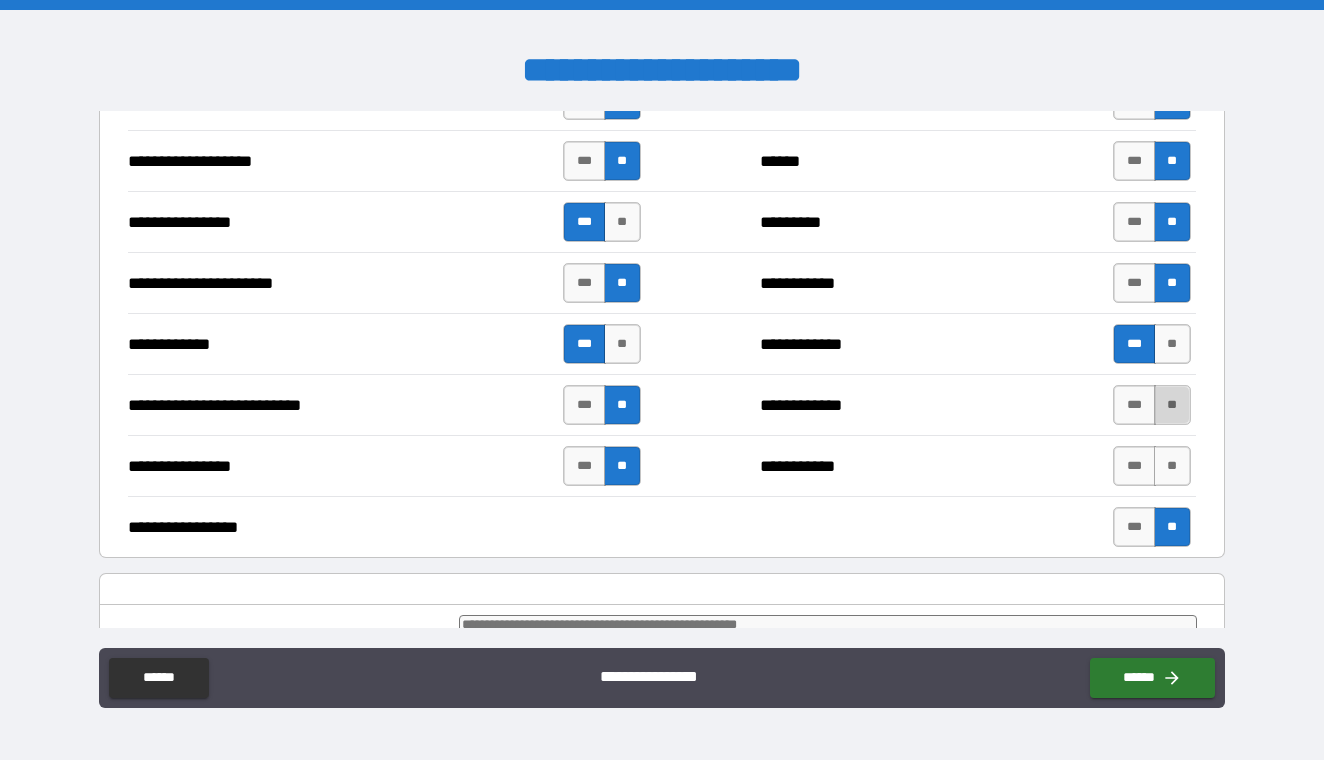 click on "**" at bounding box center [1172, 405] 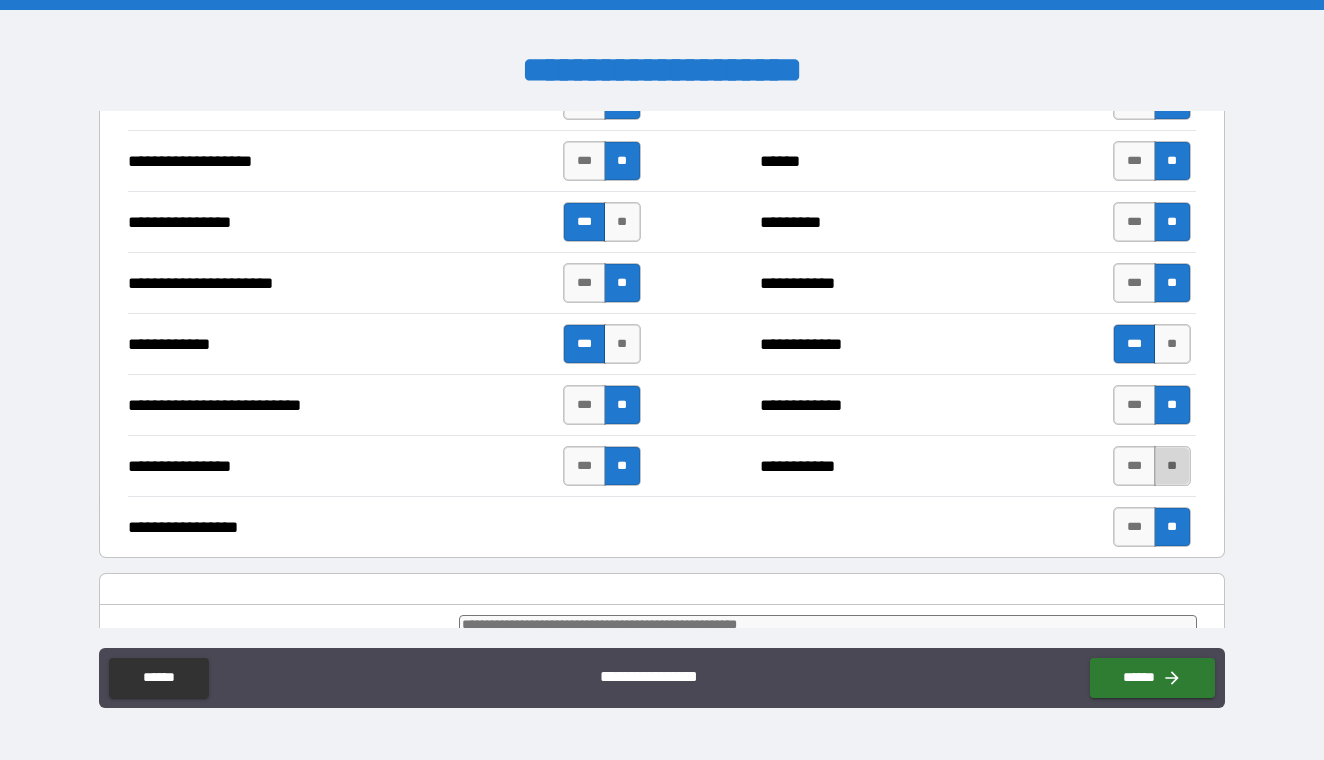 click on "**" at bounding box center (1172, 466) 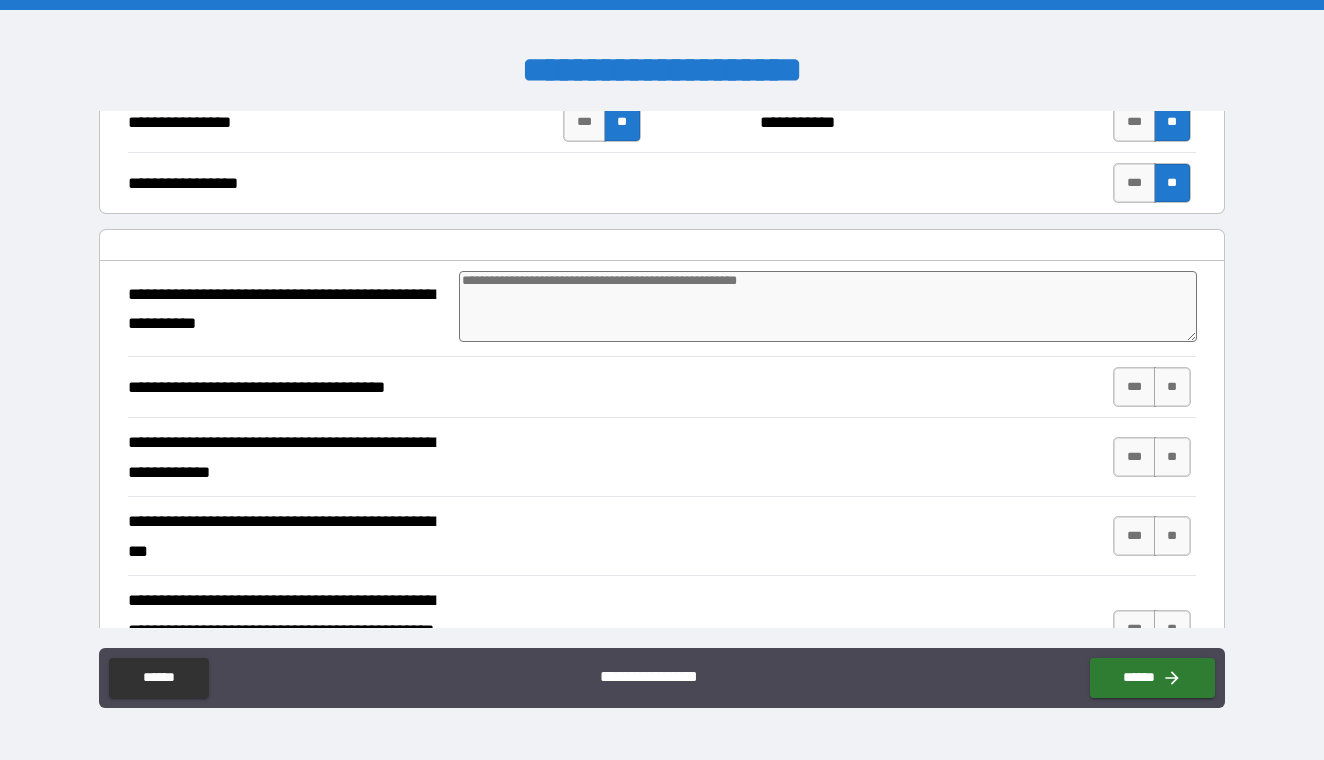 scroll, scrollTop: 1613, scrollLeft: 0, axis: vertical 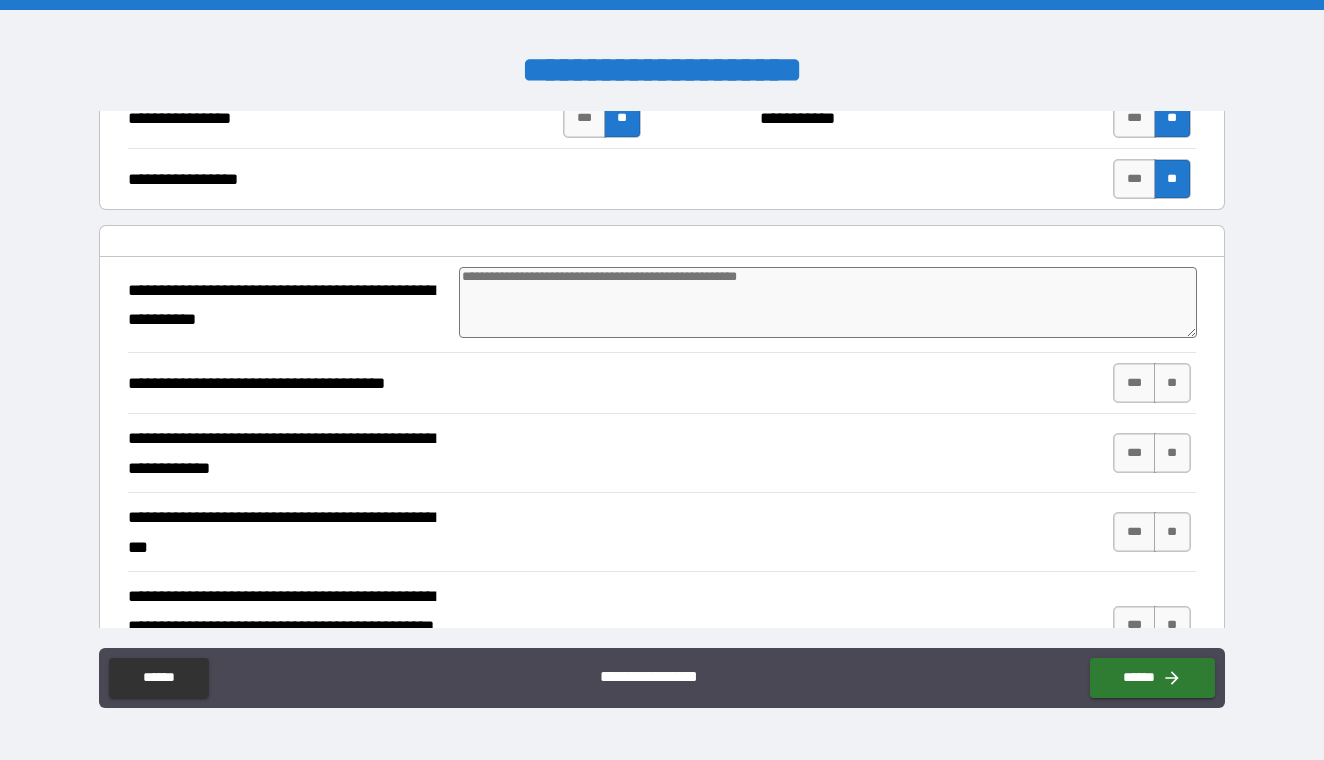 click at bounding box center (827, 302) 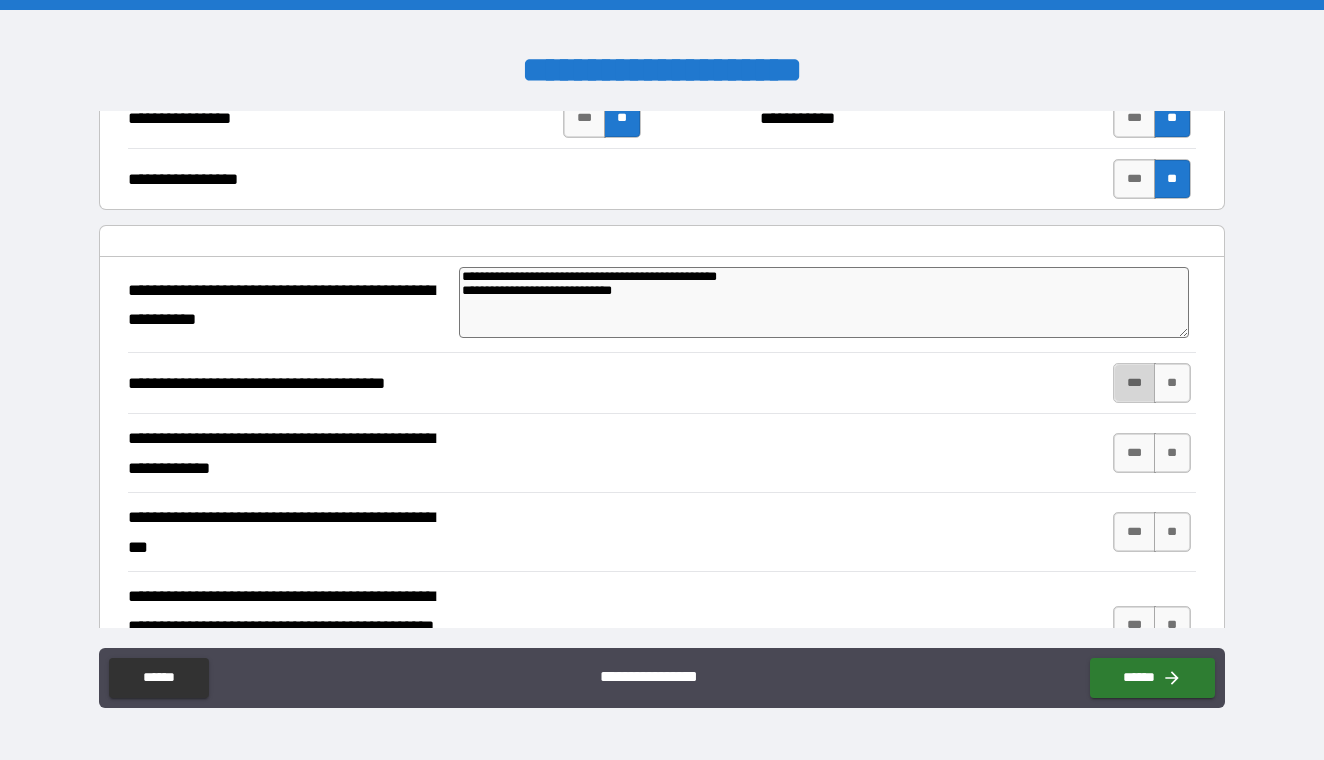 click on "***" at bounding box center (1134, 383) 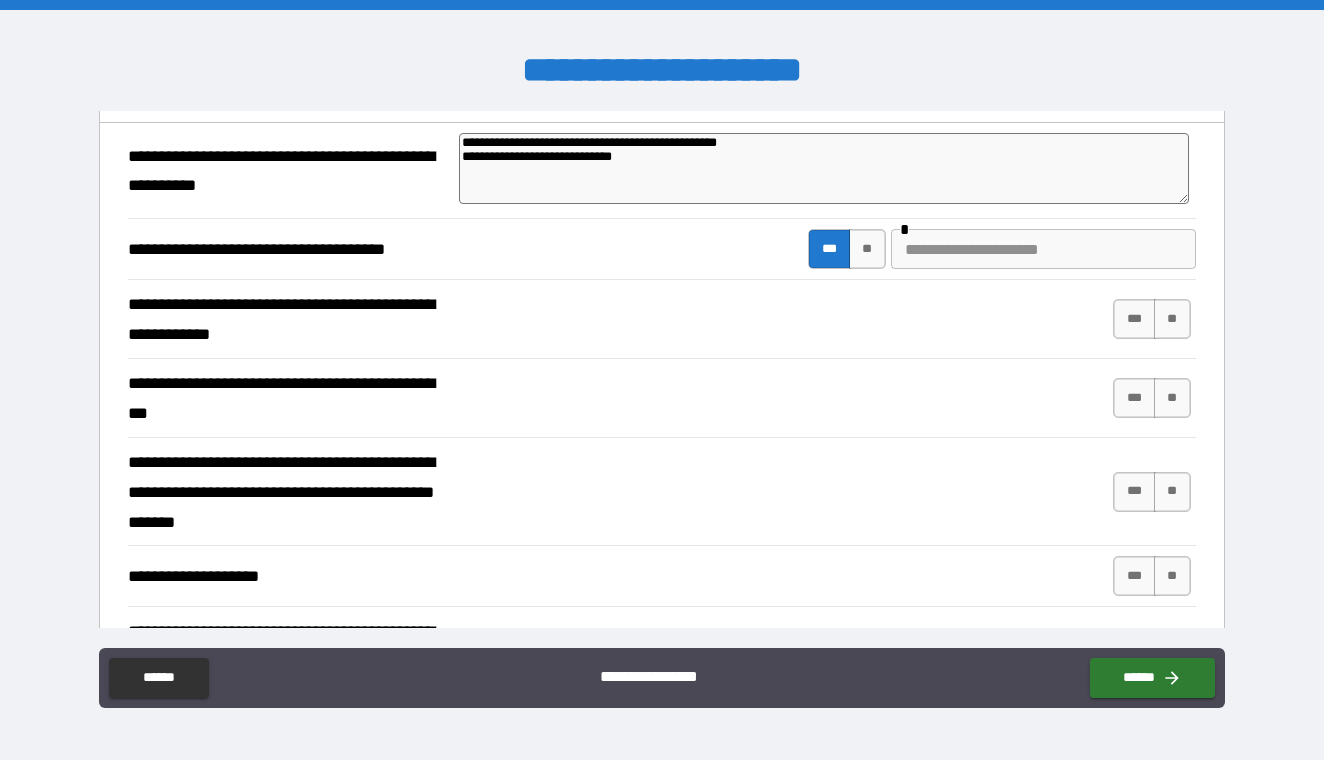 scroll, scrollTop: 1750, scrollLeft: 0, axis: vertical 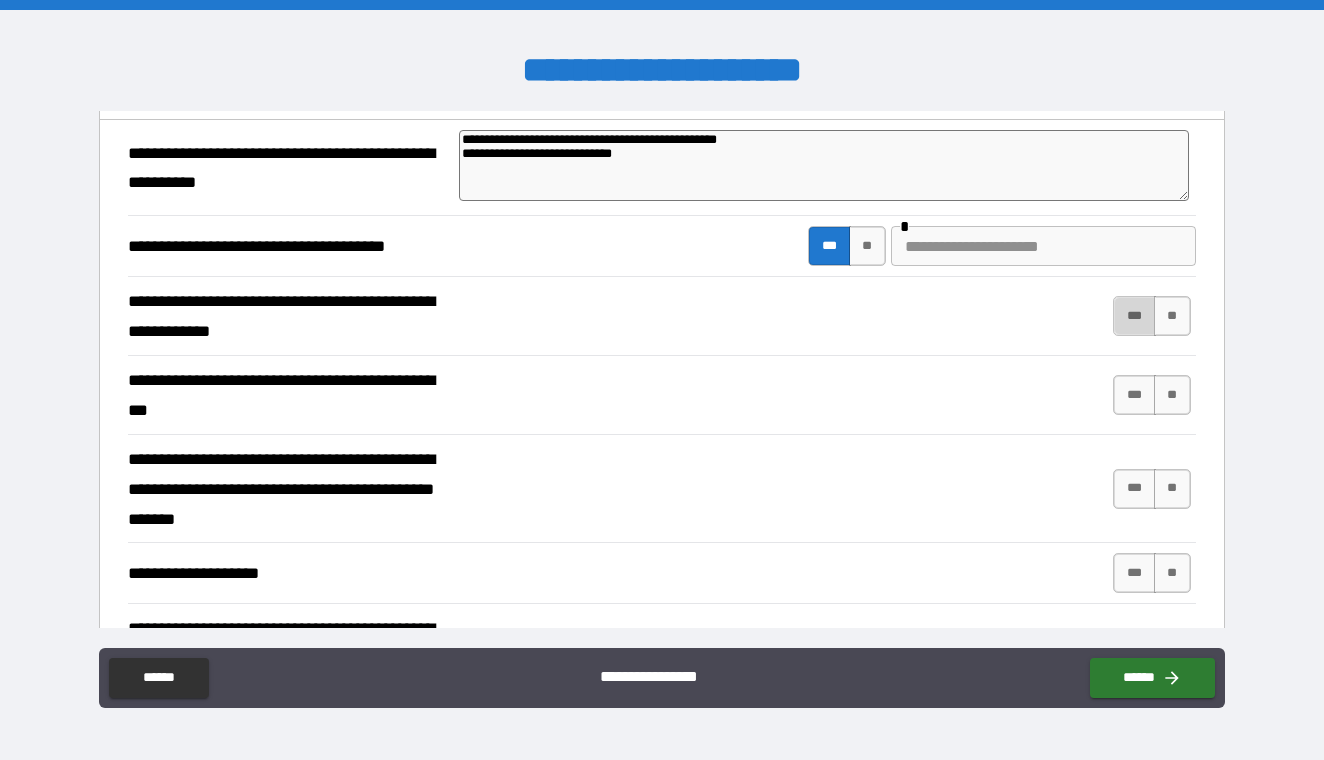 click on "***" at bounding box center [1134, 316] 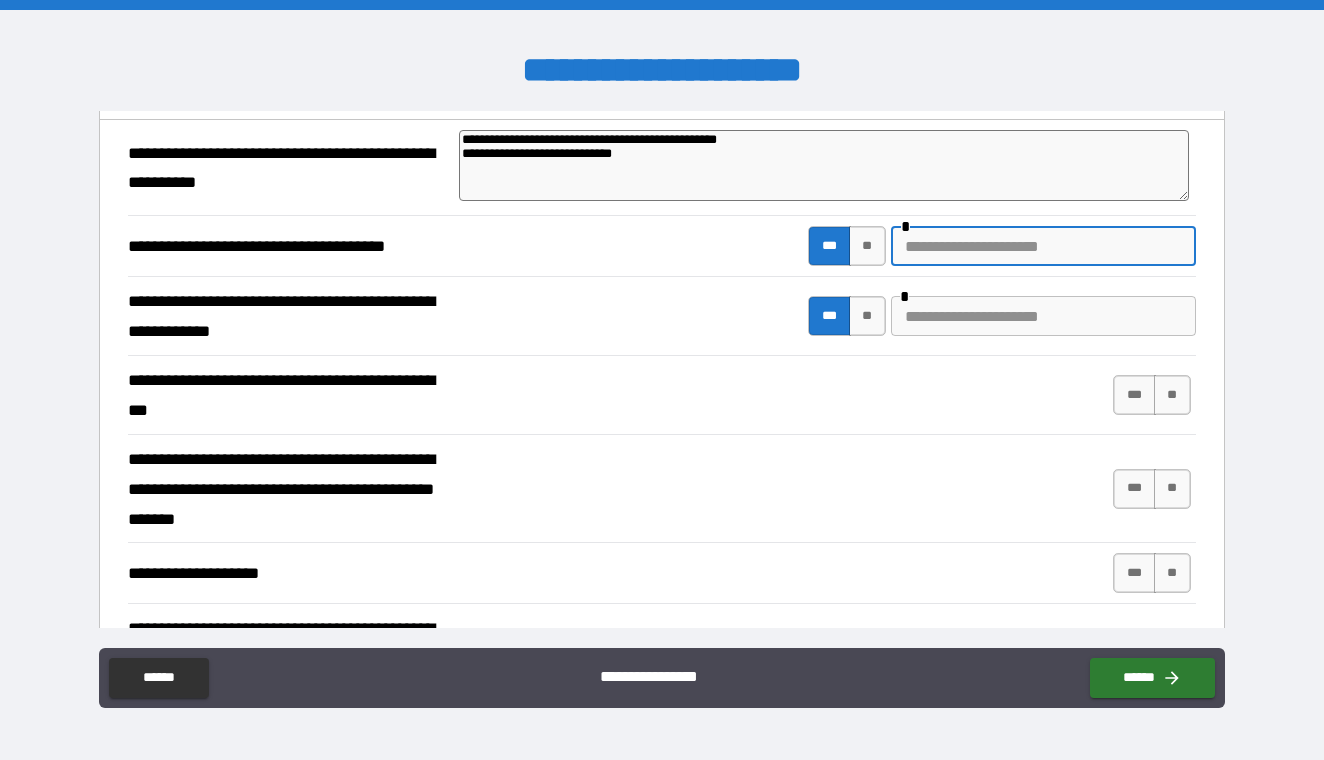 click at bounding box center (1043, 246) 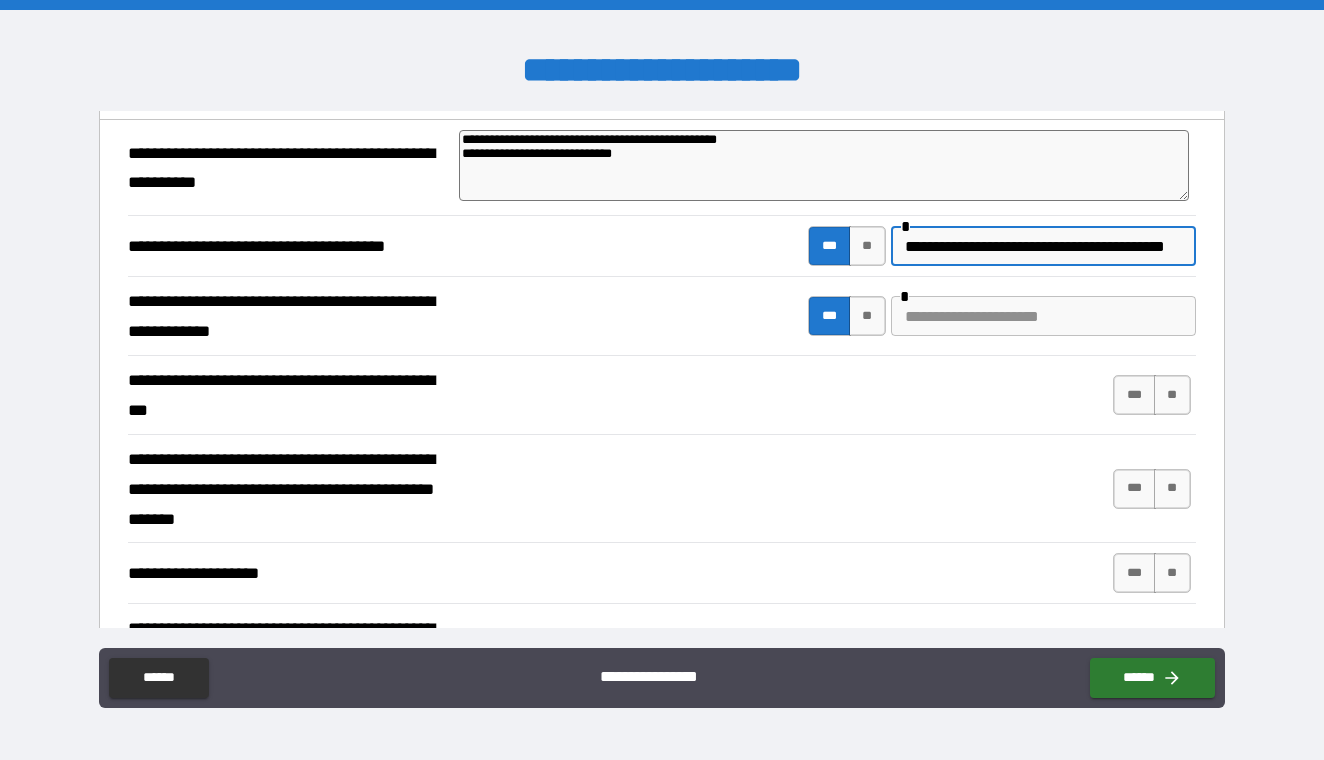 click on "**********" at bounding box center [1043, 246] 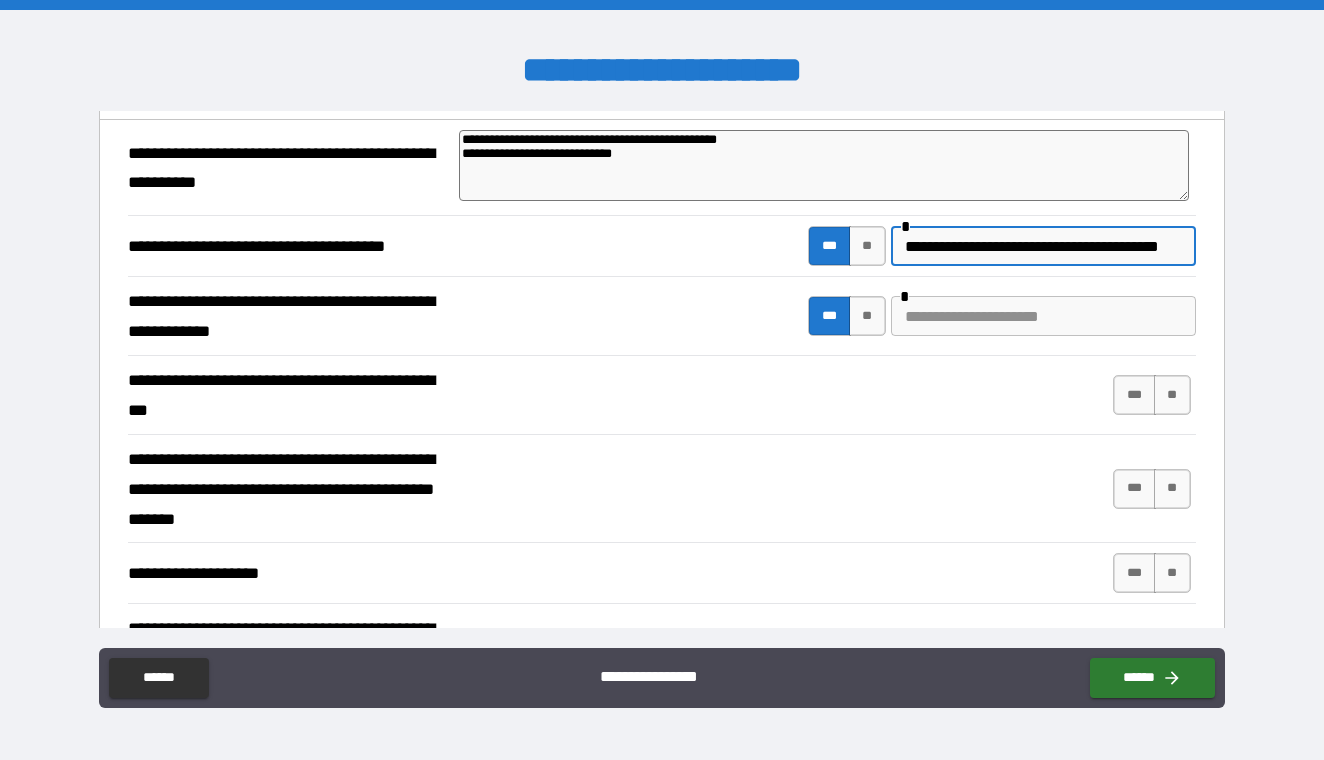 click on "**********" at bounding box center [1043, 246] 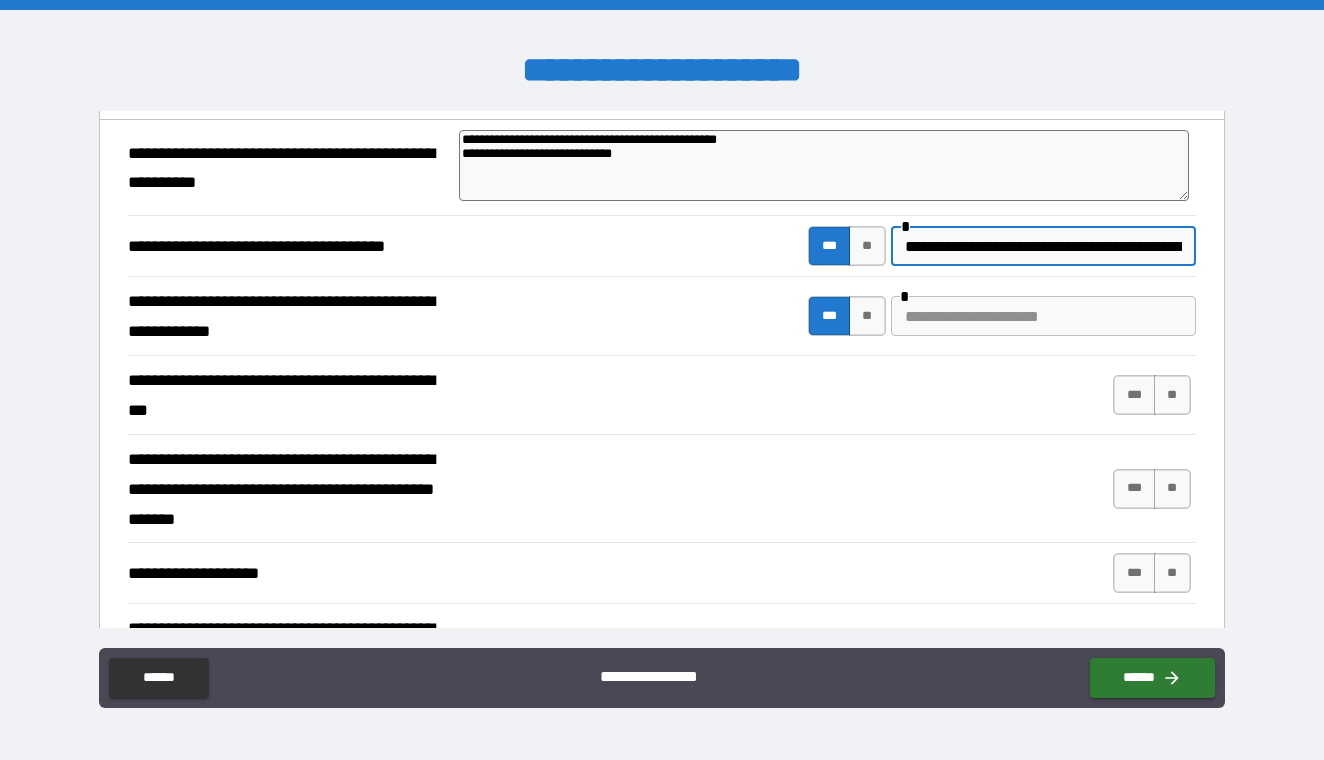 click at bounding box center [1043, 316] 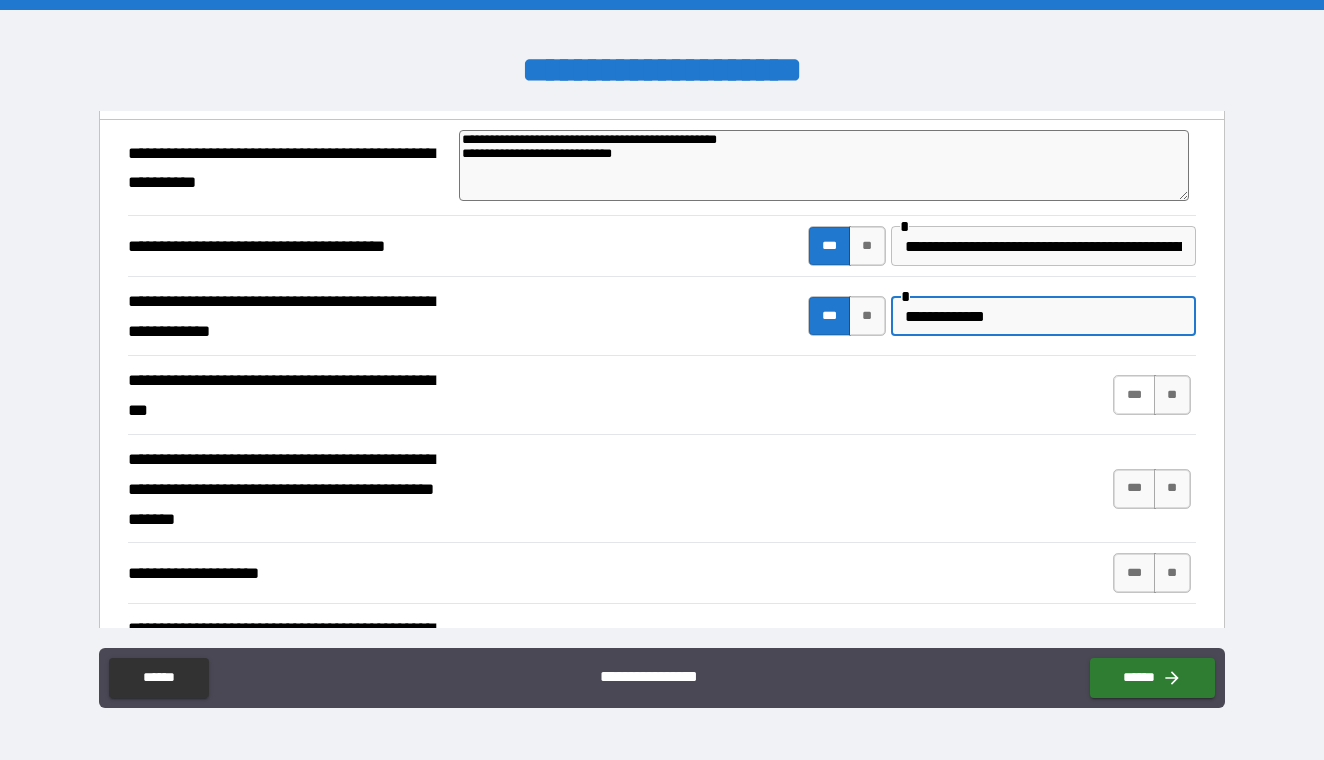 click on "***" at bounding box center [1134, 395] 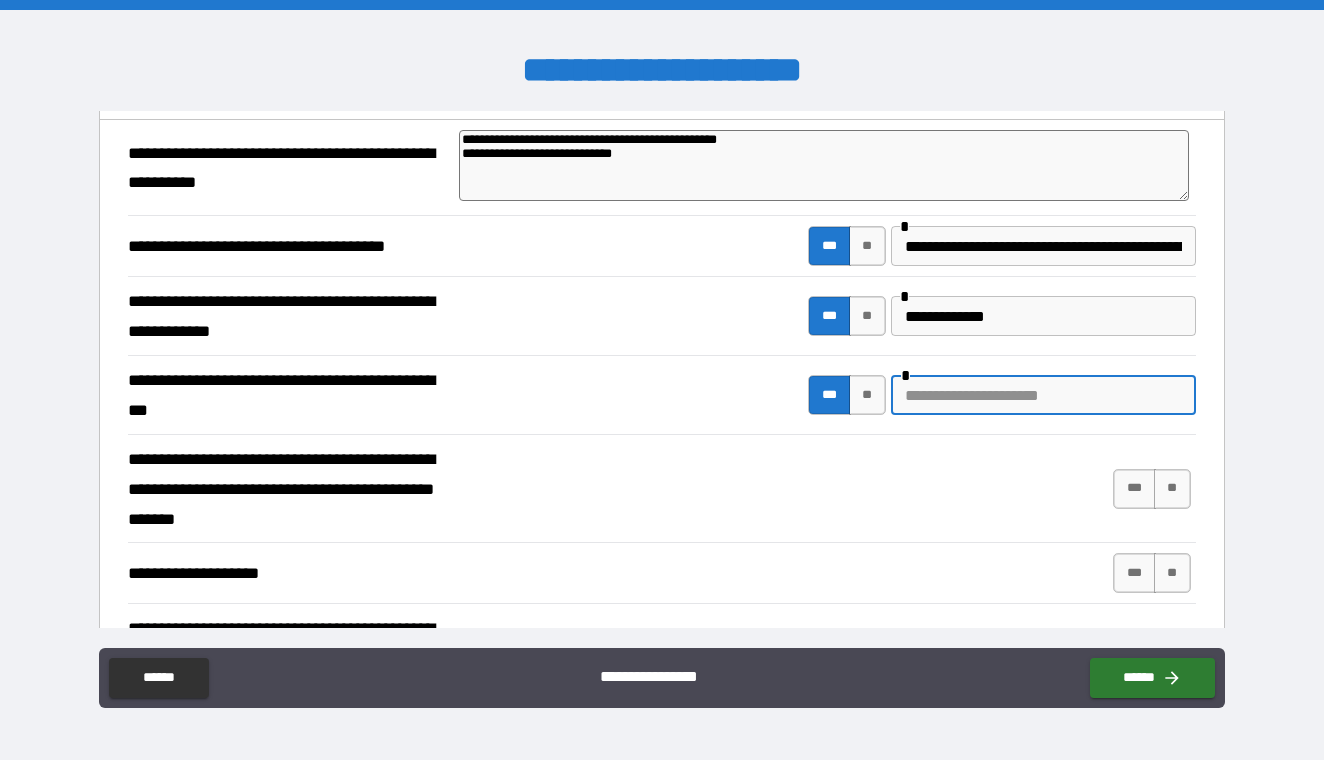 click at bounding box center [1043, 395] 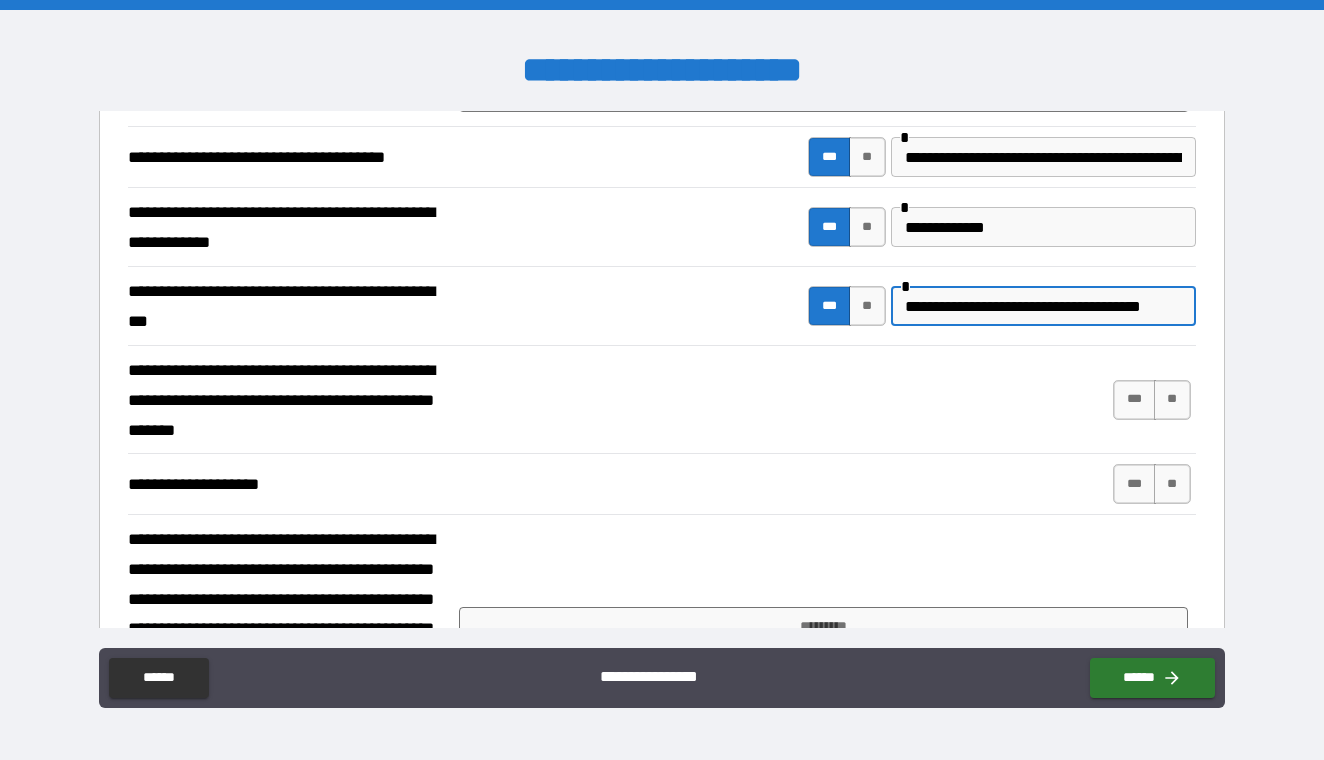 scroll, scrollTop: 1859, scrollLeft: 0, axis: vertical 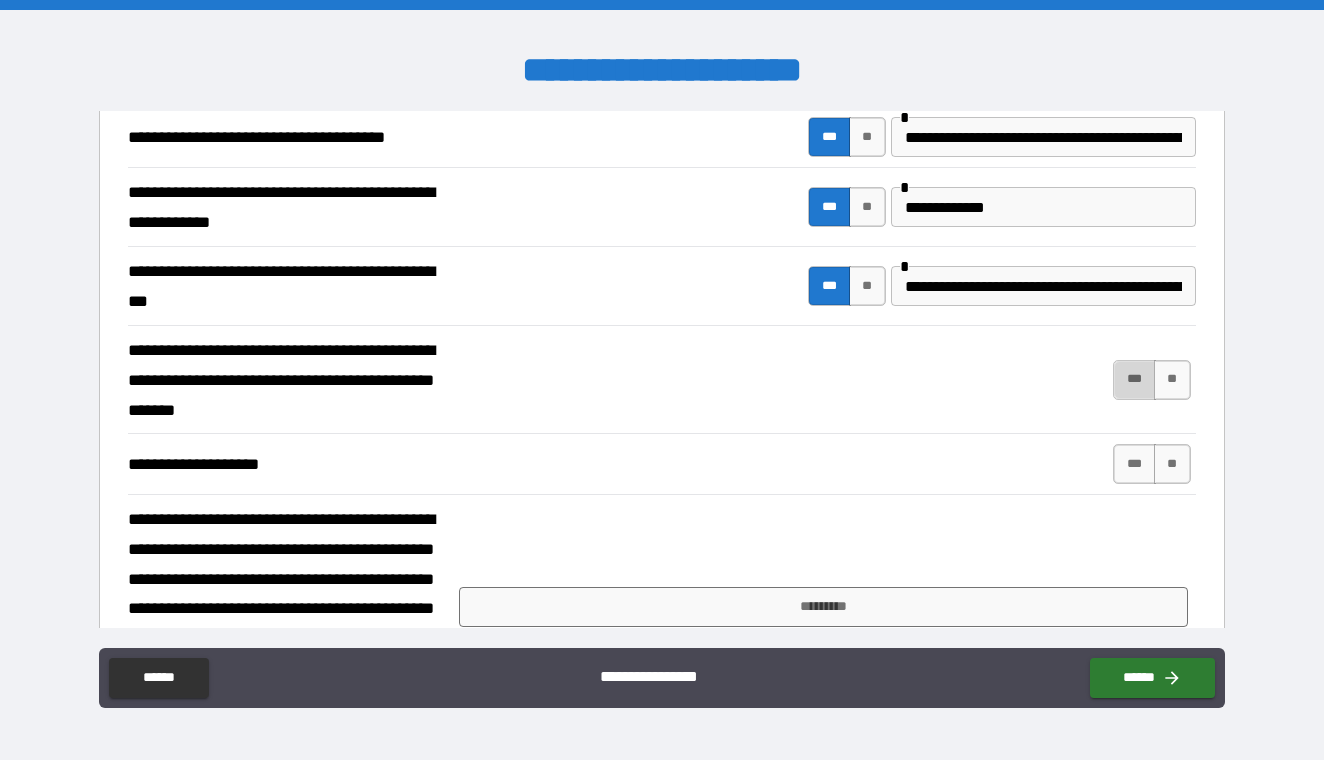 click on "***" at bounding box center [1134, 380] 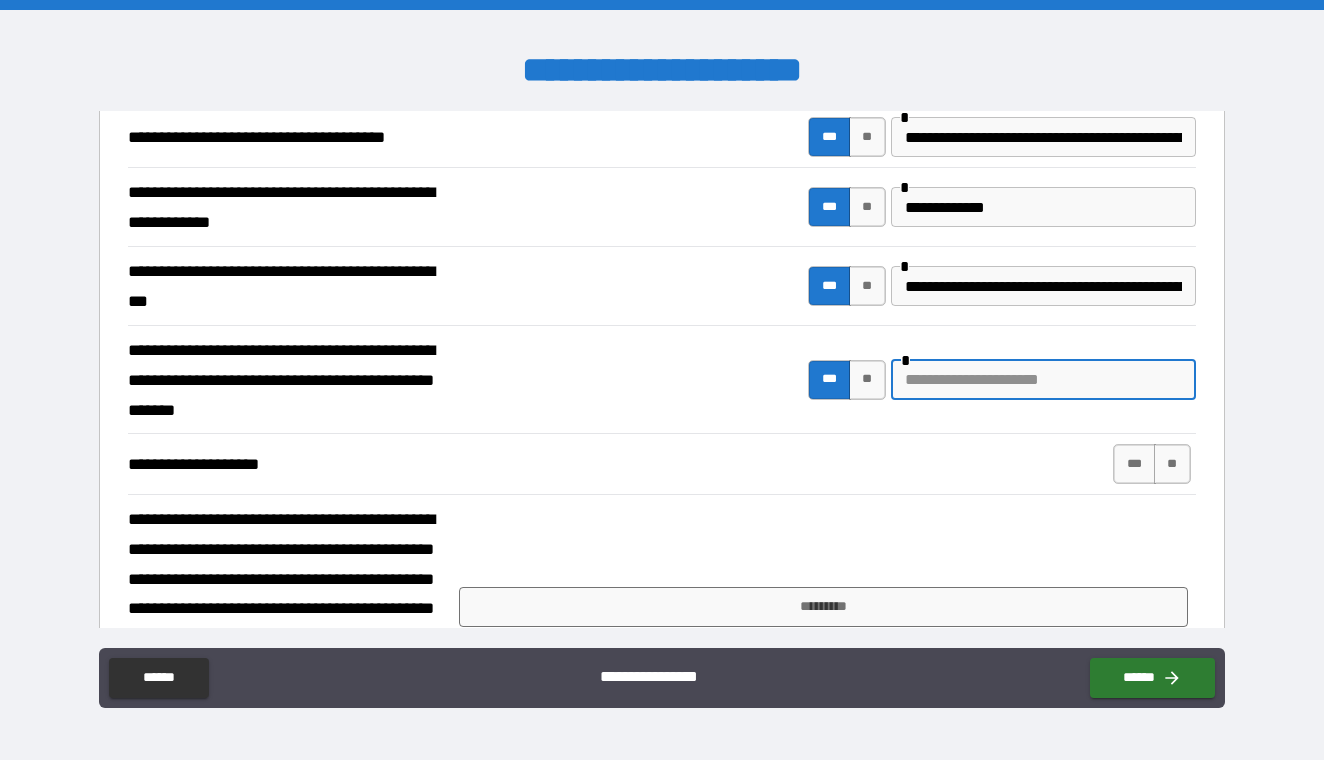click at bounding box center [1043, 380] 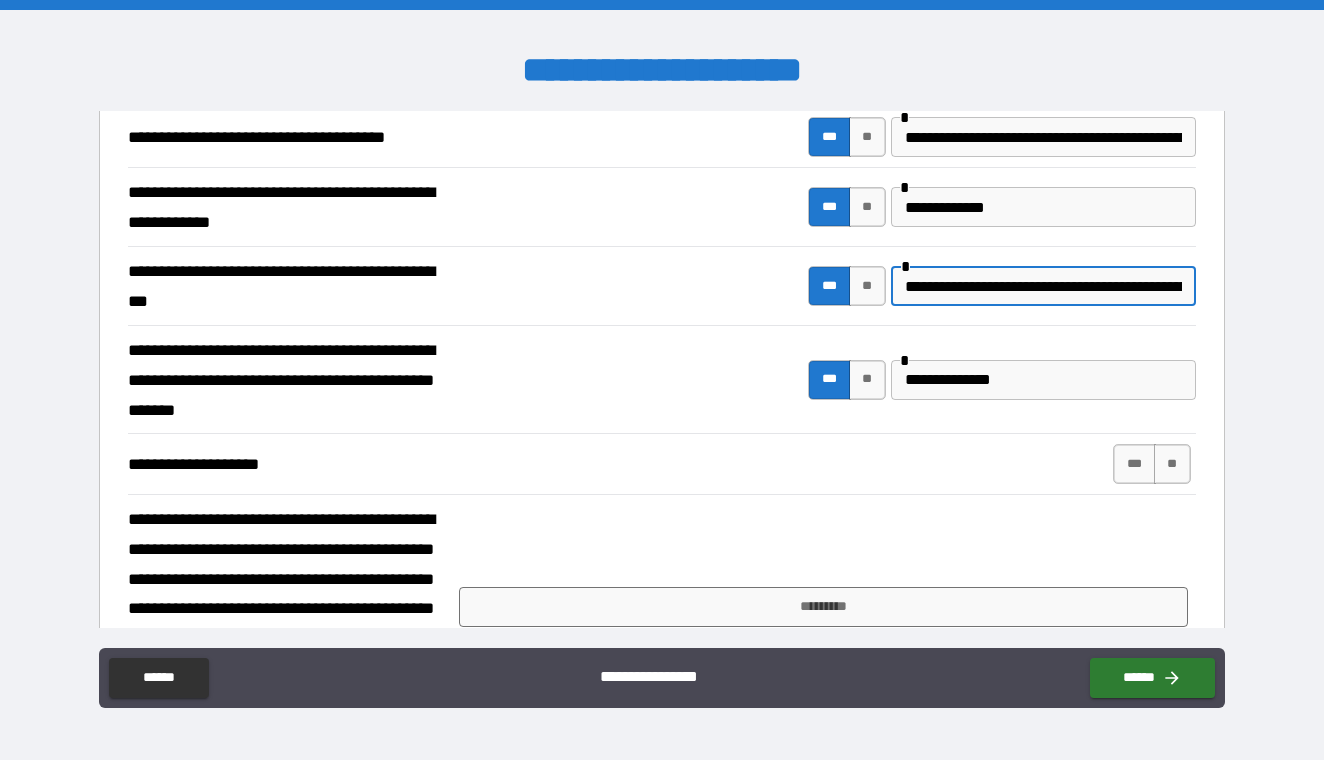 click on "**********" at bounding box center (1043, 286) 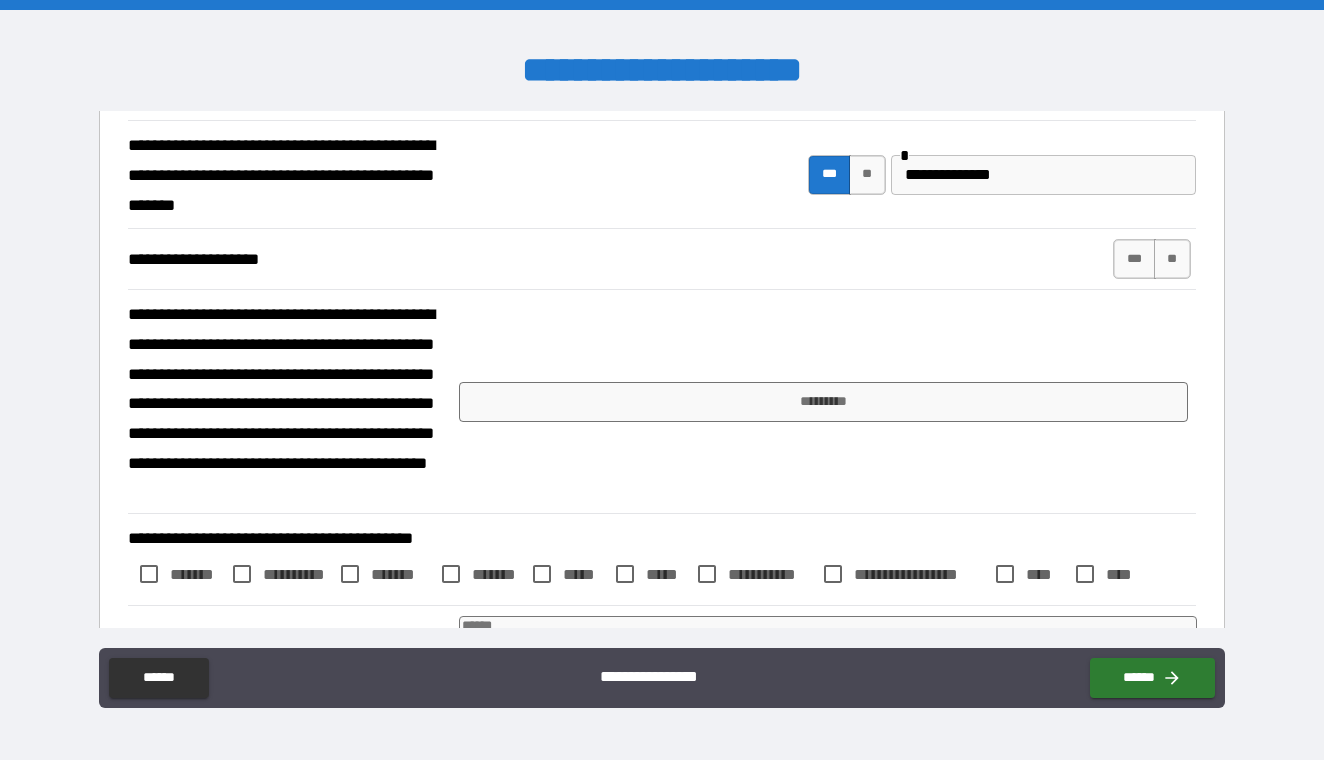 scroll, scrollTop: 2085, scrollLeft: 0, axis: vertical 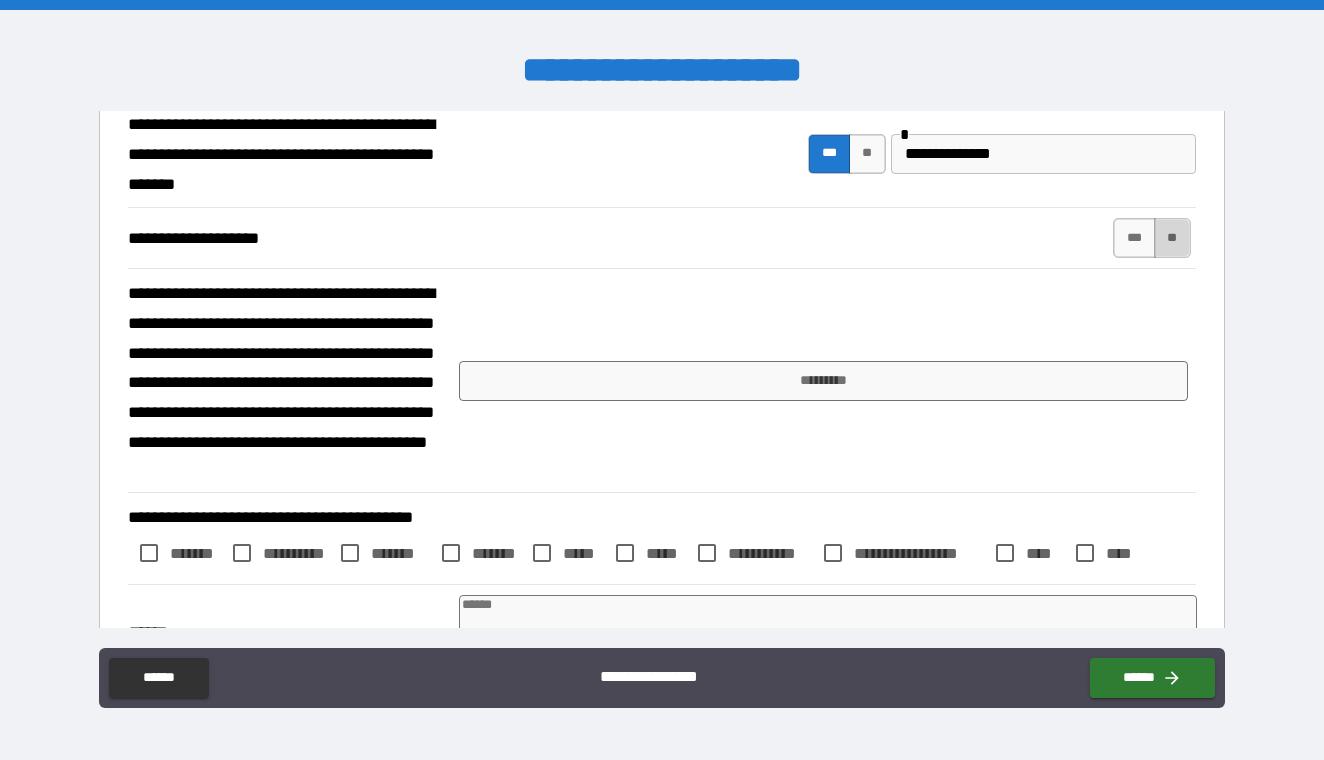 click on "**" at bounding box center (1172, 238) 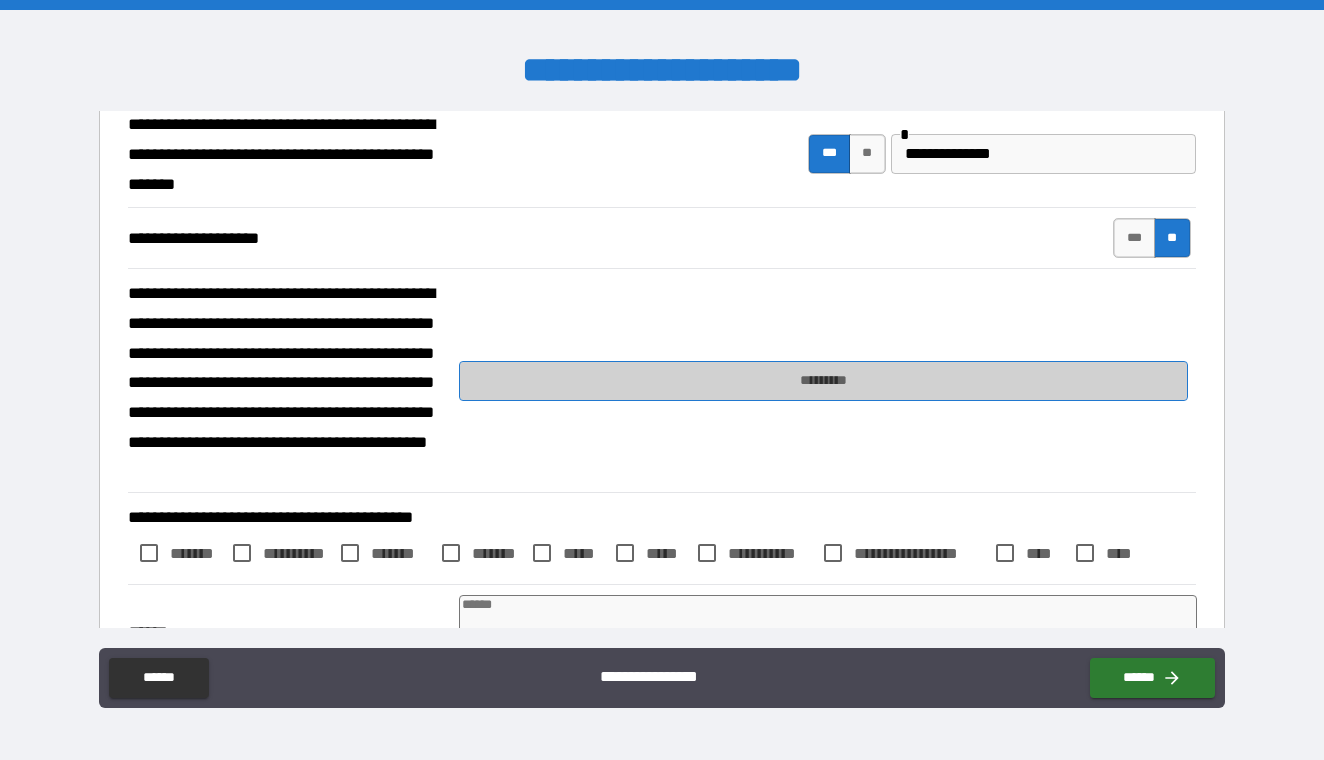 click on "*********" at bounding box center [823, 381] 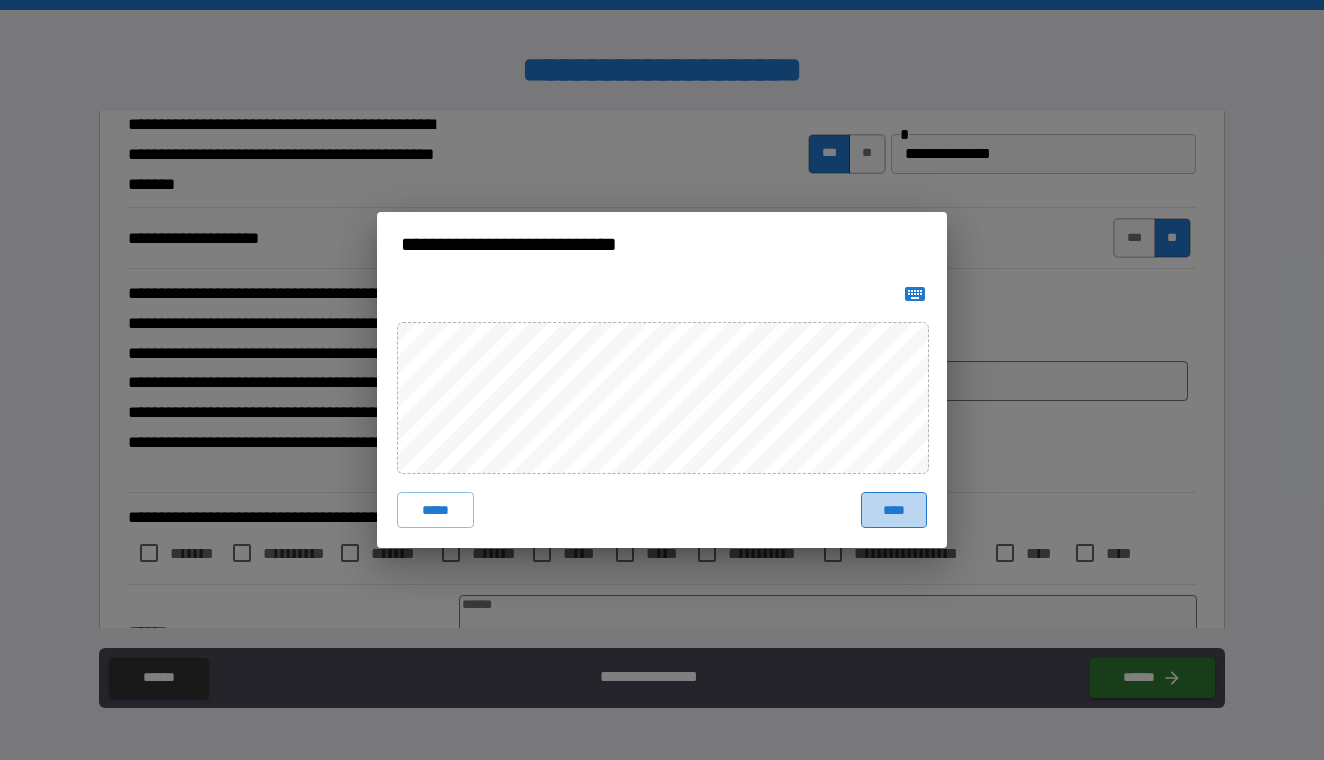 click on "****" at bounding box center [894, 510] 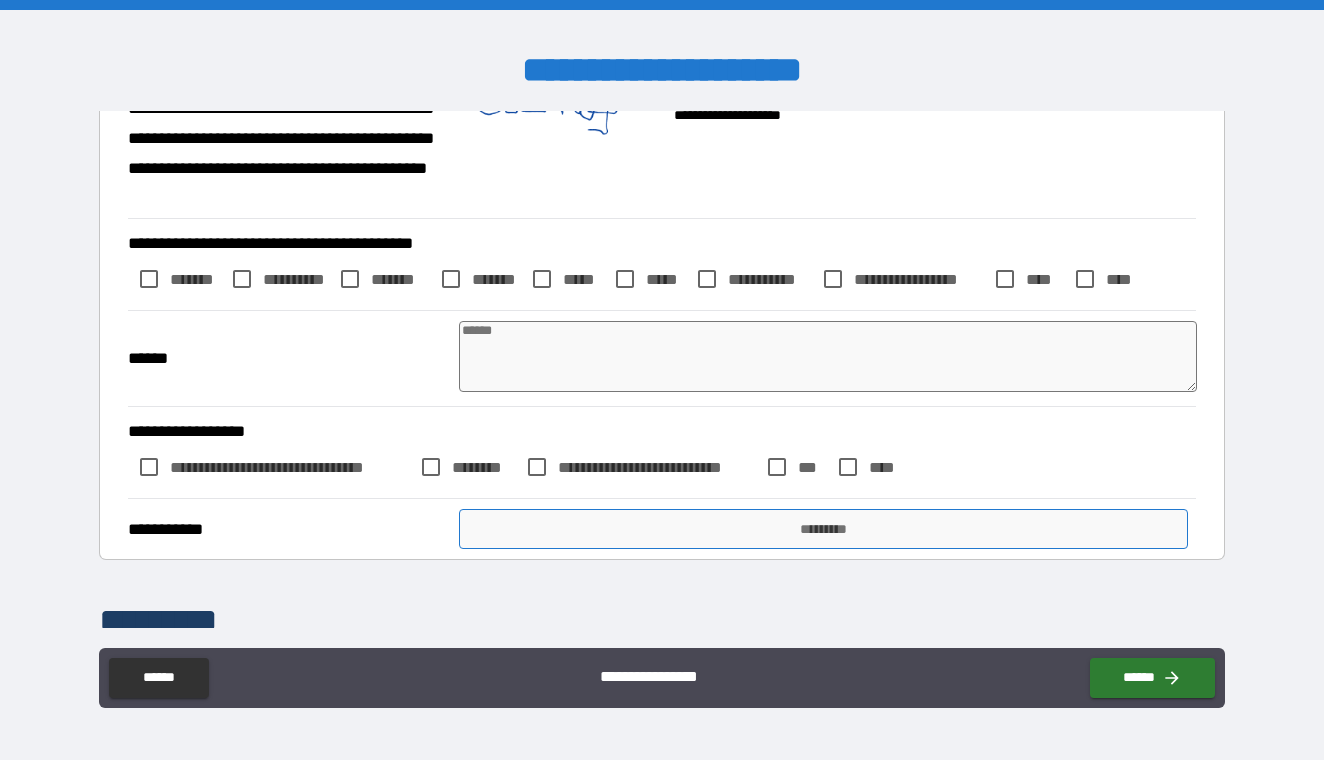 scroll, scrollTop: 2366, scrollLeft: 0, axis: vertical 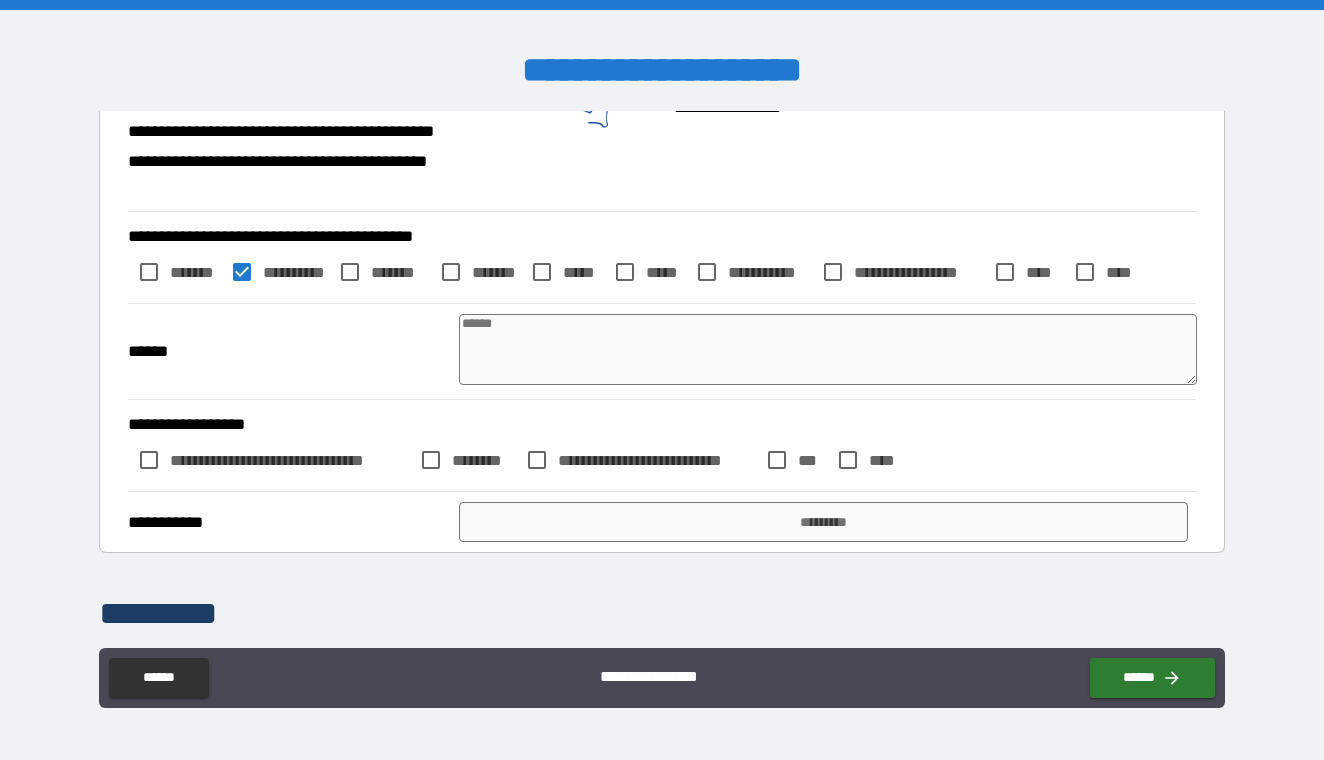 click at bounding box center (827, 349) 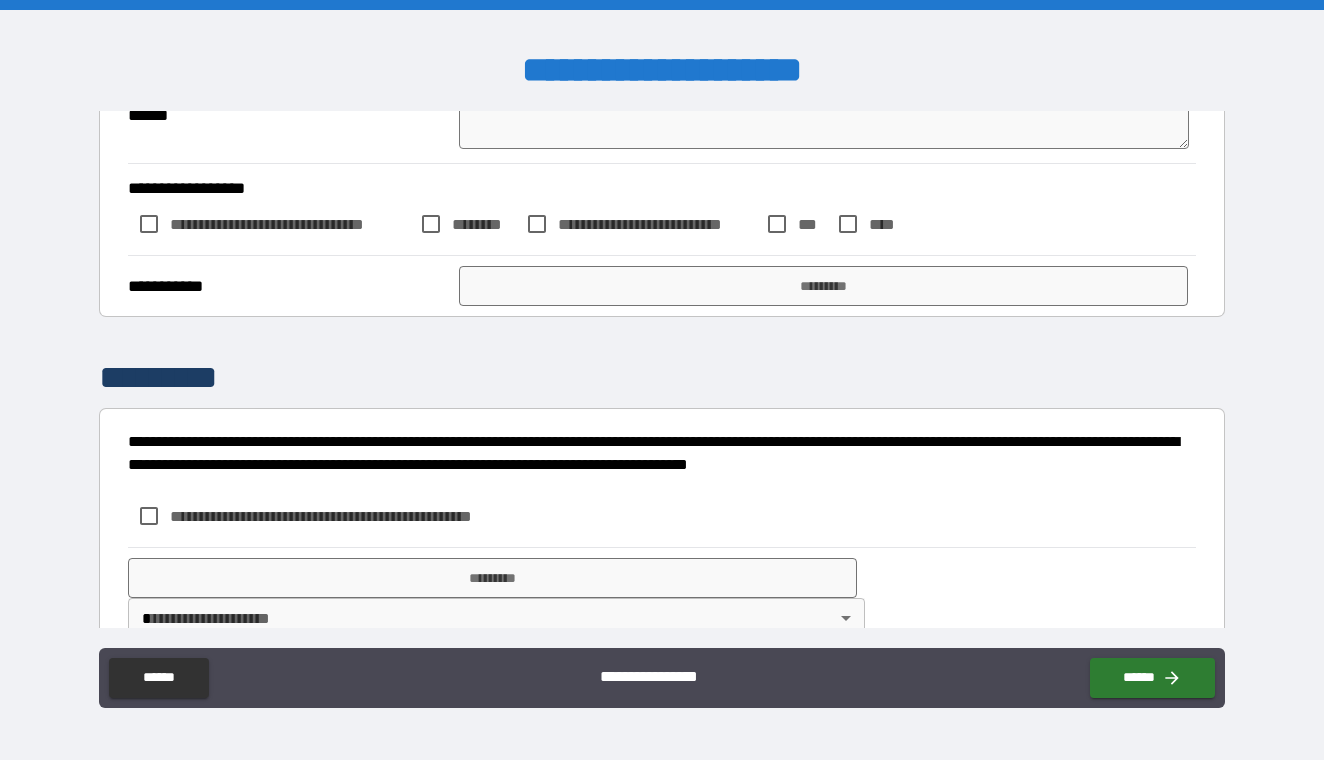 scroll, scrollTop: 2633, scrollLeft: 0, axis: vertical 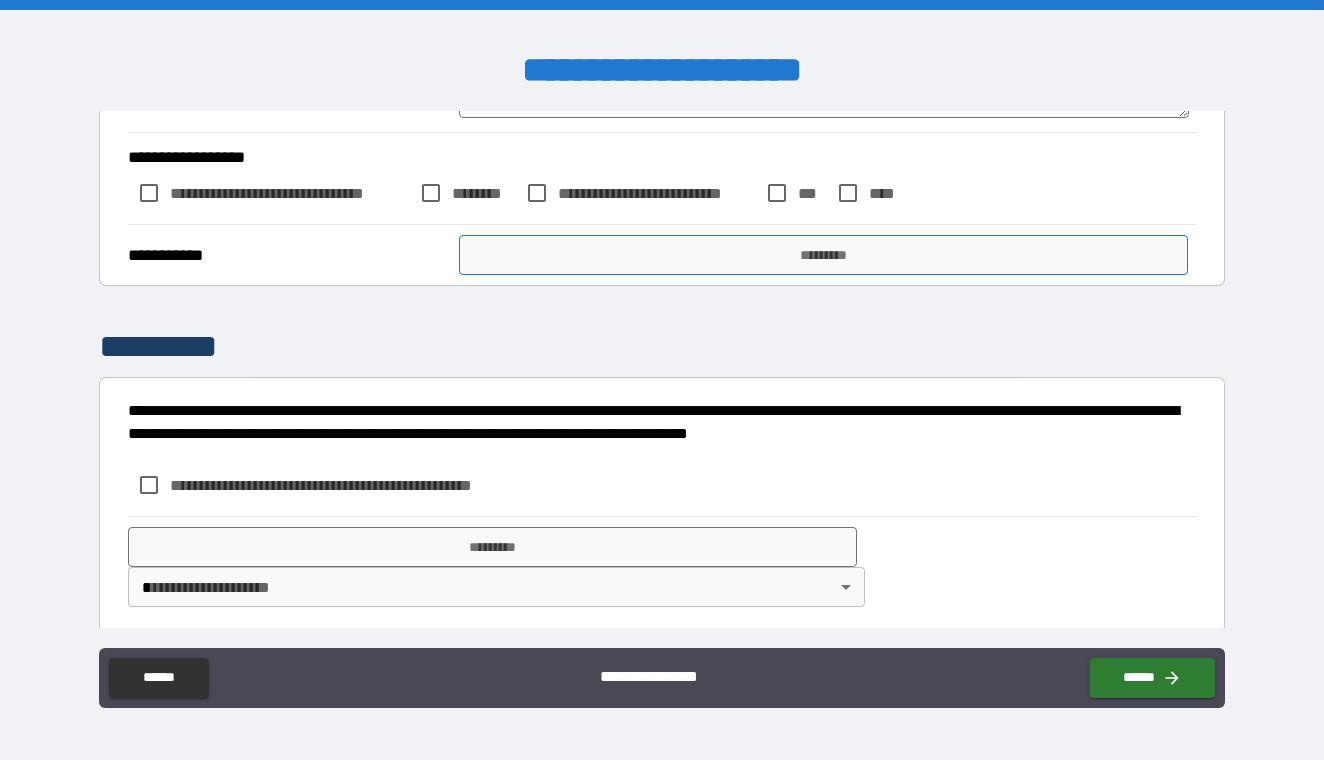 click on "*********" at bounding box center [823, 255] 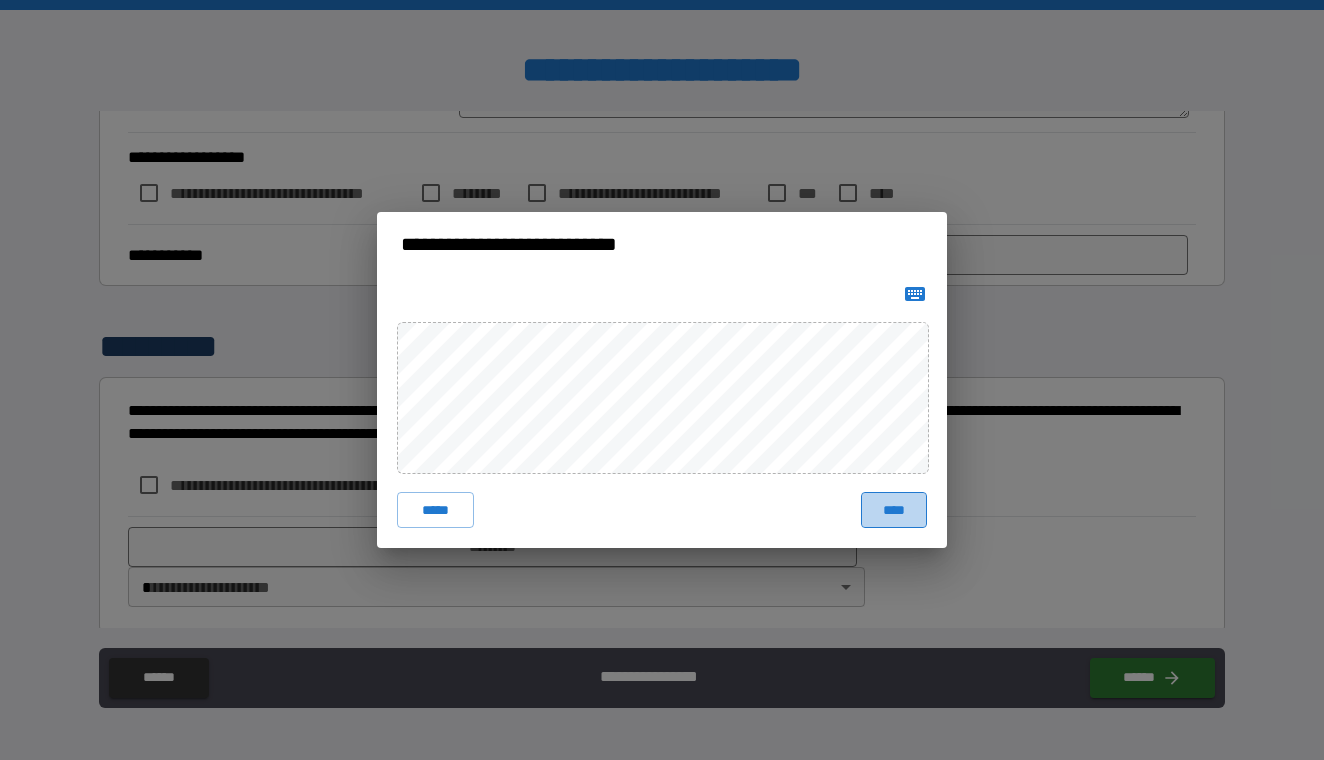 click on "****" at bounding box center [894, 510] 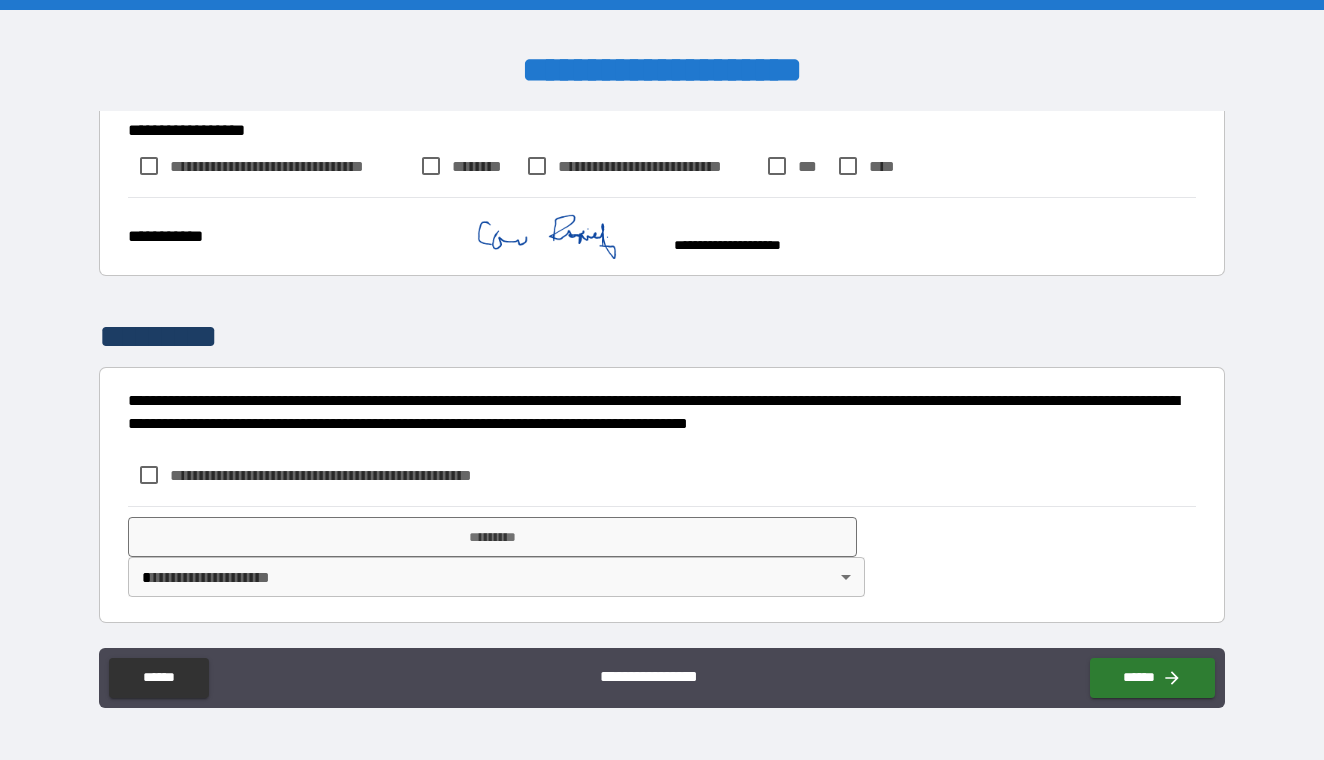 scroll, scrollTop: 2660, scrollLeft: 0, axis: vertical 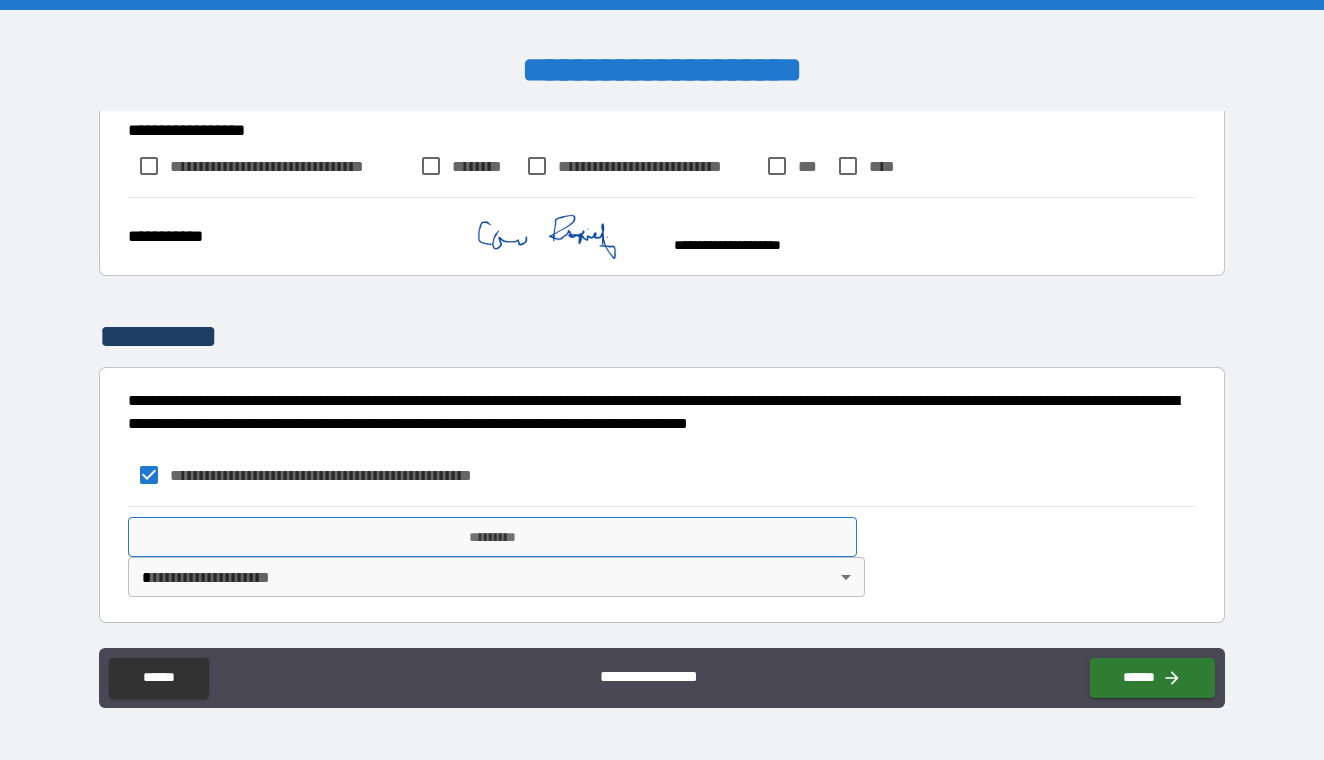 click on "*********" at bounding box center (492, 537) 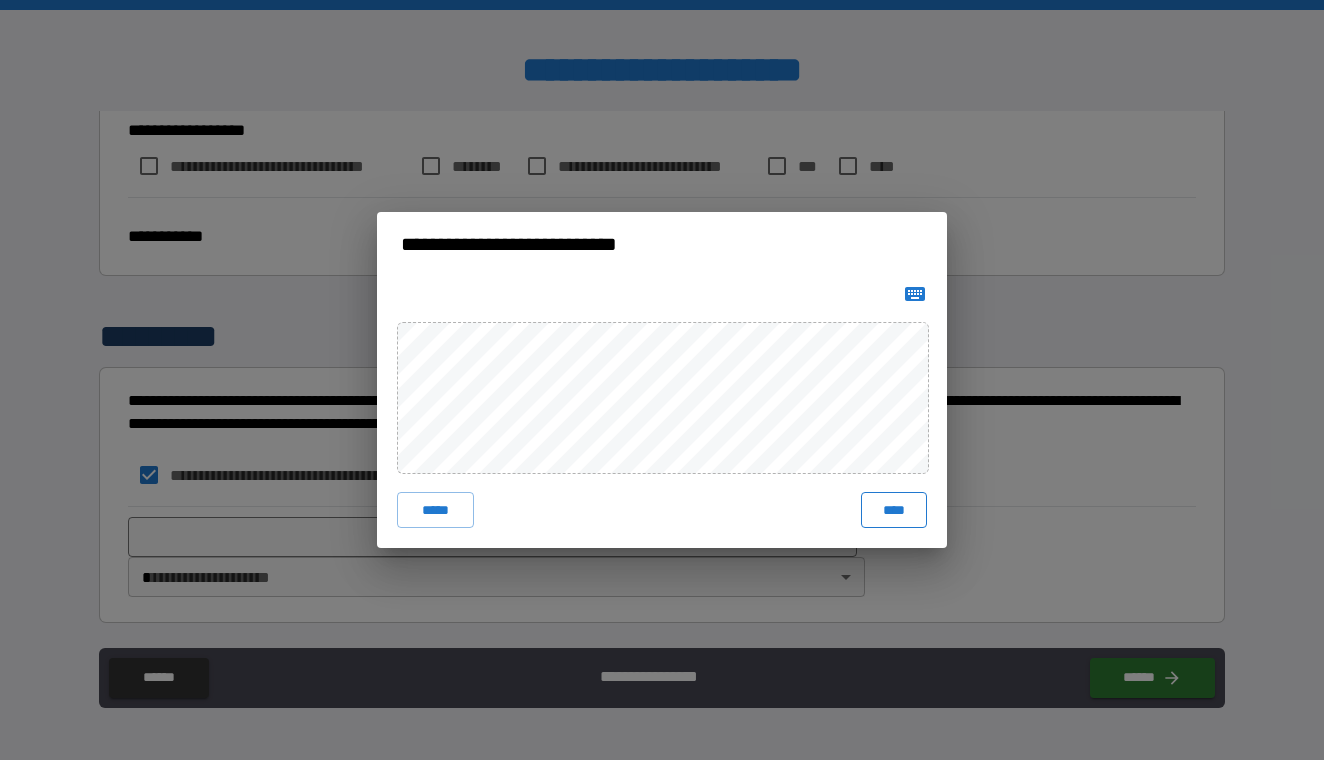 click on "****" at bounding box center [894, 510] 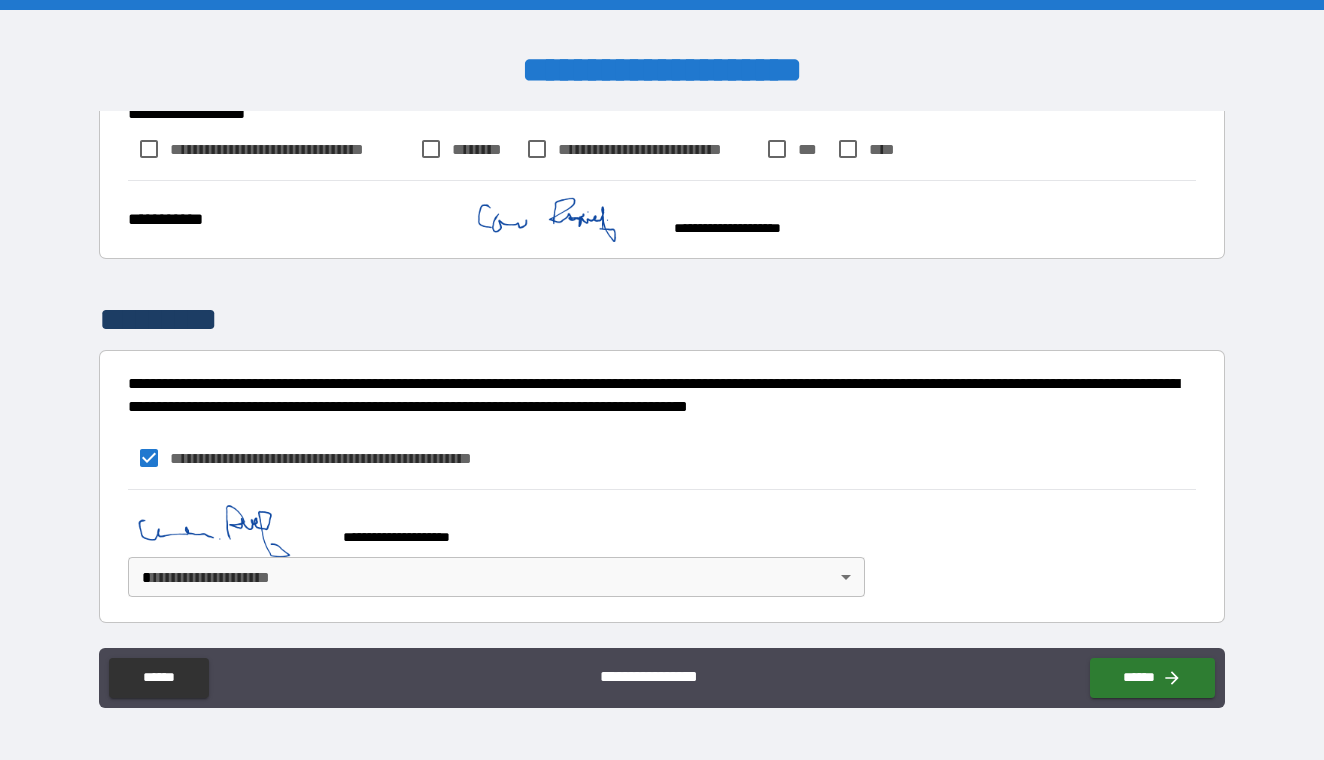 scroll, scrollTop: 2677, scrollLeft: 0, axis: vertical 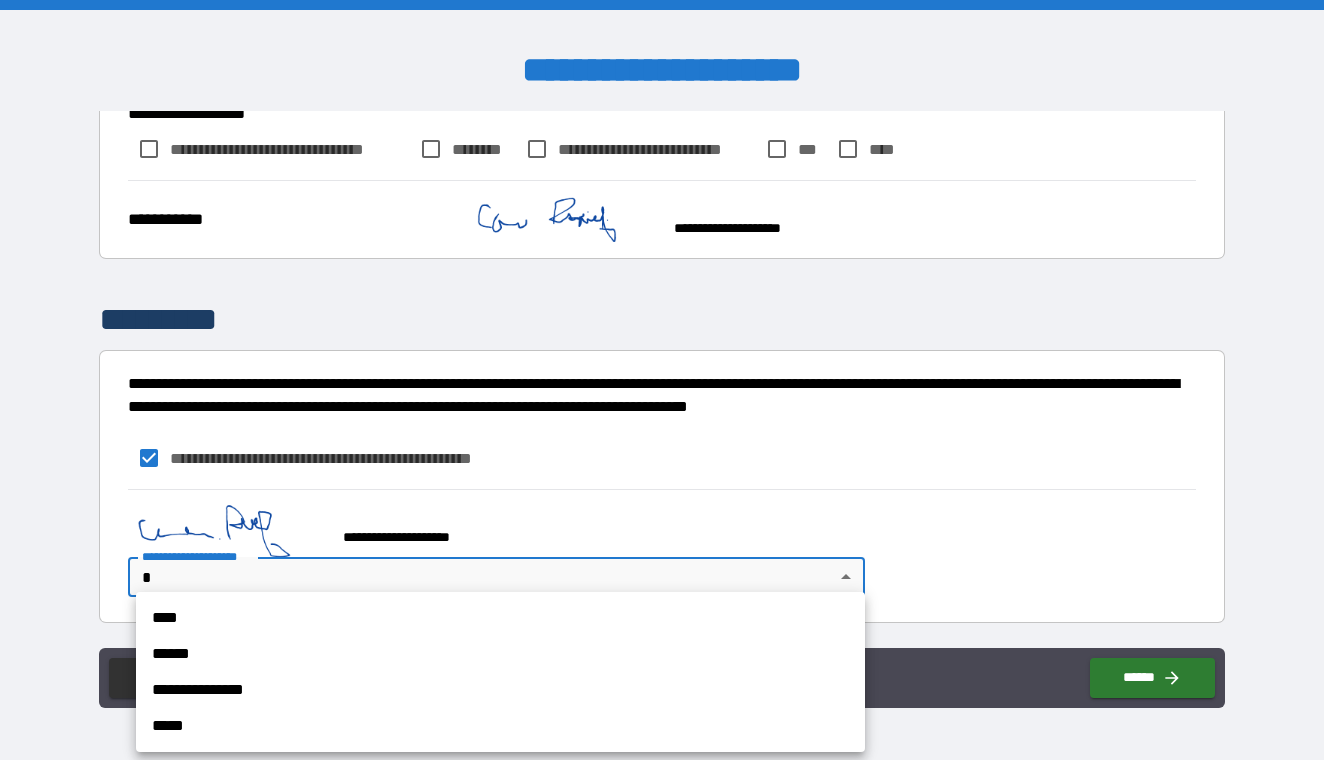 click on "**********" at bounding box center [662, 380] 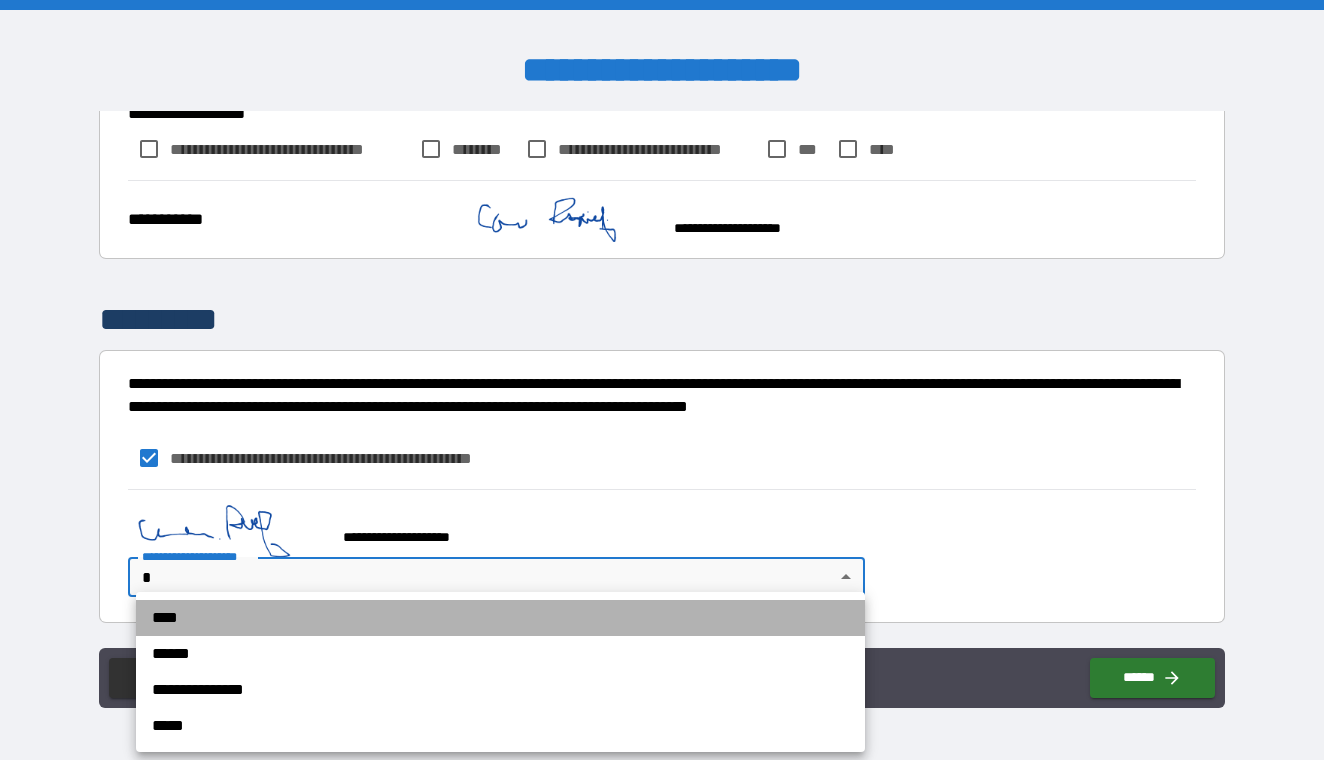 click on "****" at bounding box center [500, 618] 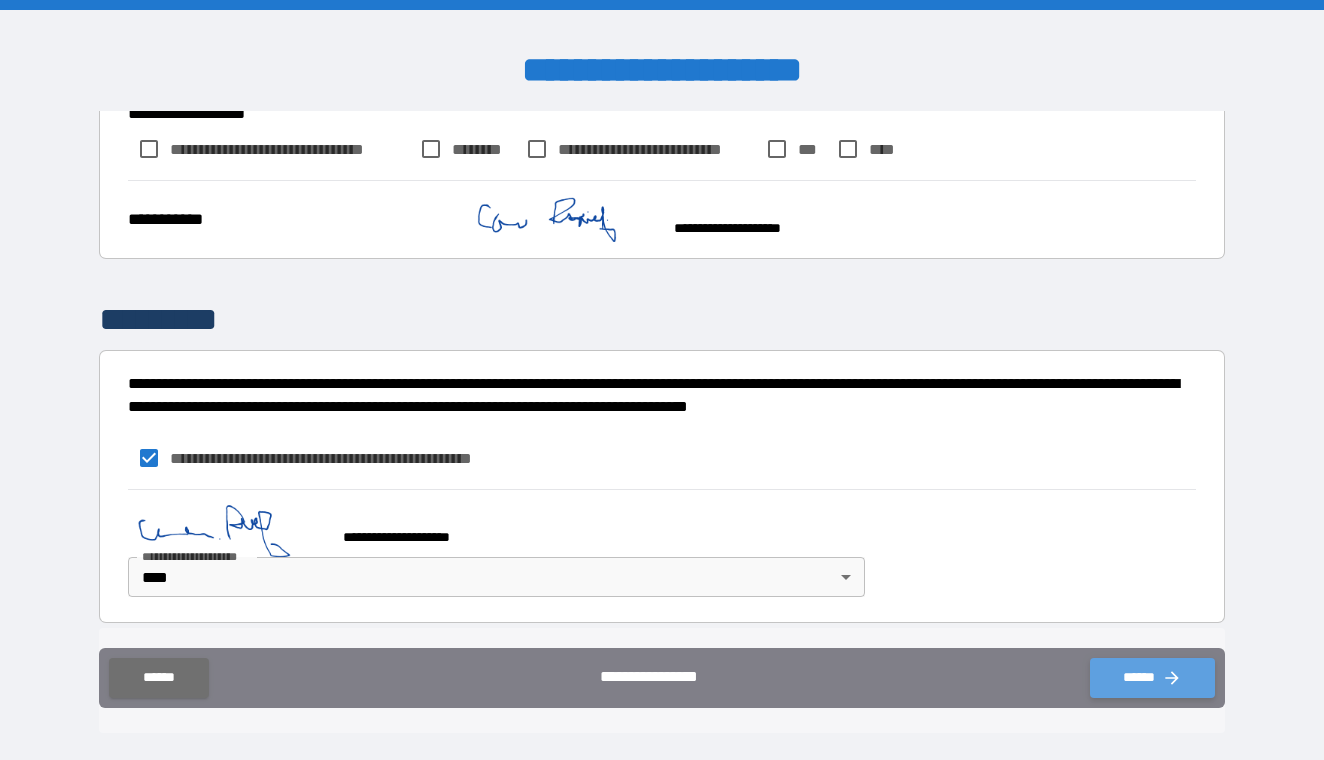 click on "******" at bounding box center [1152, 678] 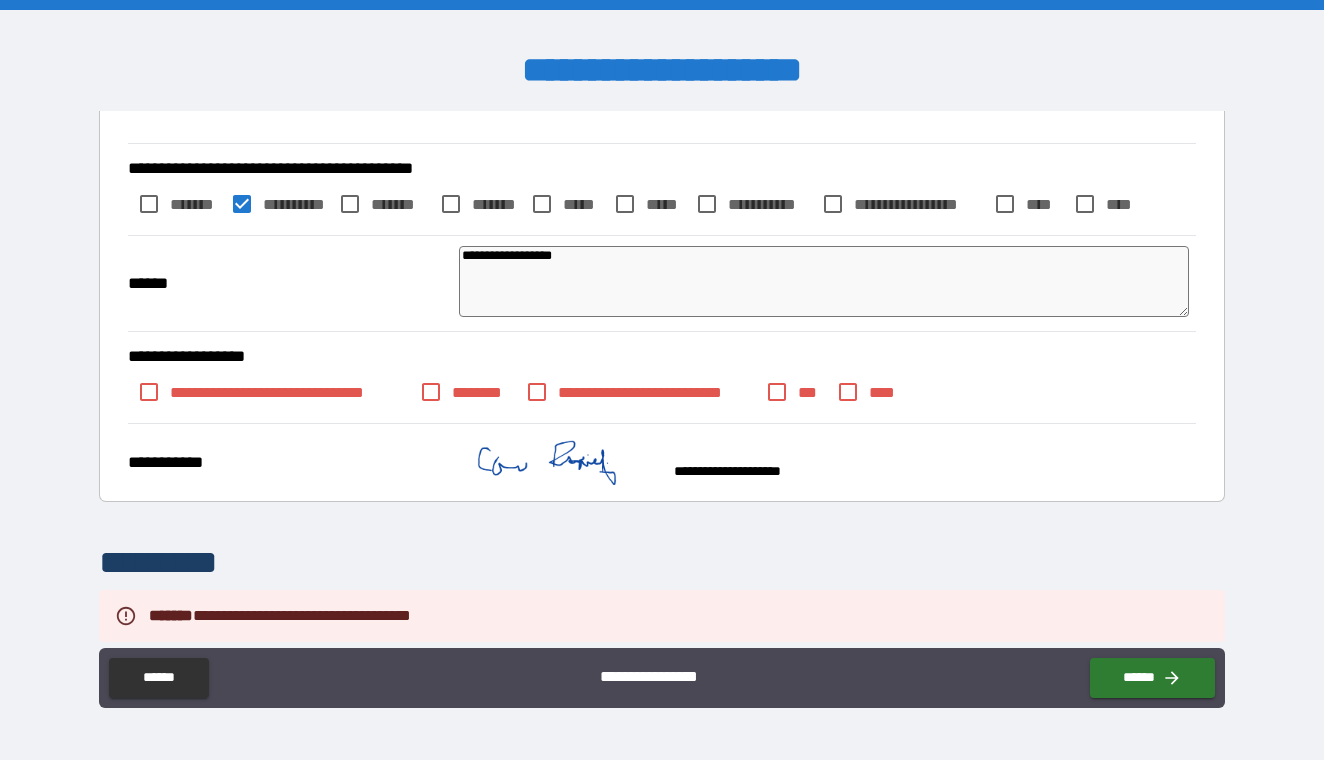 scroll, scrollTop: 2350, scrollLeft: 0, axis: vertical 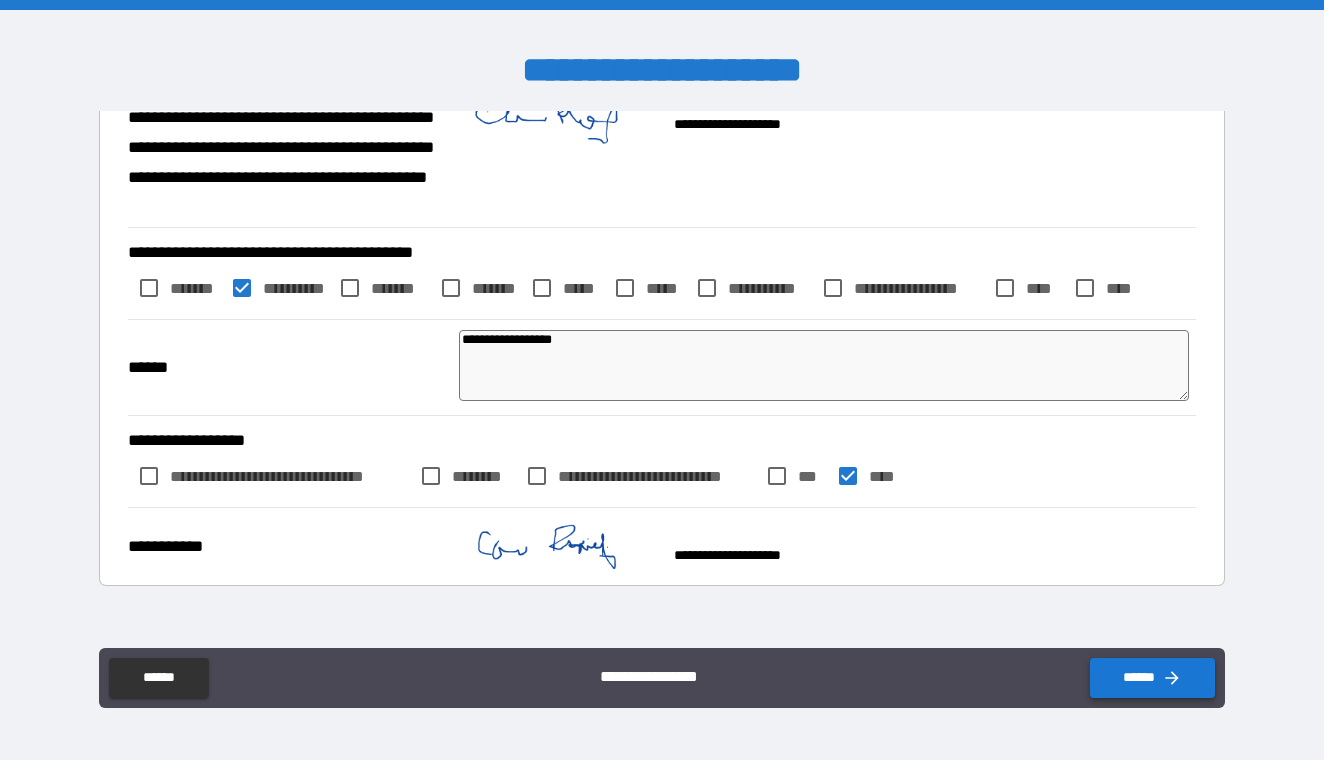 click on "******" at bounding box center [1152, 678] 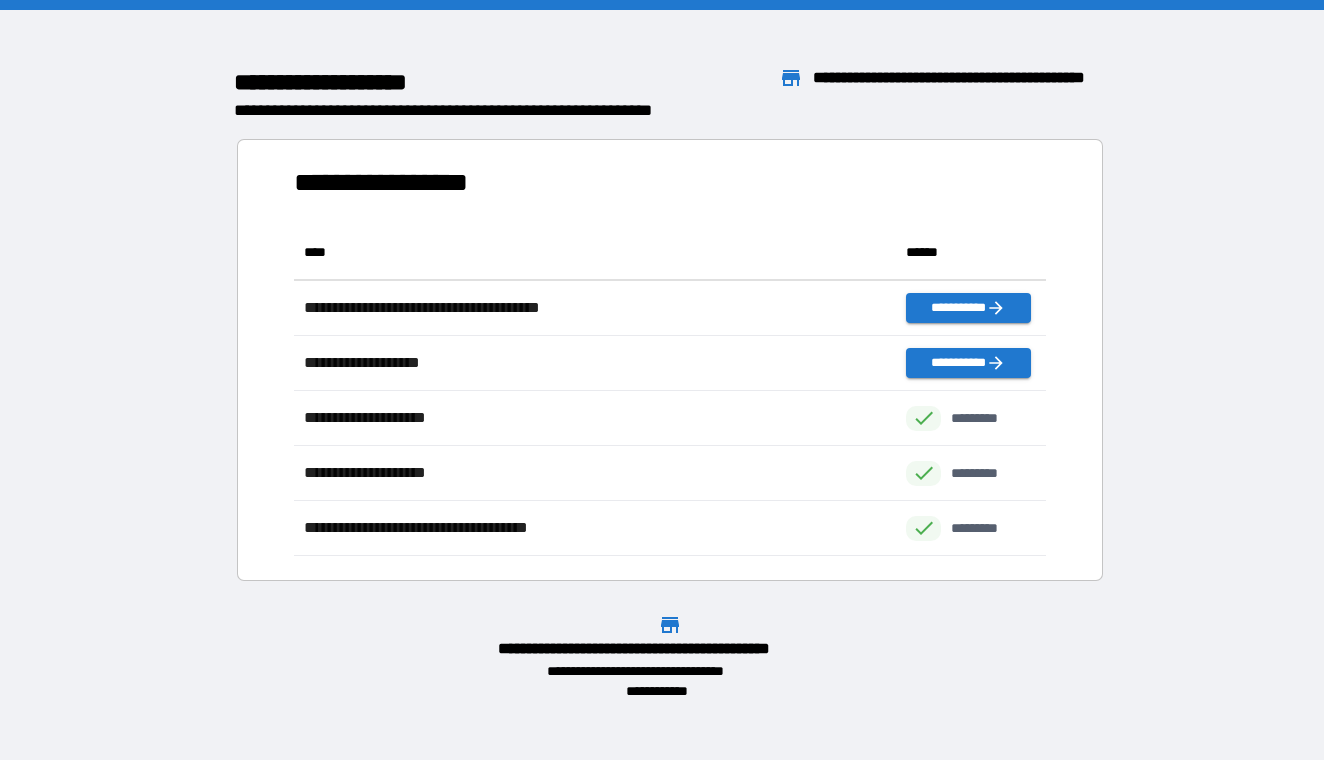 scroll, scrollTop: 1, scrollLeft: 1, axis: both 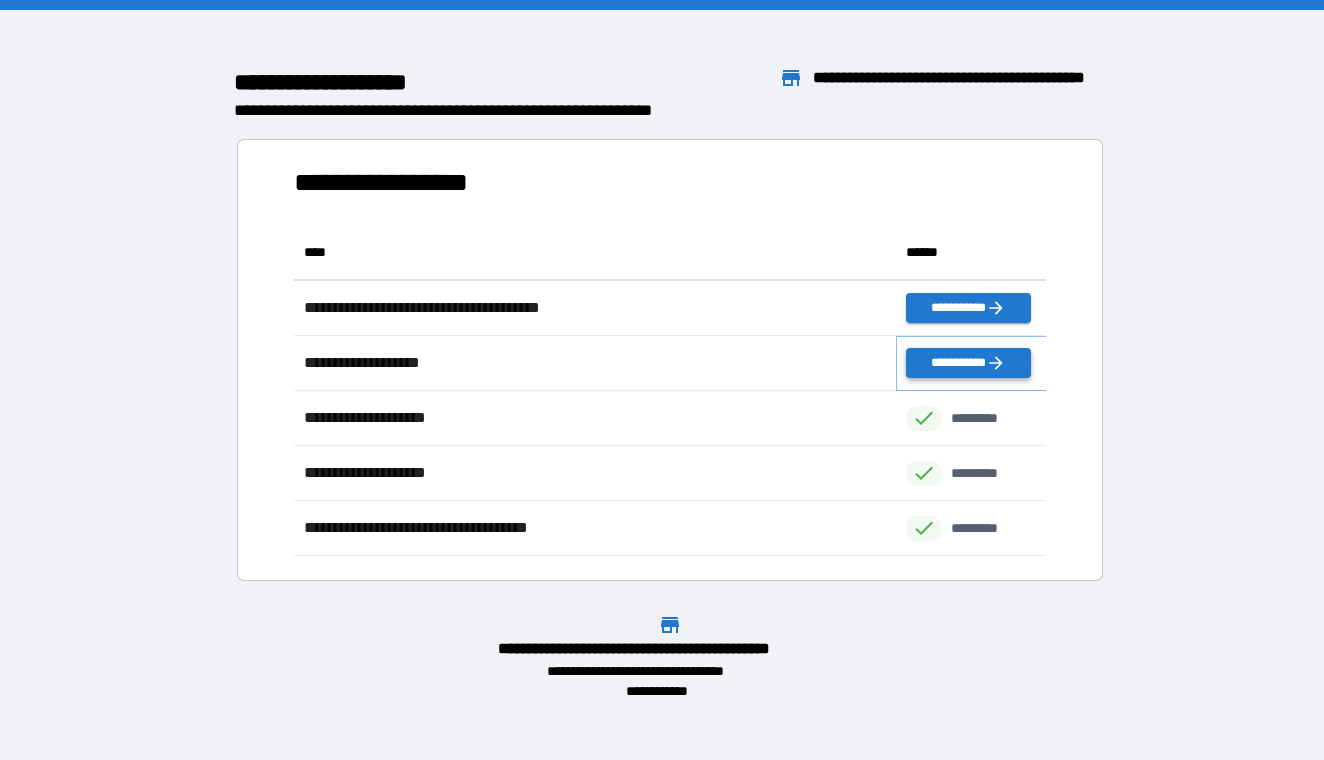click on "**********" at bounding box center (968, 363) 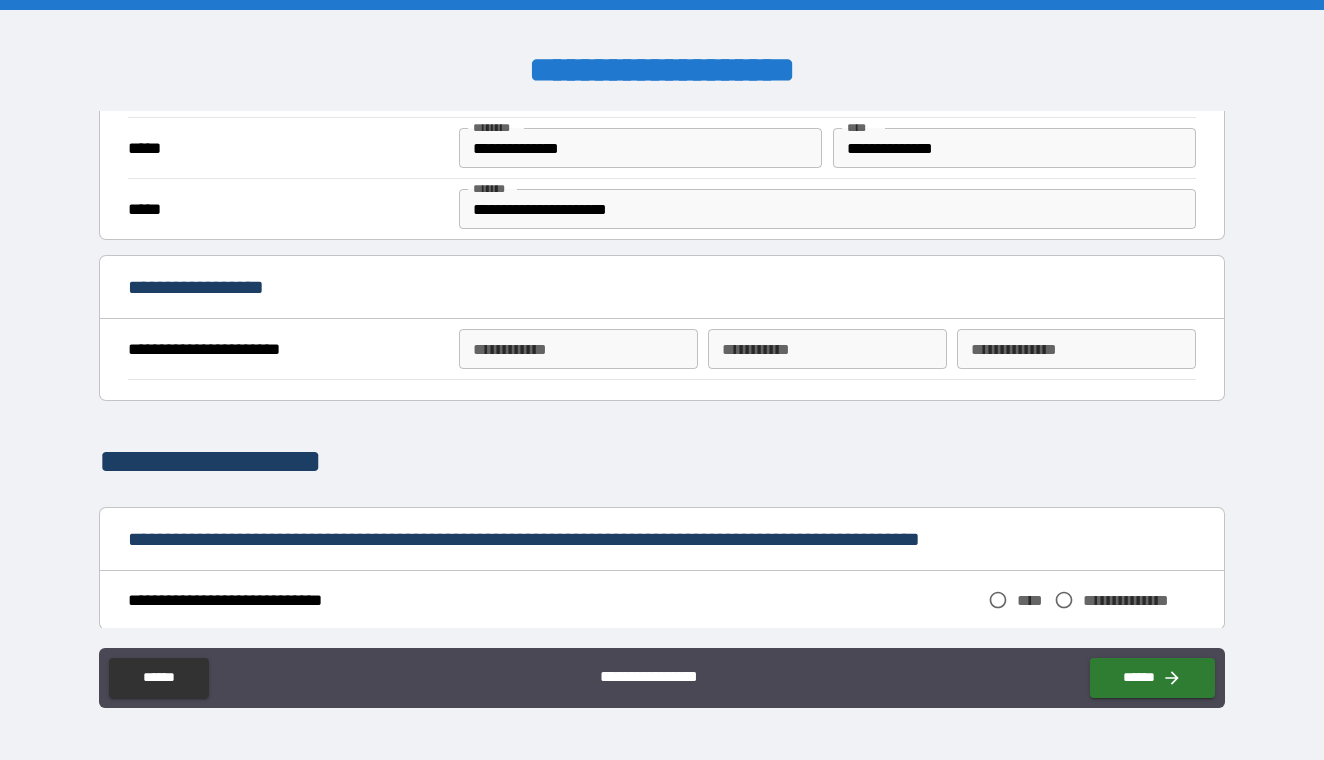 scroll, scrollTop: 503, scrollLeft: 0, axis: vertical 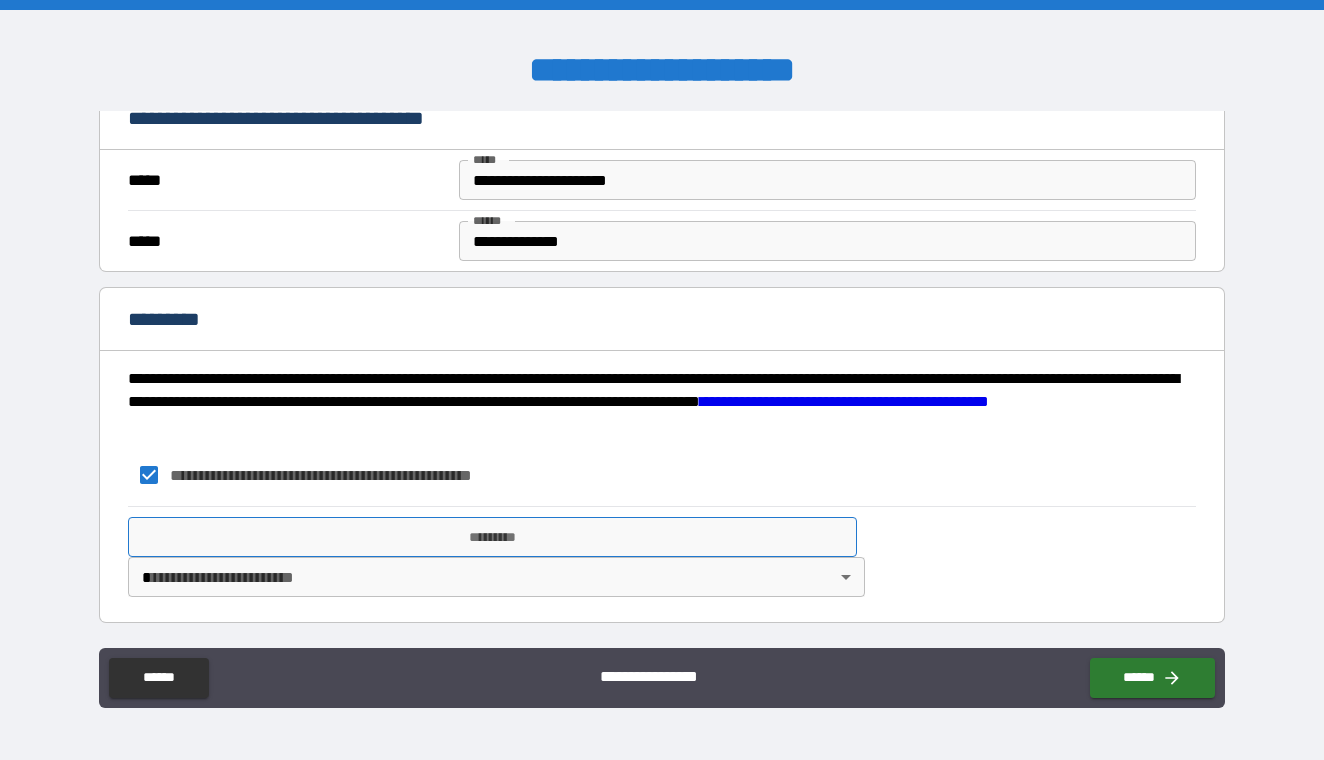click on "*********" at bounding box center [492, 537] 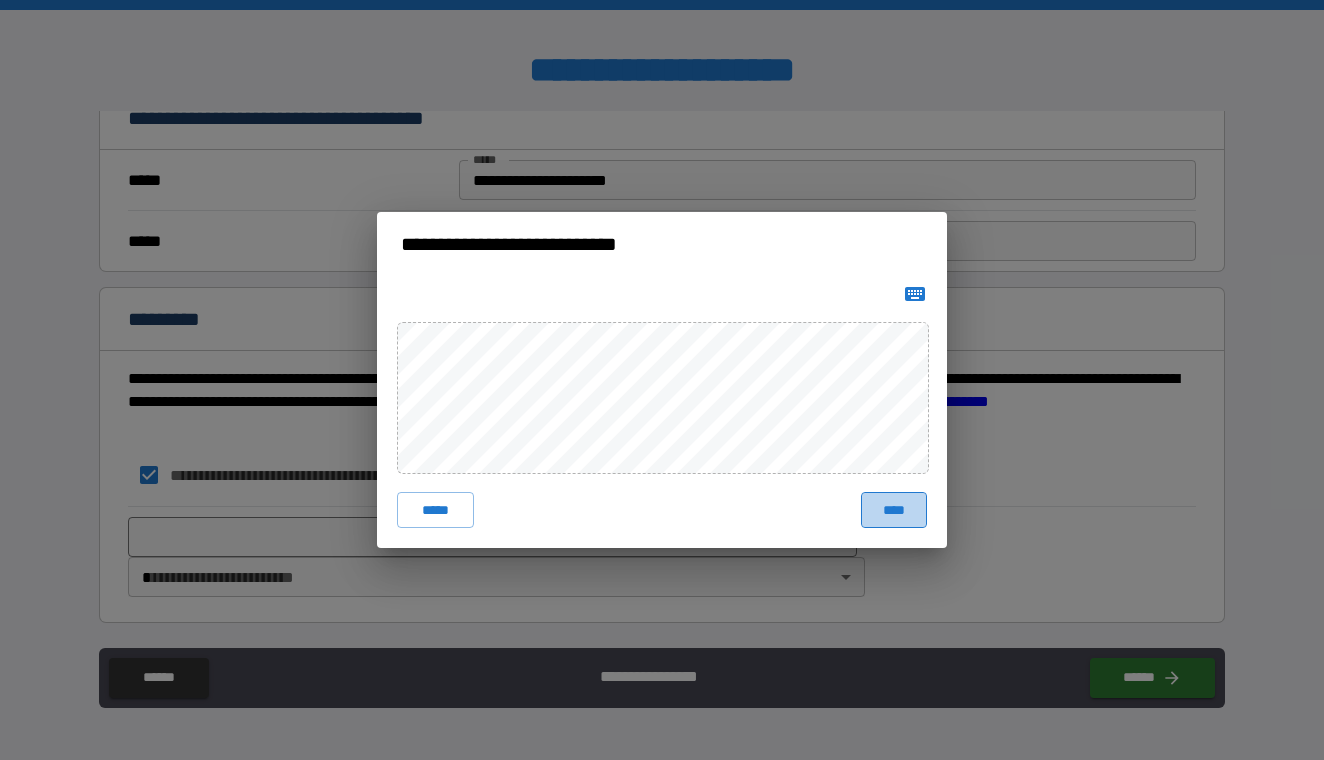 click on "****" at bounding box center (894, 510) 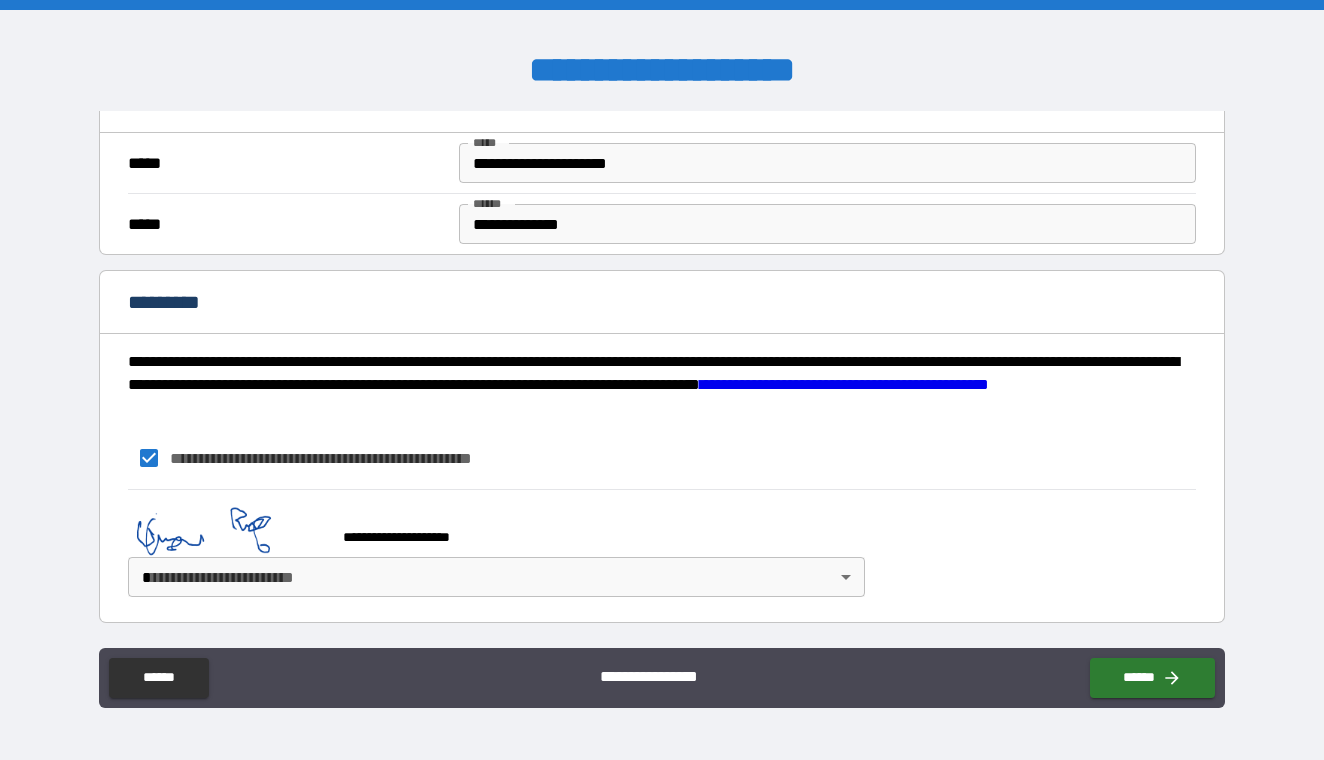 scroll, scrollTop: 1276, scrollLeft: 0, axis: vertical 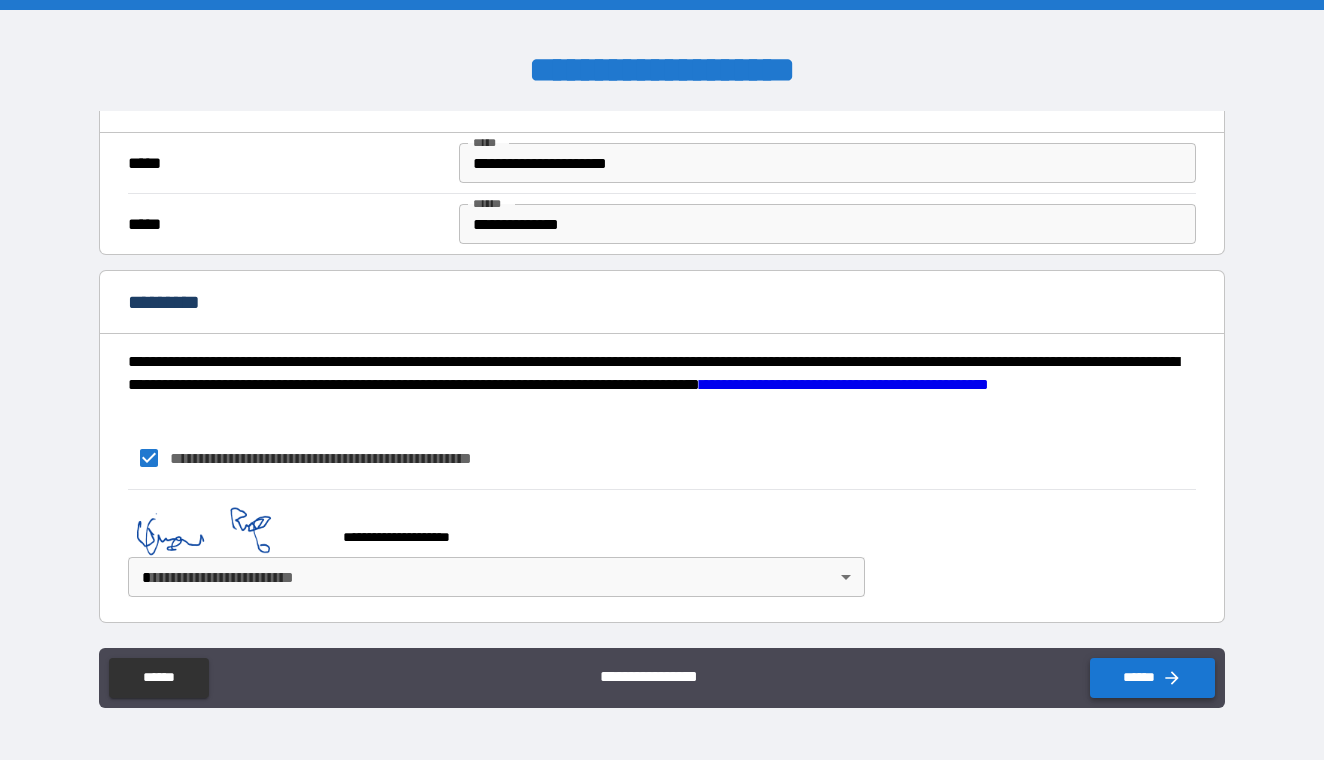 click on "******" at bounding box center (1152, 678) 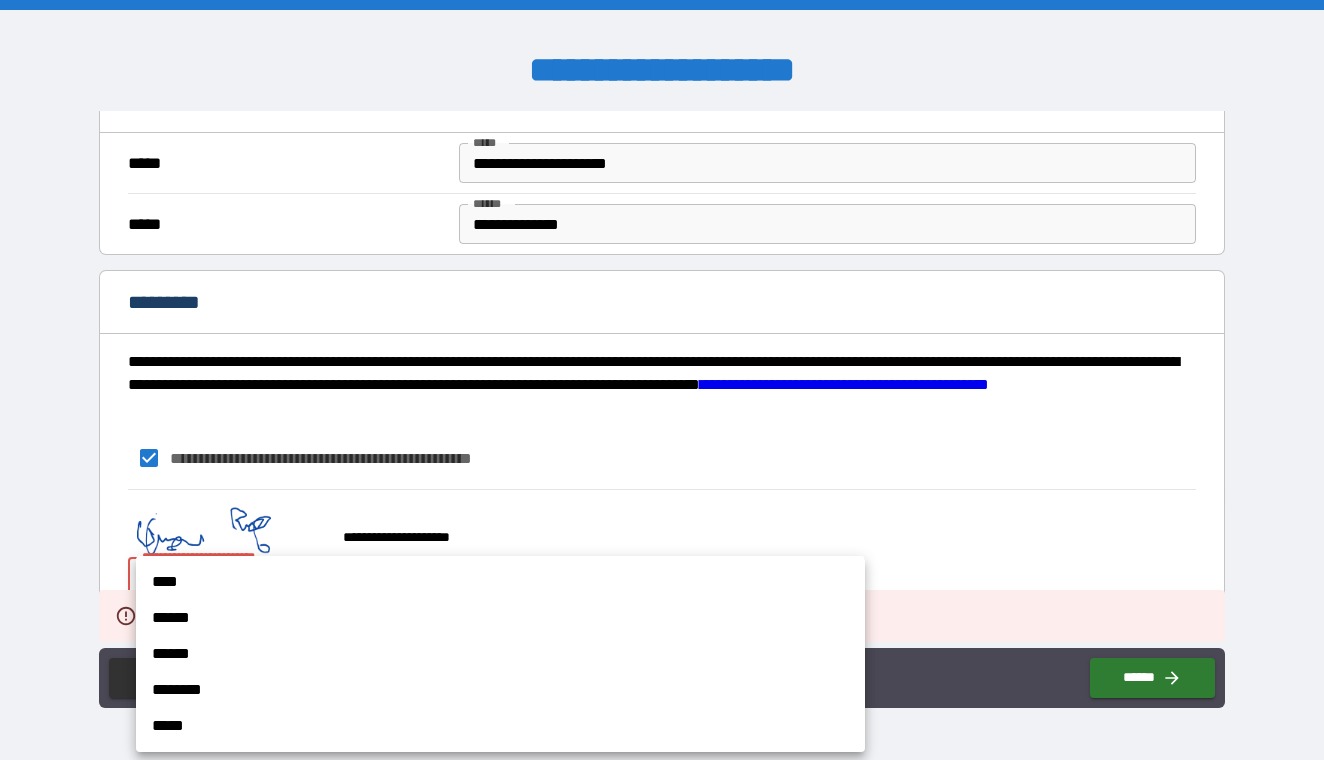 click on "**********" at bounding box center (662, 380) 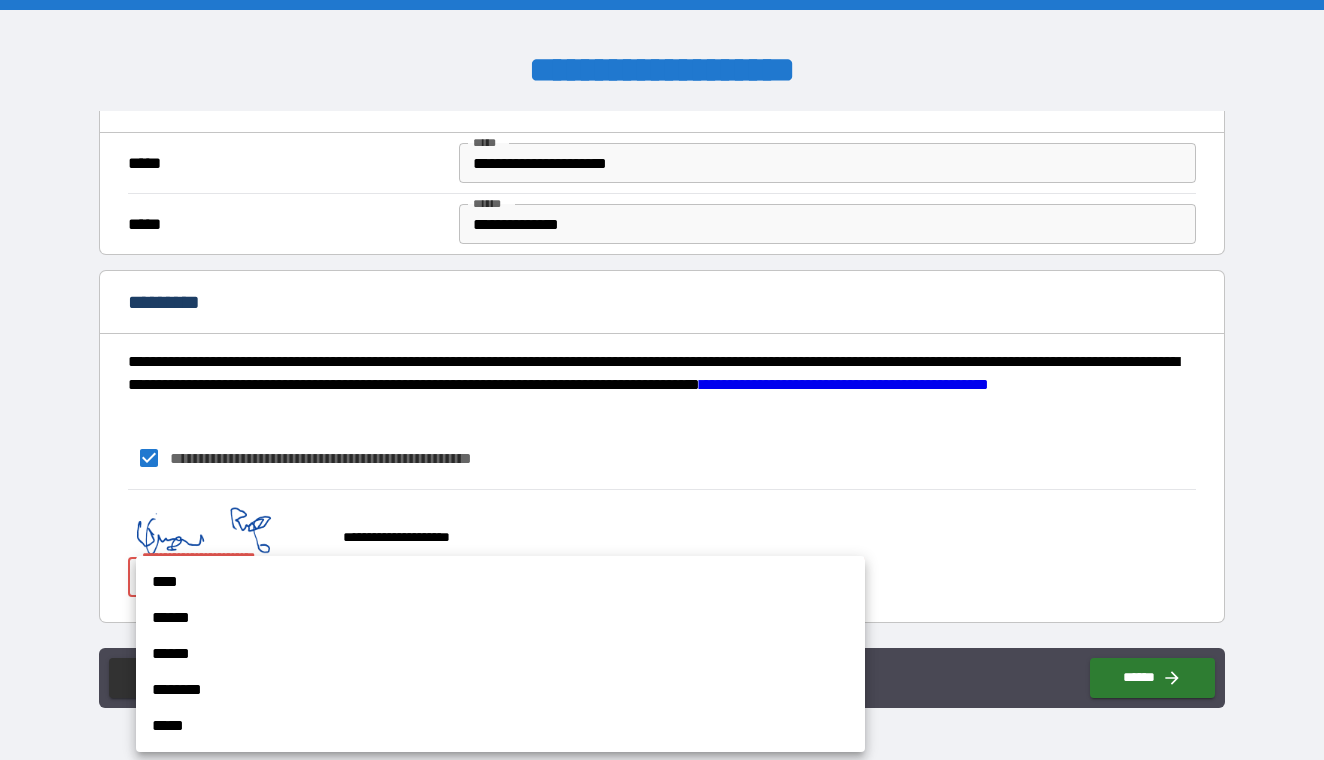 click on "**** ****** ****** ******** *****" at bounding box center [500, 654] 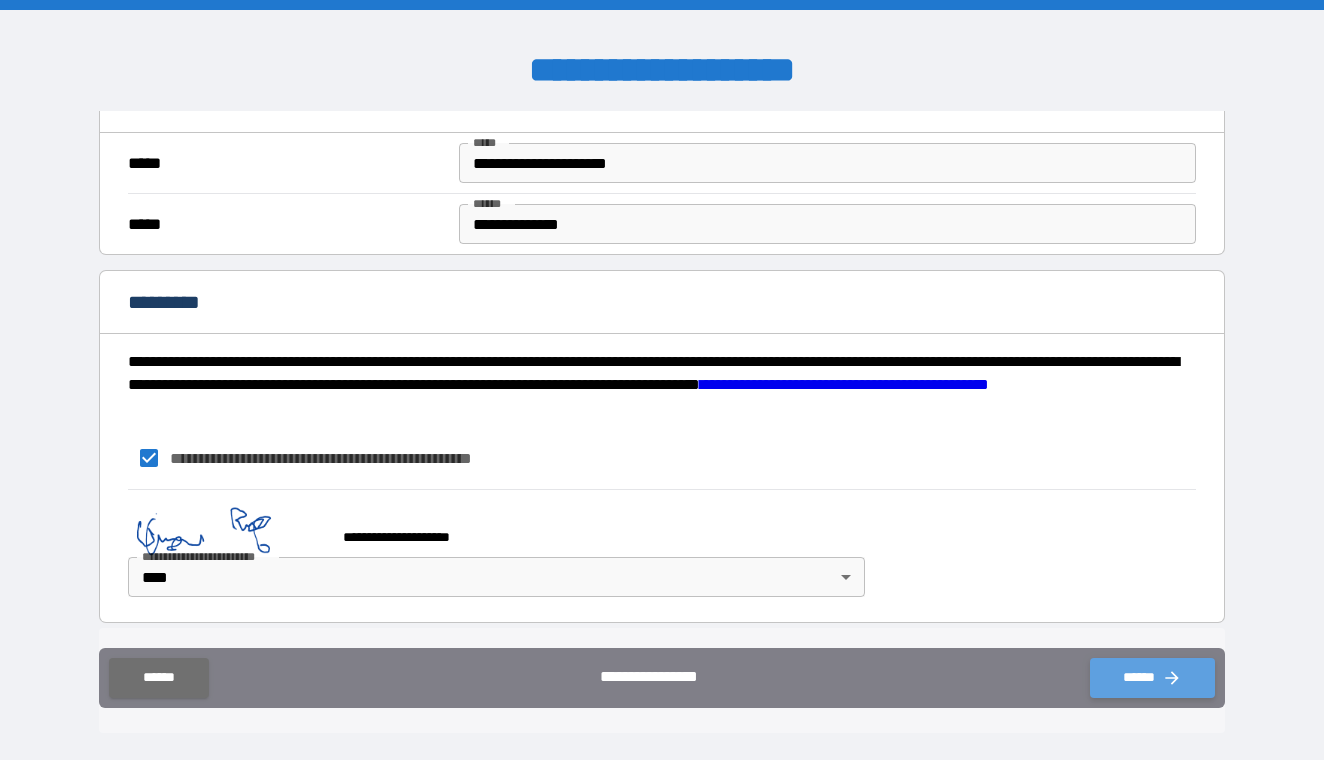 click on "******" at bounding box center (1152, 678) 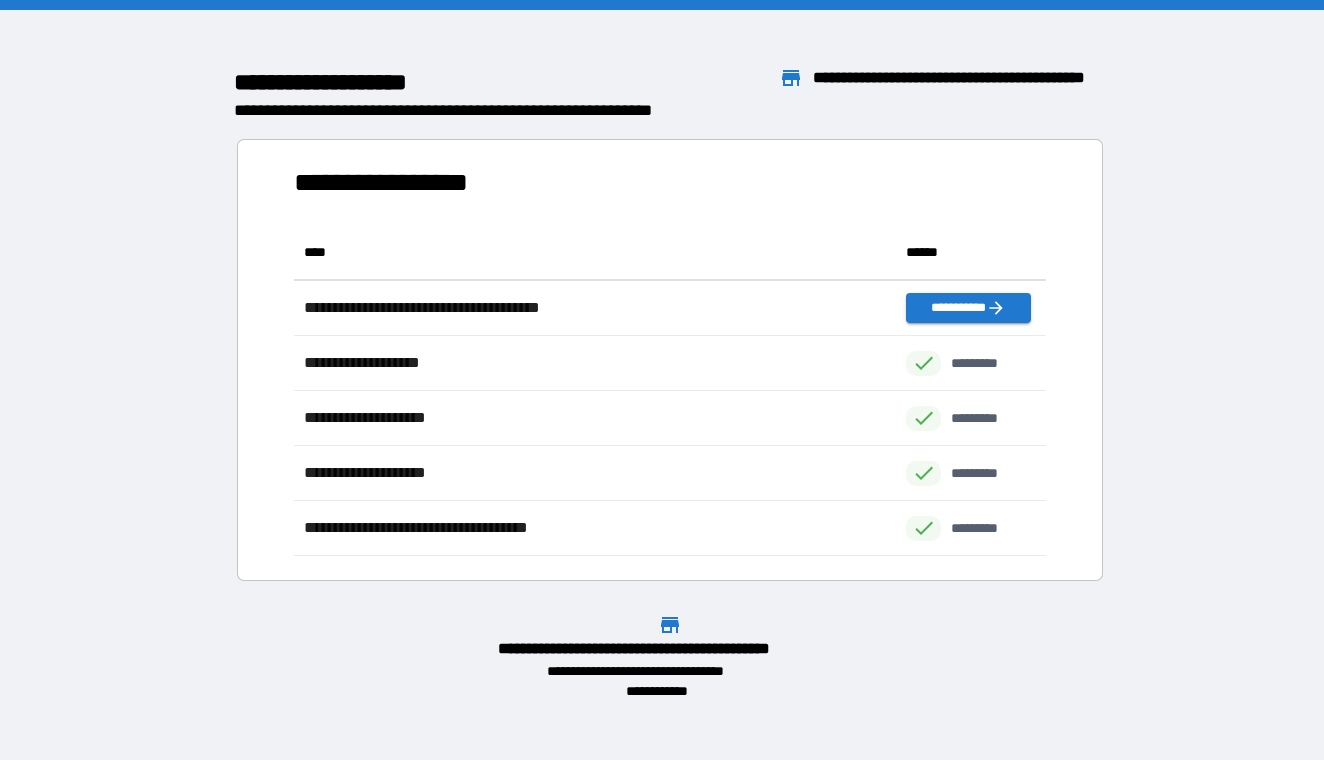 scroll, scrollTop: 1, scrollLeft: 1, axis: both 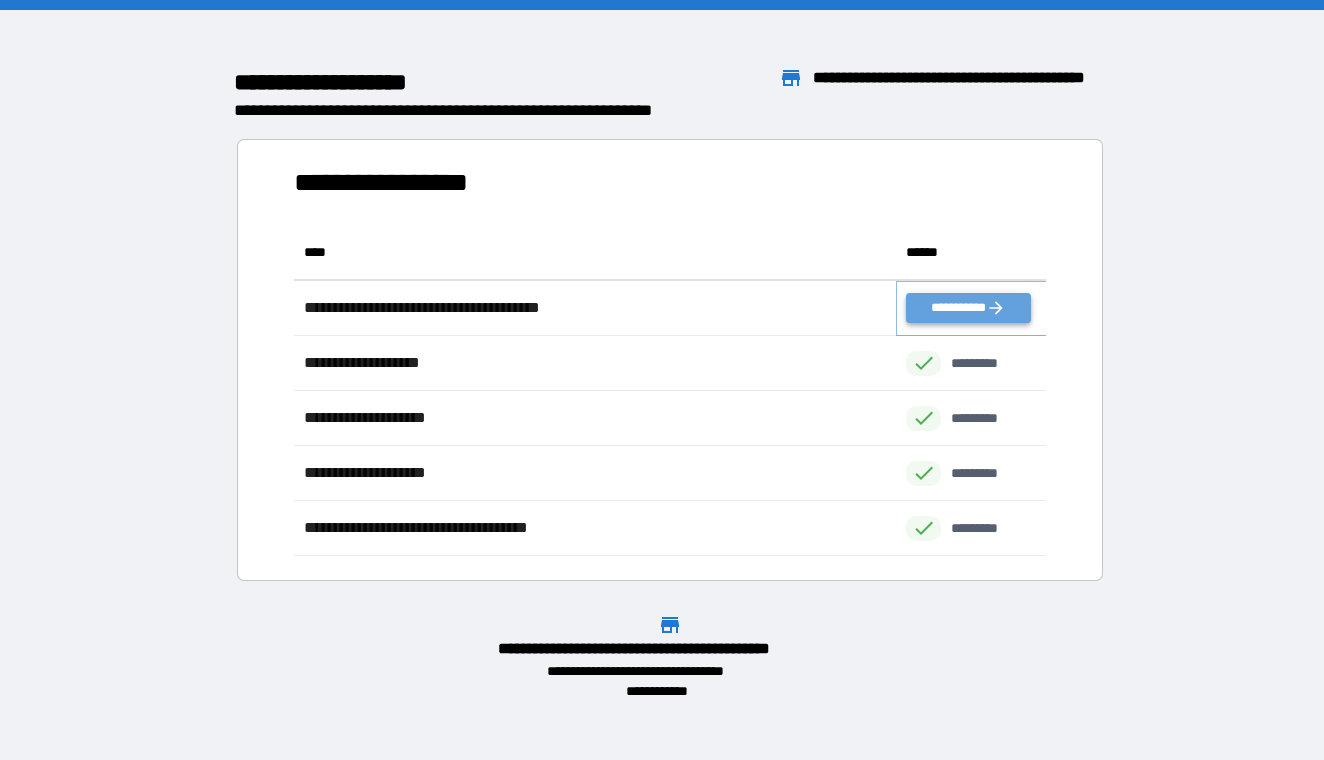 click on "**********" at bounding box center [968, 308] 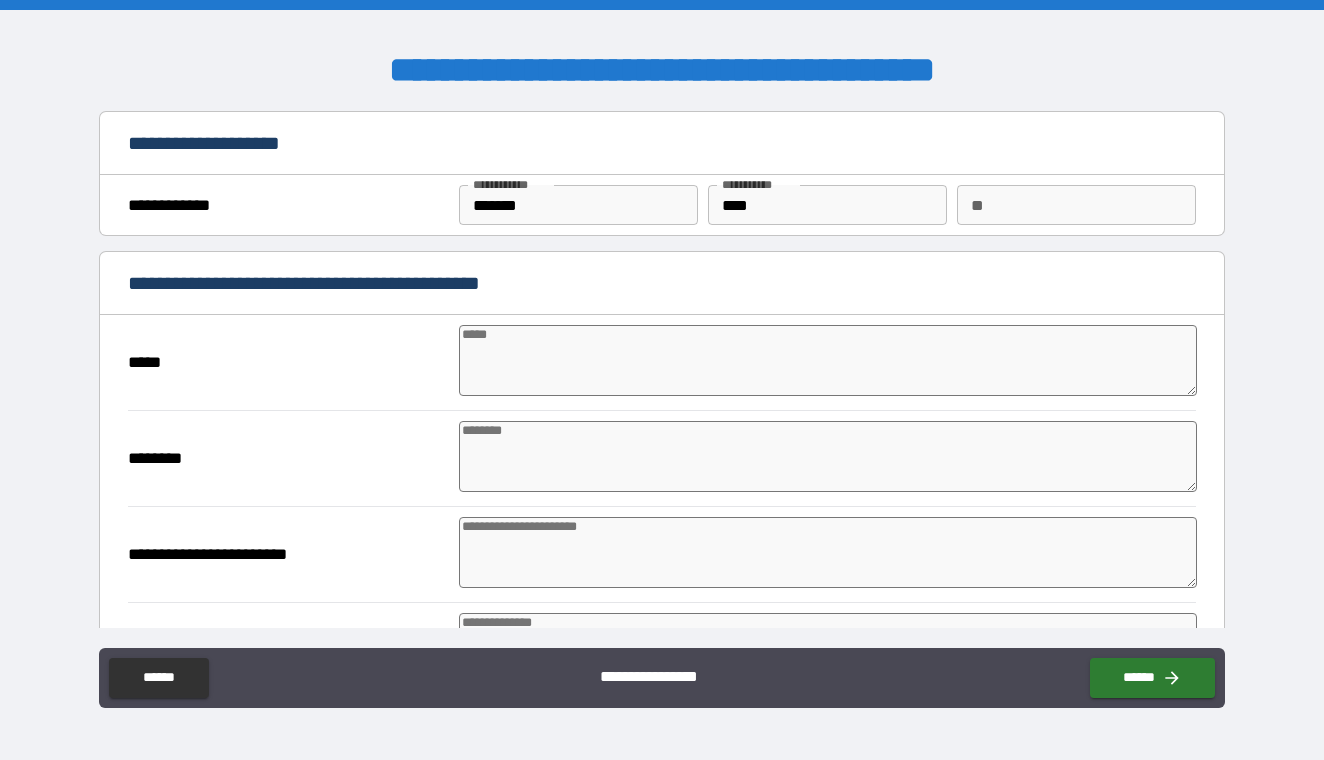 click at bounding box center [827, 360] 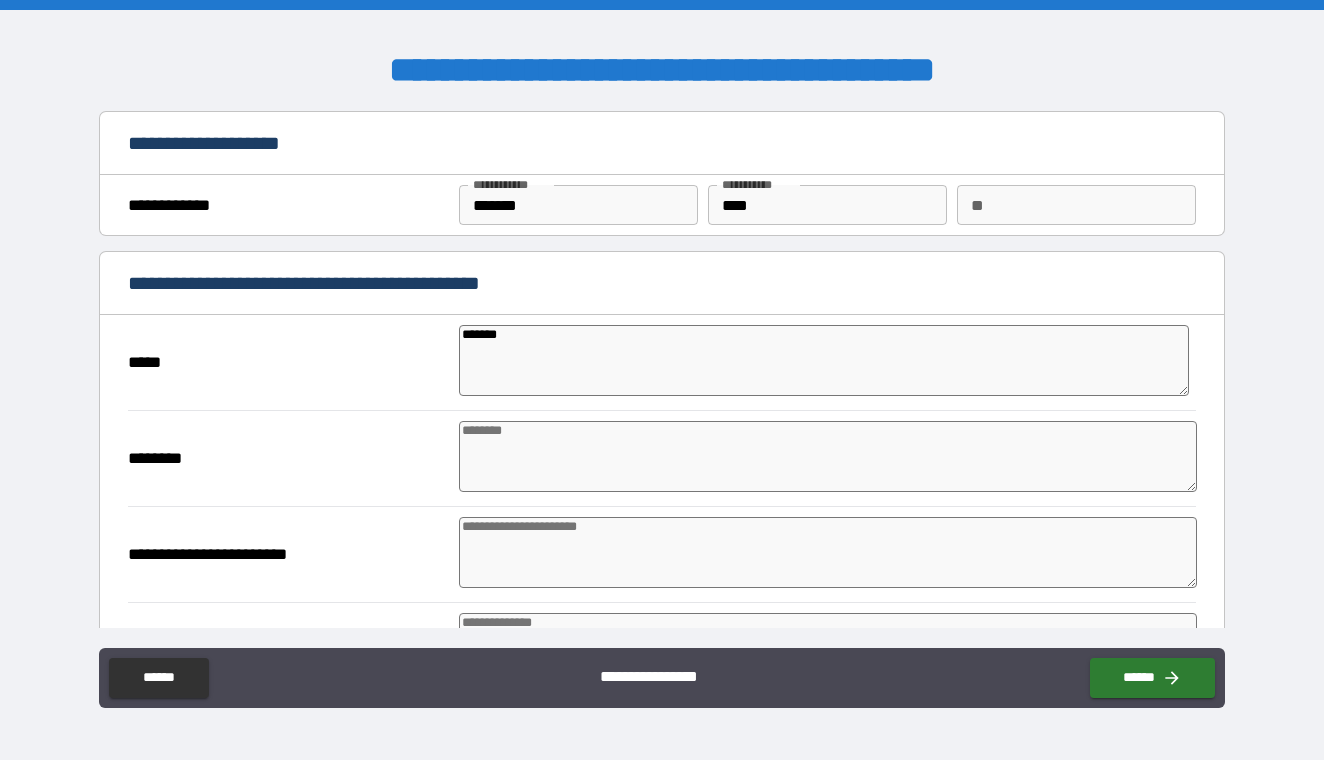 click on "*******" at bounding box center (824, 360) 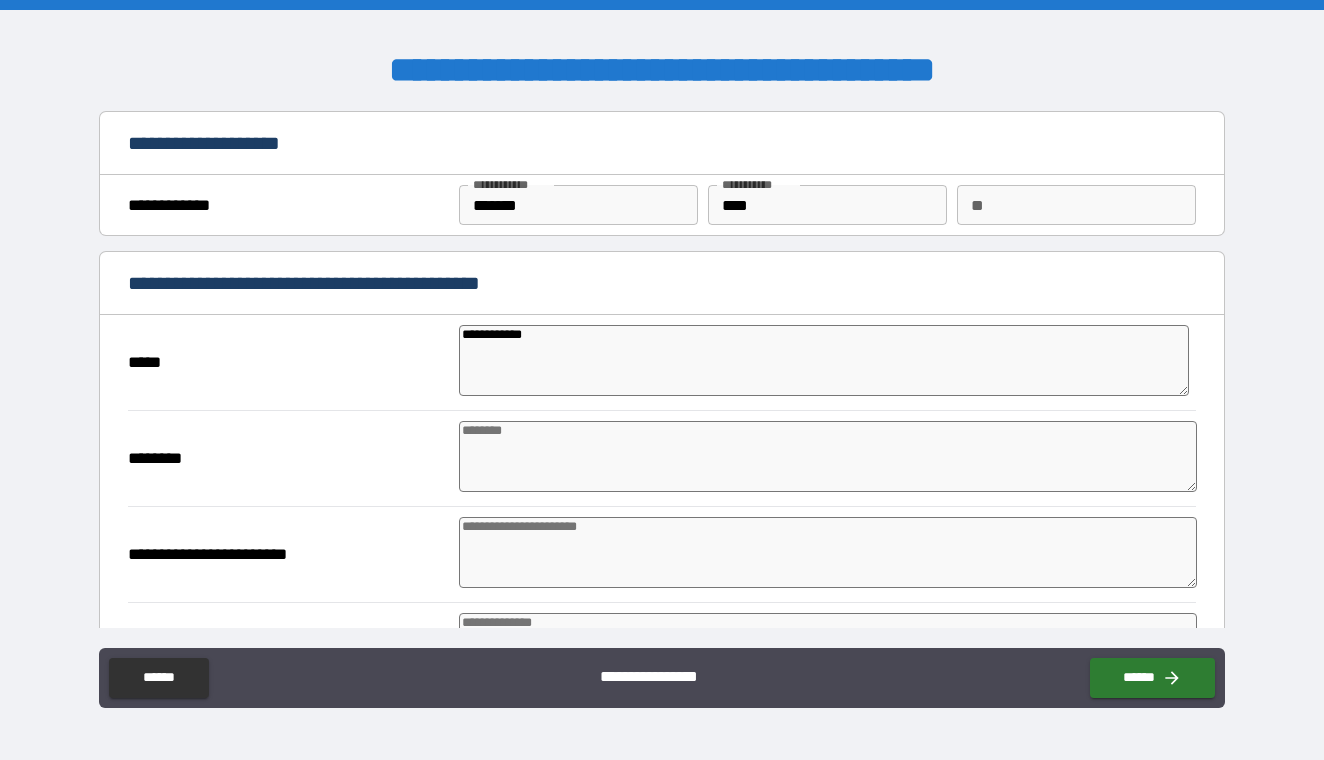 click at bounding box center (827, 456) 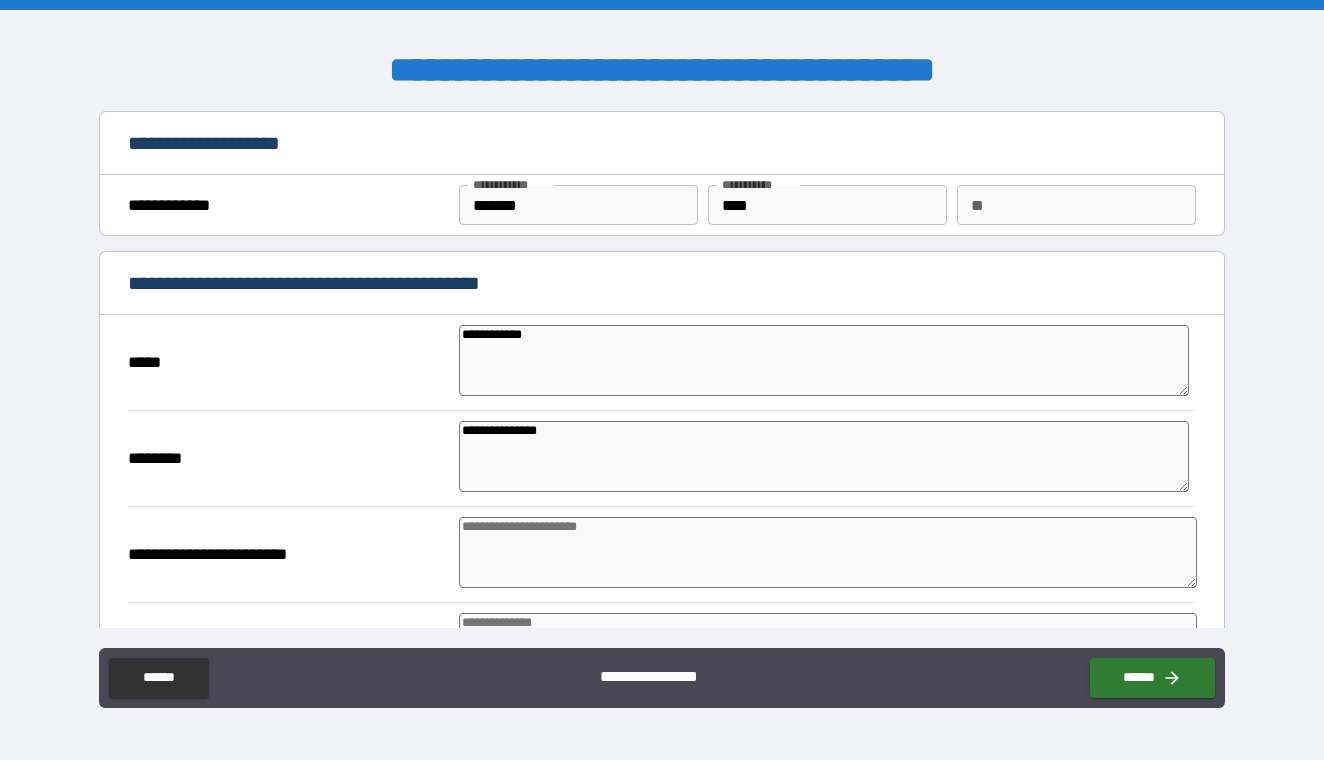 click at bounding box center [827, 552] 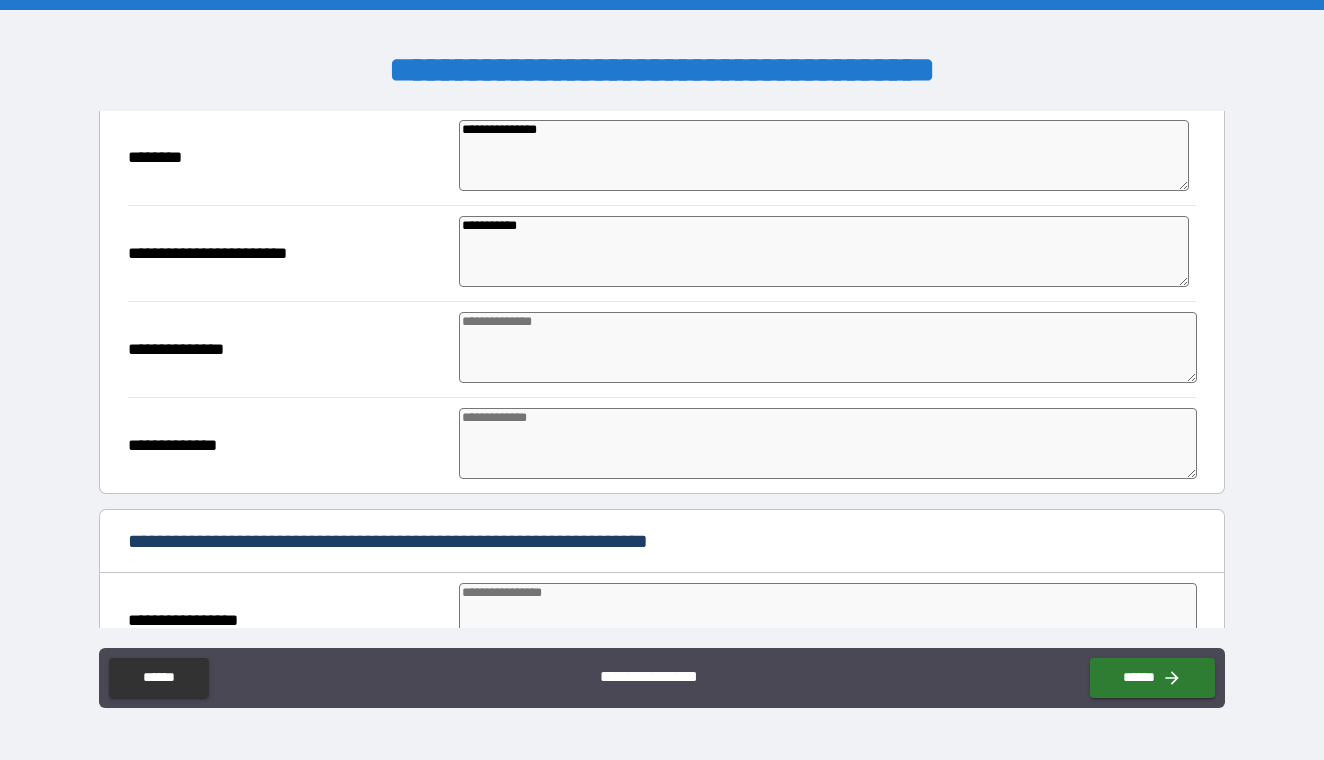 scroll, scrollTop: 322, scrollLeft: 0, axis: vertical 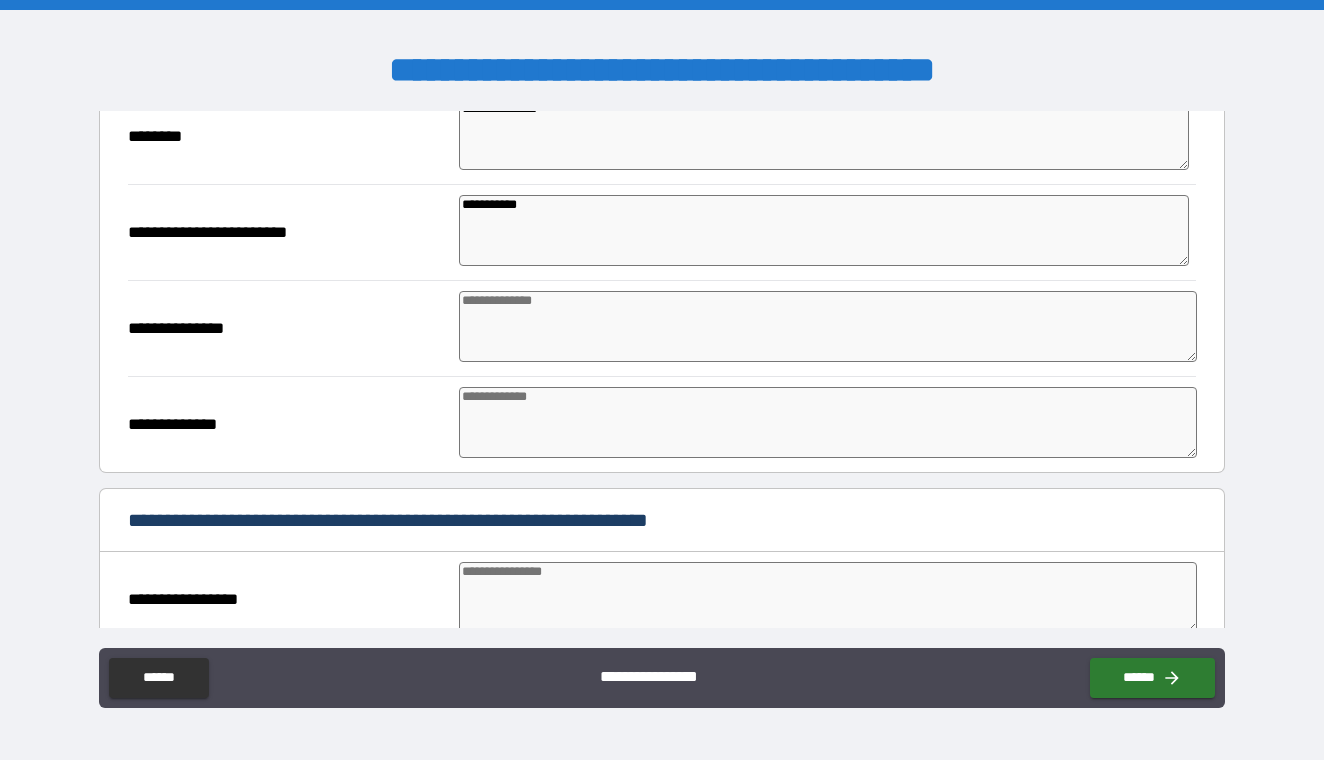 click on "**********" at bounding box center (661, 328) 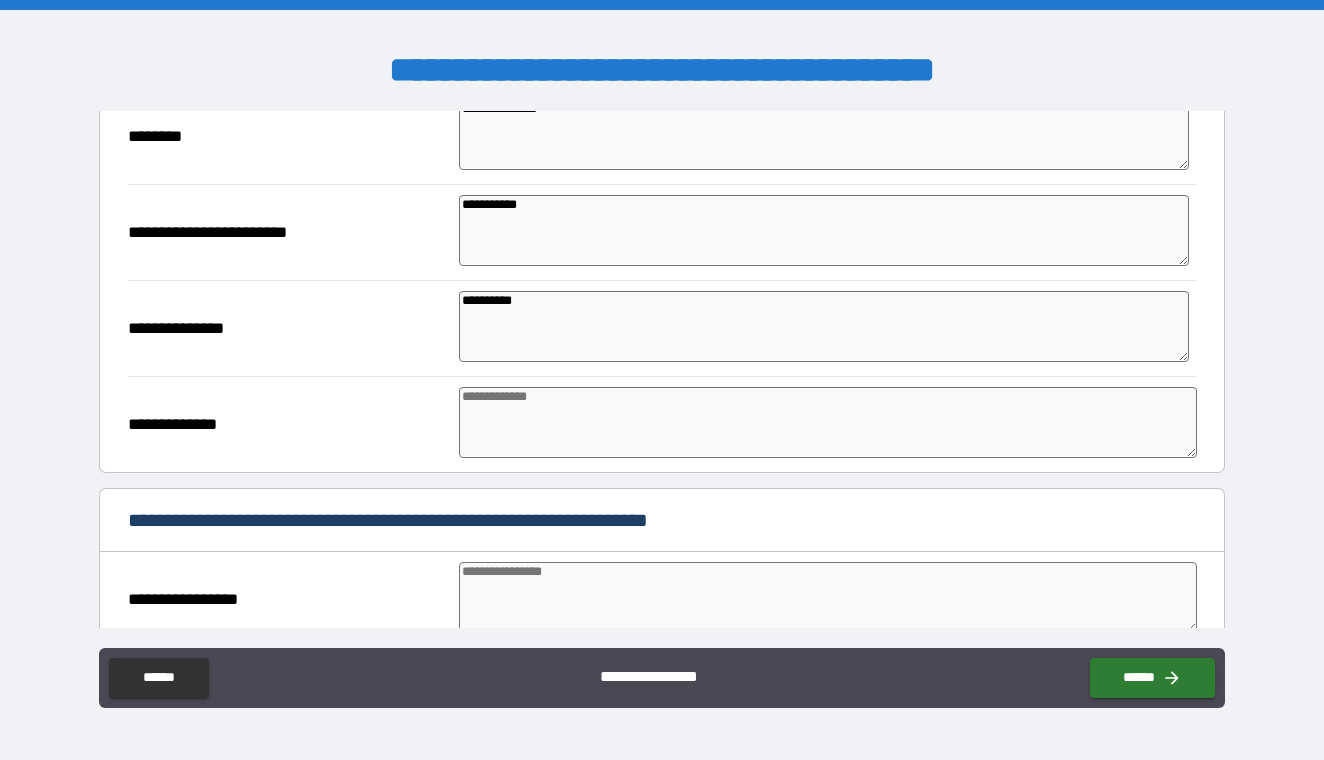 click at bounding box center (827, 422) 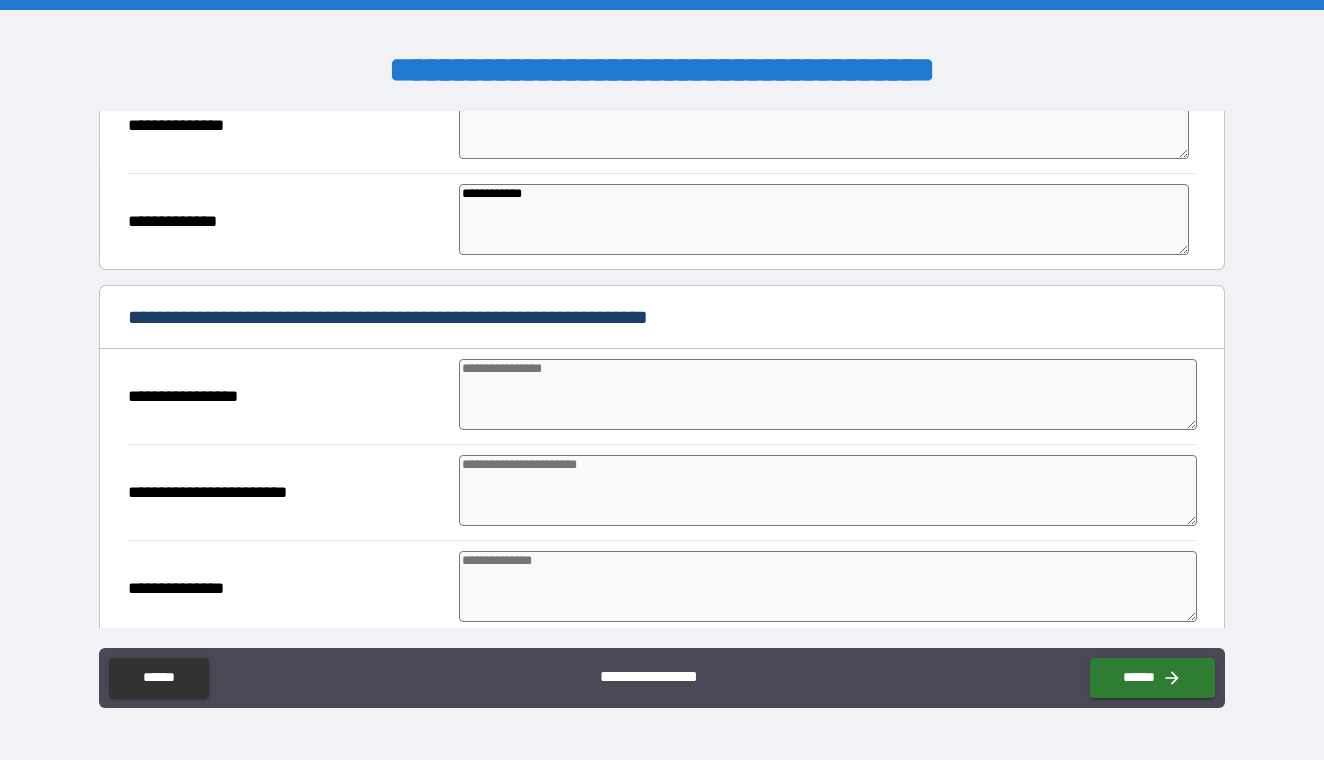 scroll, scrollTop: 537, scrollLeft: 0, axis: vertical 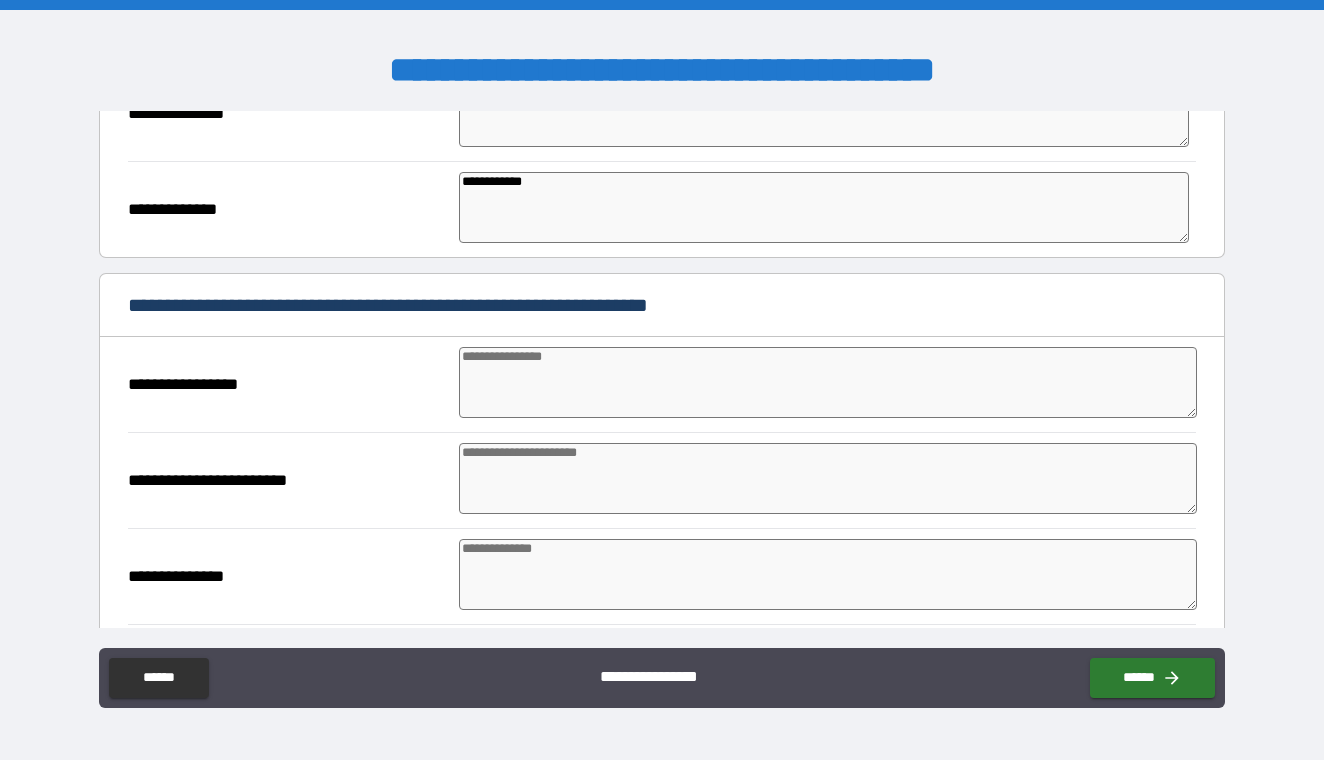 click at bounding box center [827, 382] 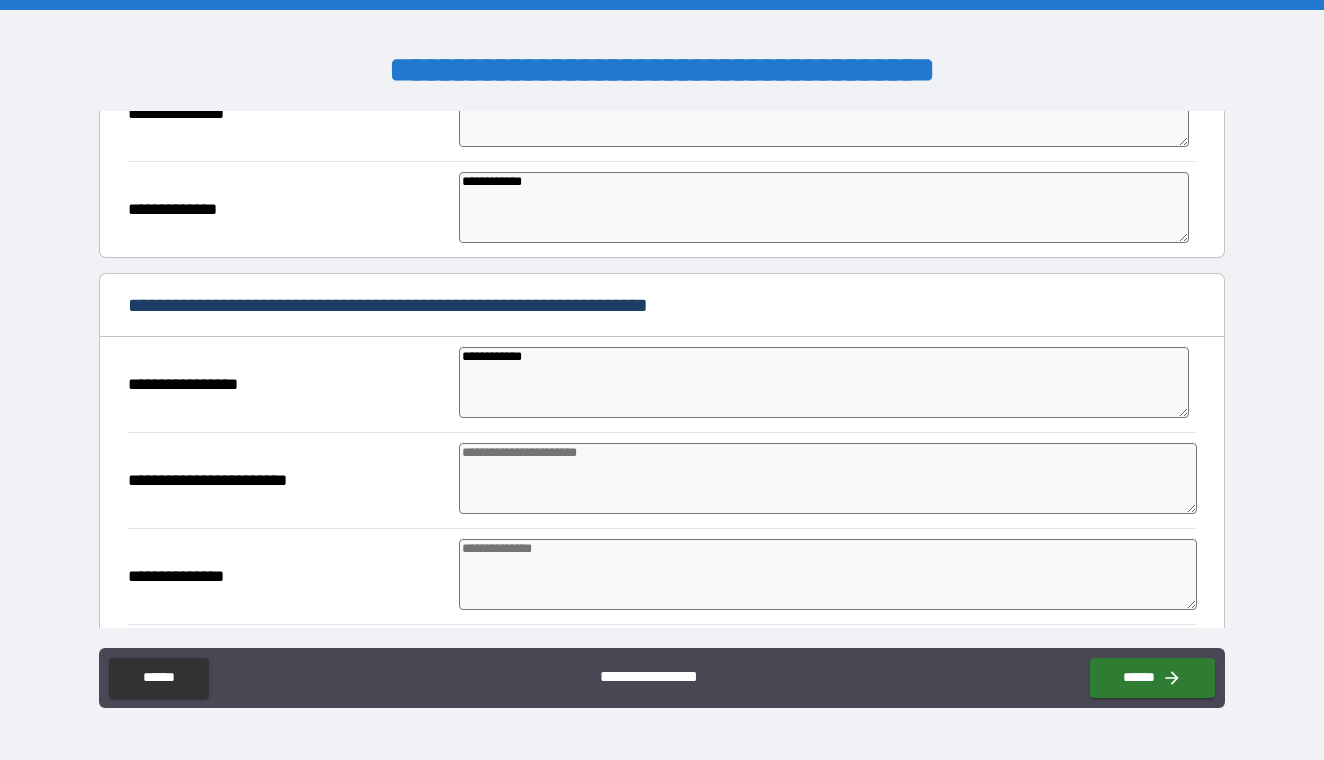 click at bounding box center [827, 478] 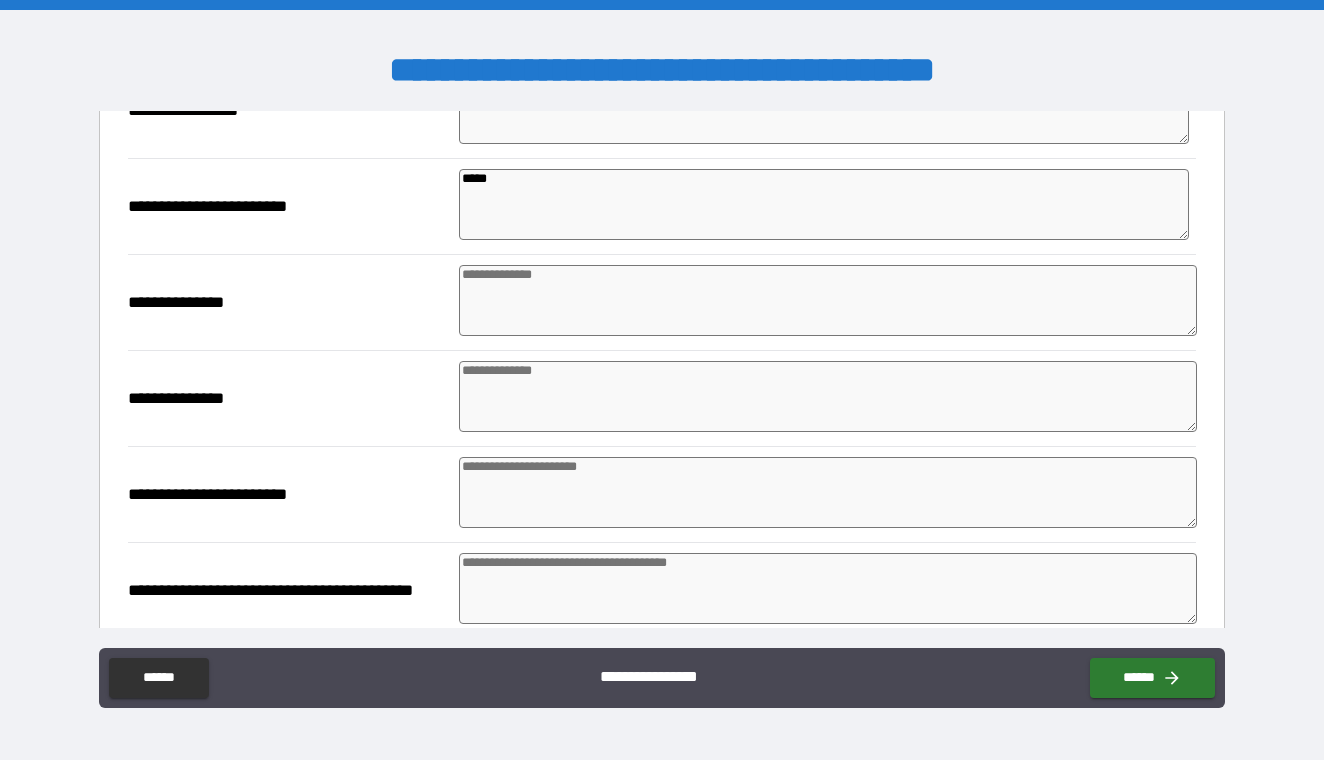 scroll, scrollTop: 826, scrollLeft: 0, axis: vertical 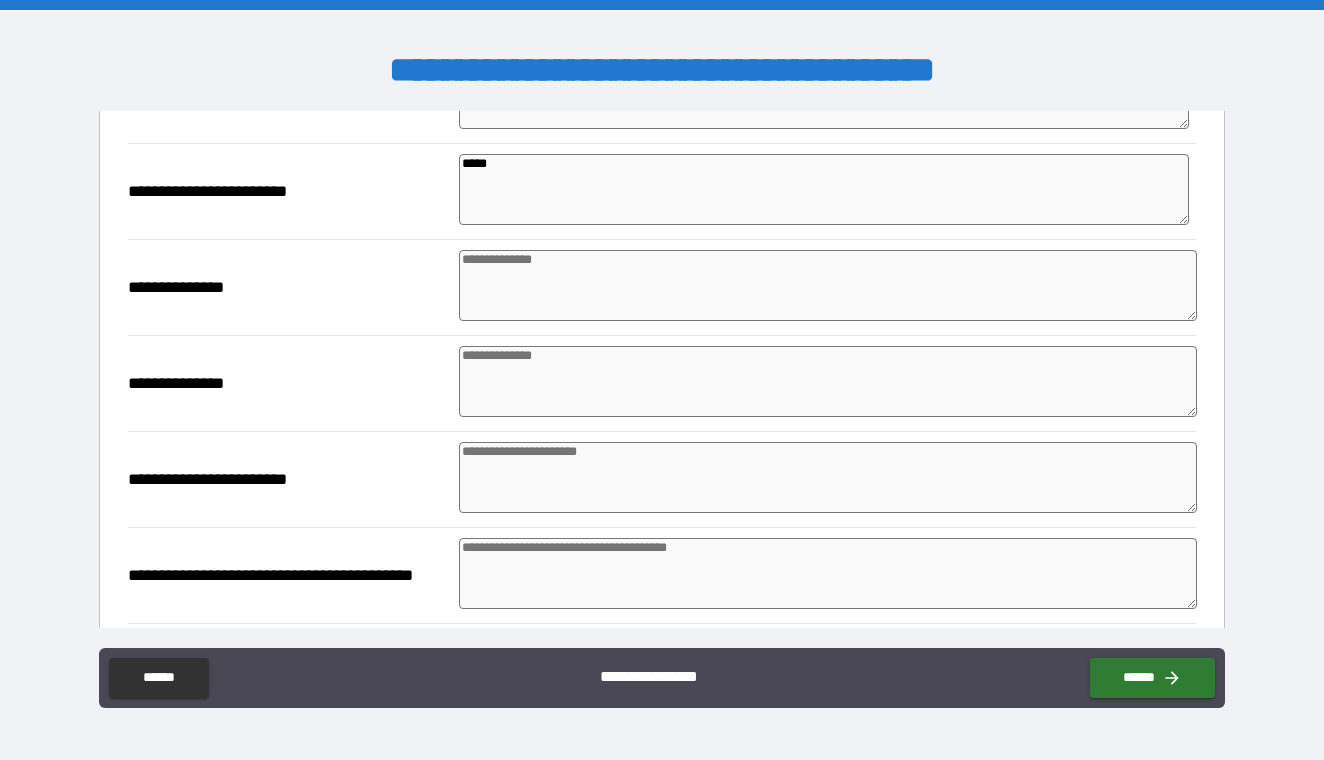 click at bounding box center (827, 285) 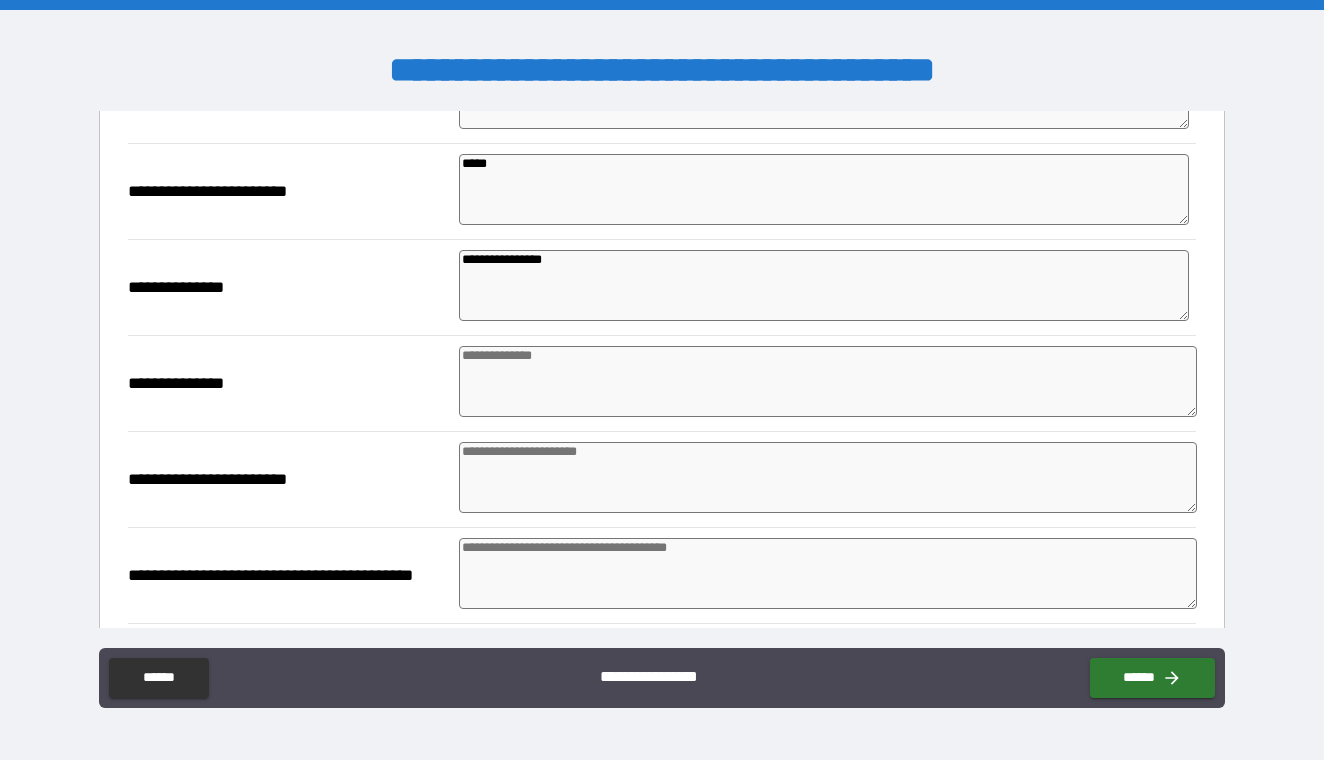 click at bounding box center [827, 381] 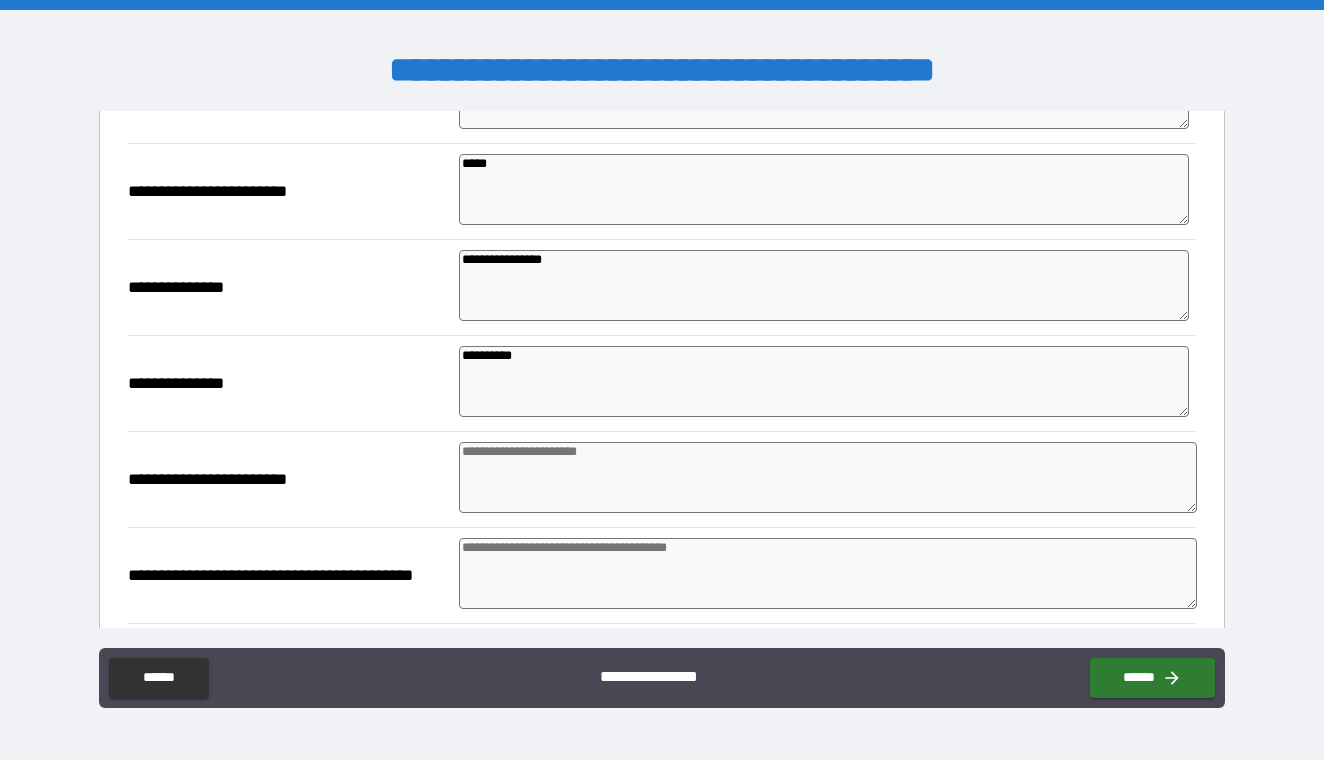 click at bounding box center [827, 477] 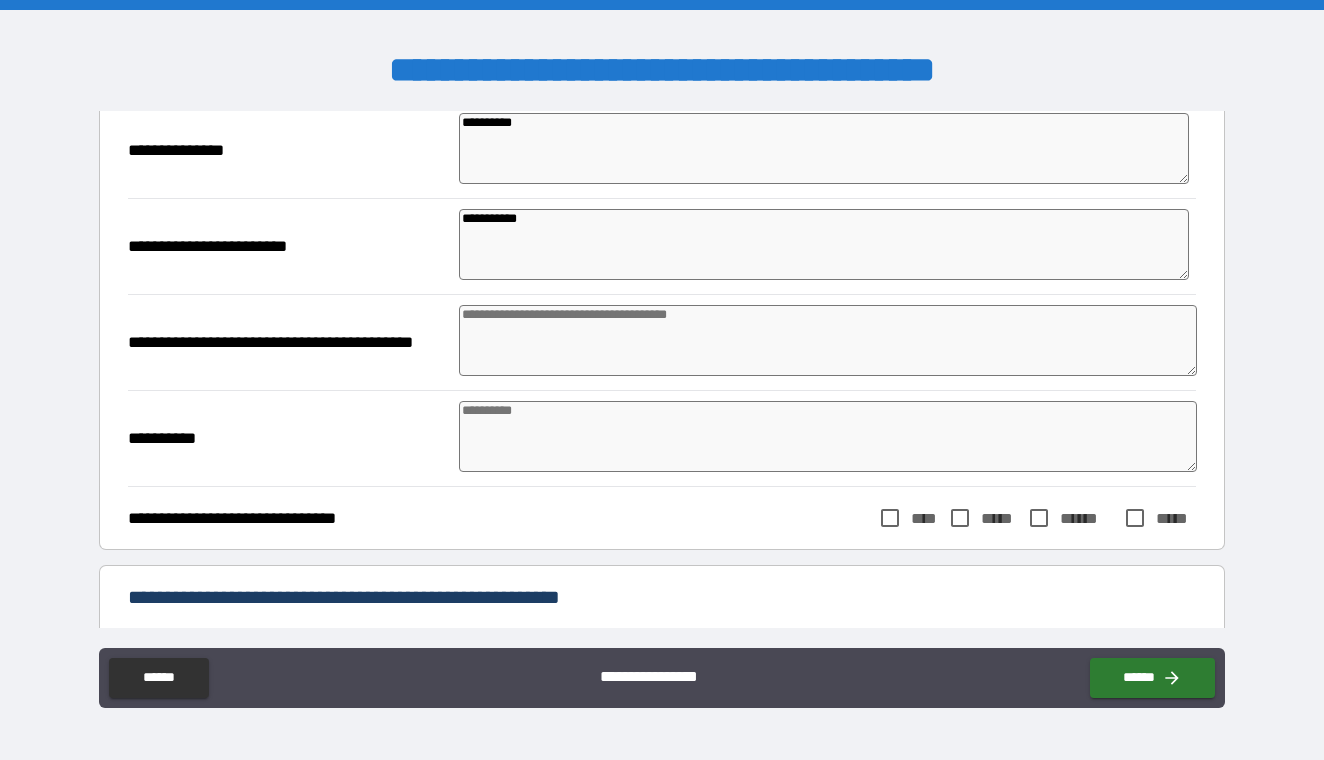 scroll, scrollTop: 1087, scrollLeft: 0, axis: vertical 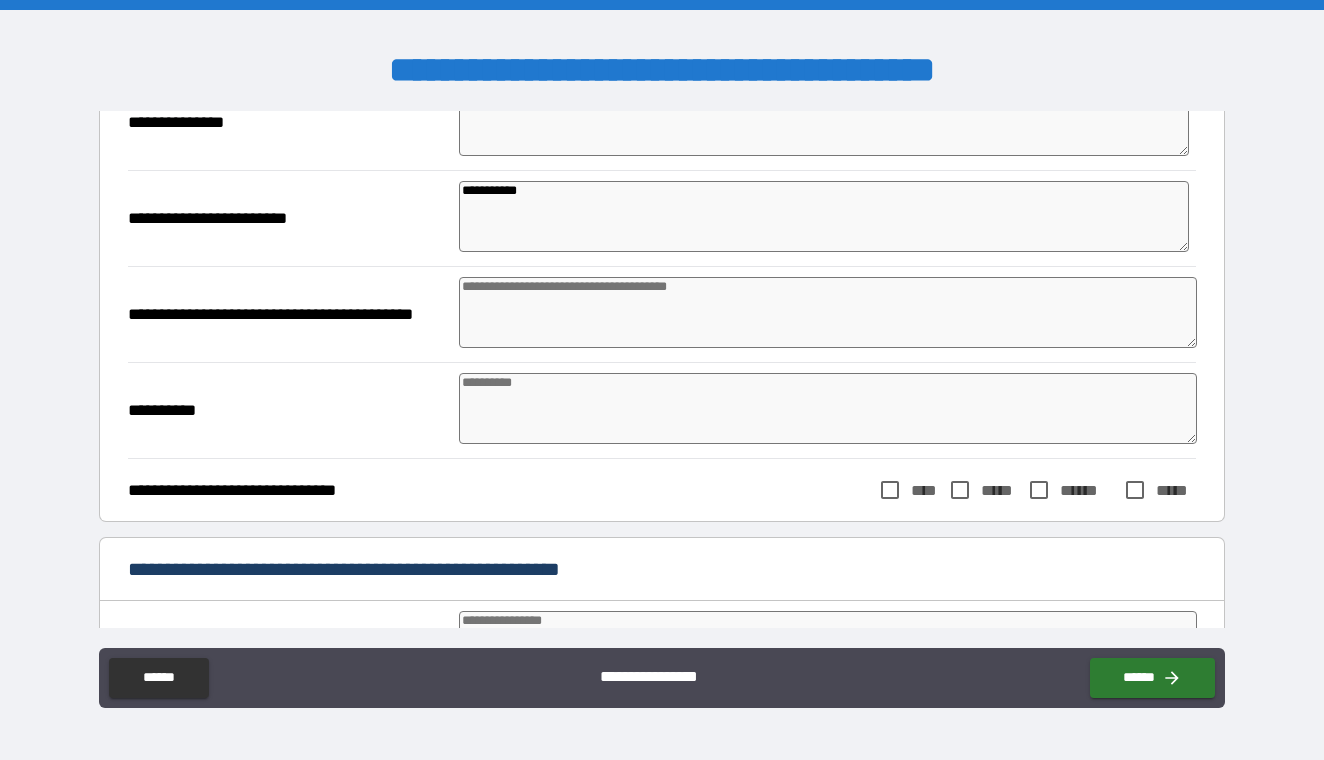 click at bounding box center (827, 408) 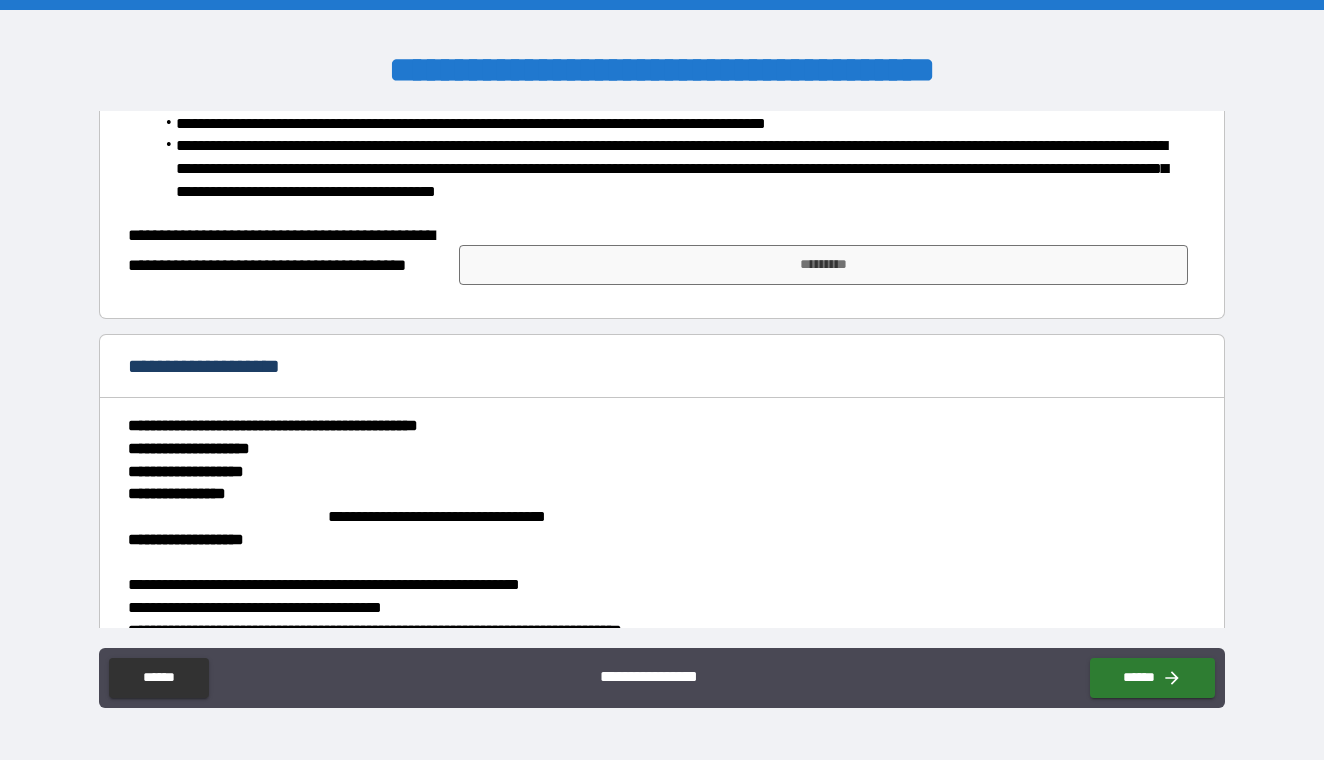 scroll, scrollTop: 2651, scrollLeft: 0, axis: vertical 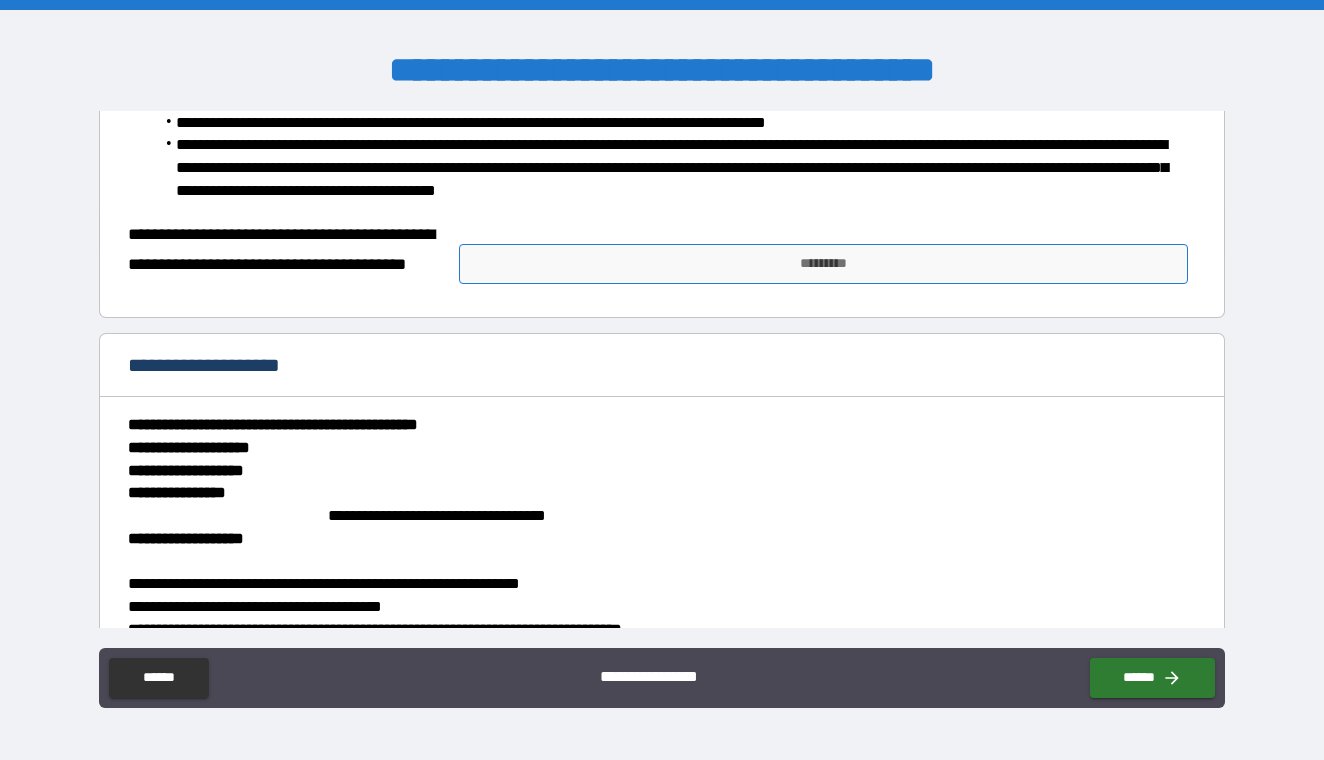 click on "*********" at bounding box center [823, 264] 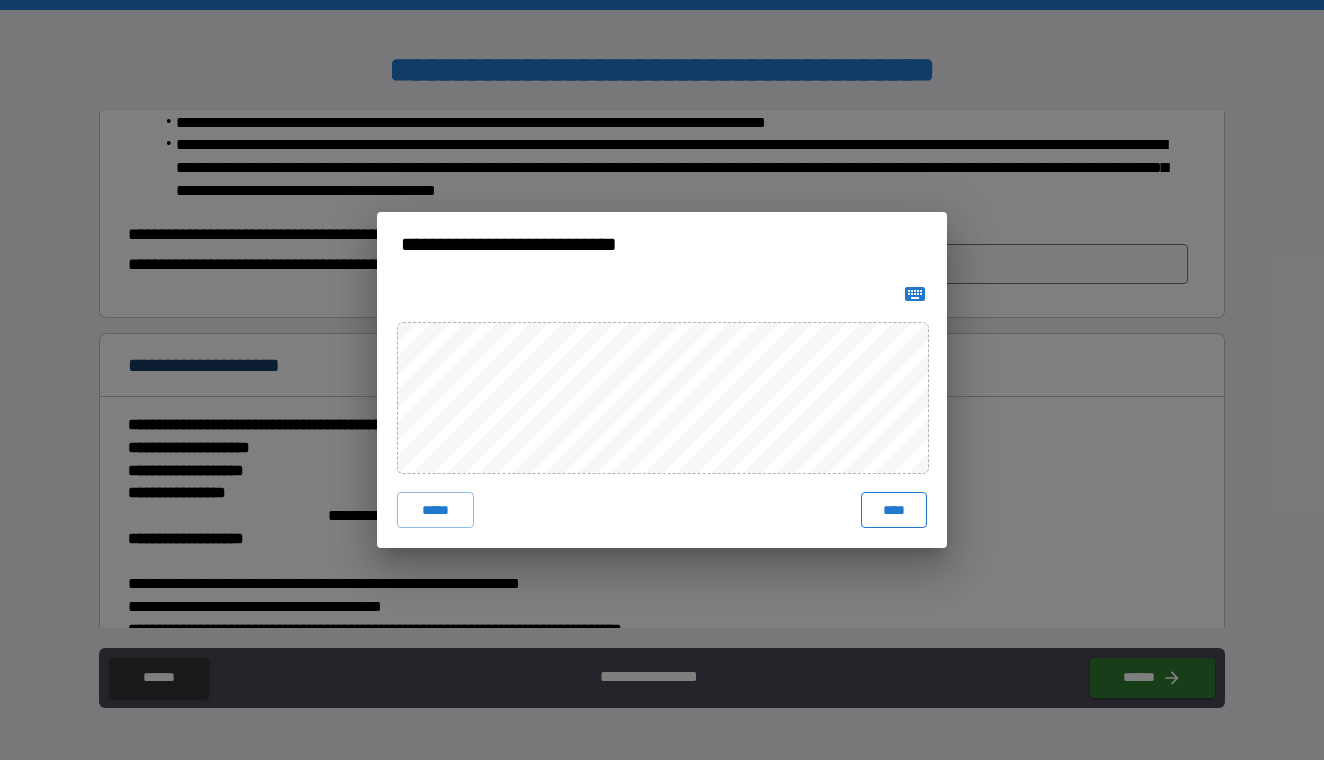 click on "****" at bounding box center [894, 510] 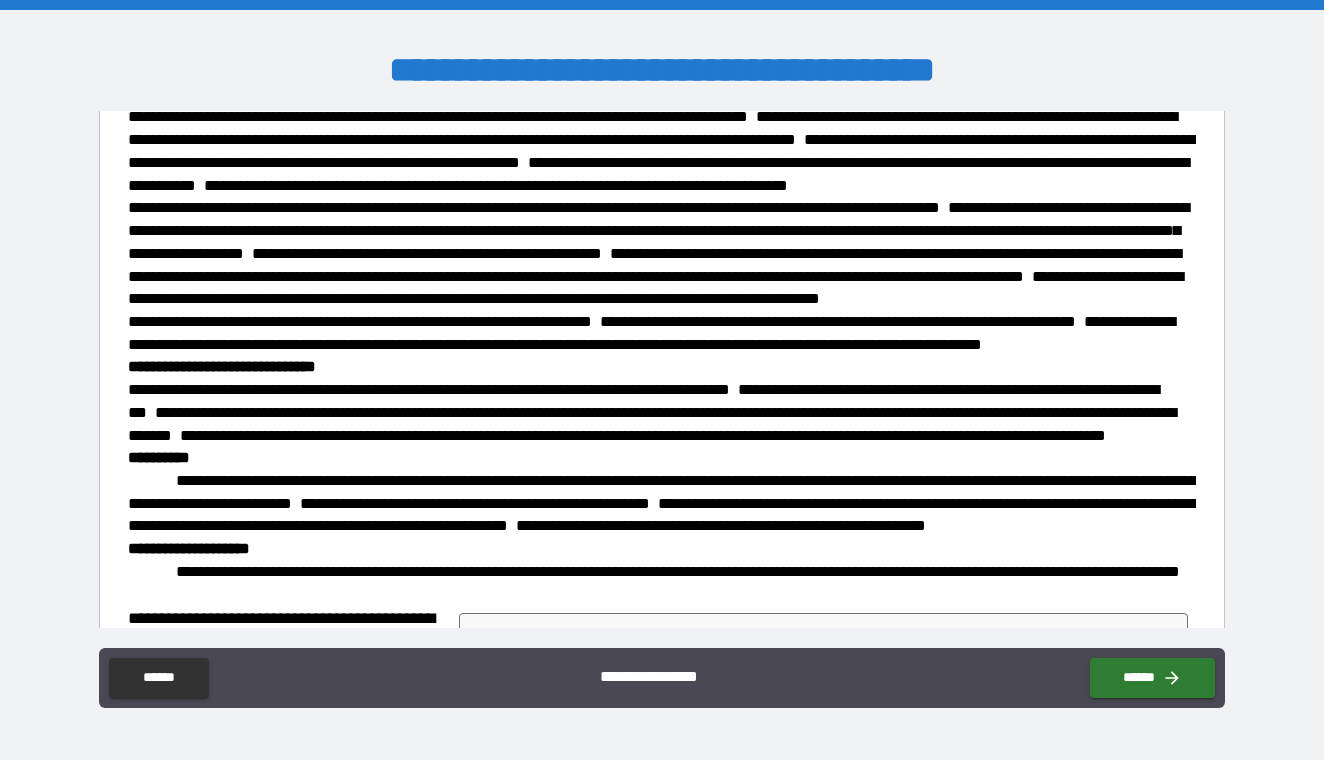 scroll, scrollTop: 5292, scrollLeft: 0, axis: vertical 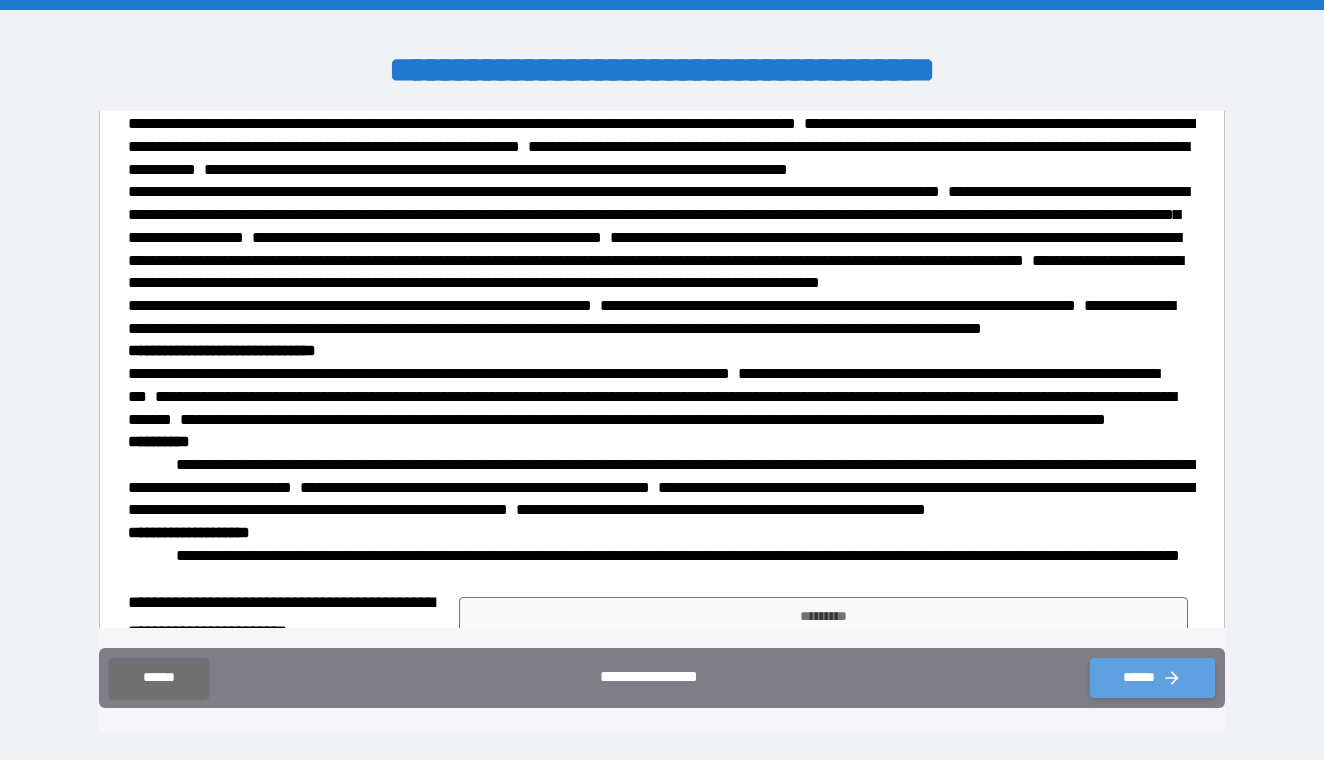 click on "******" at bounding box center [1152, 678] 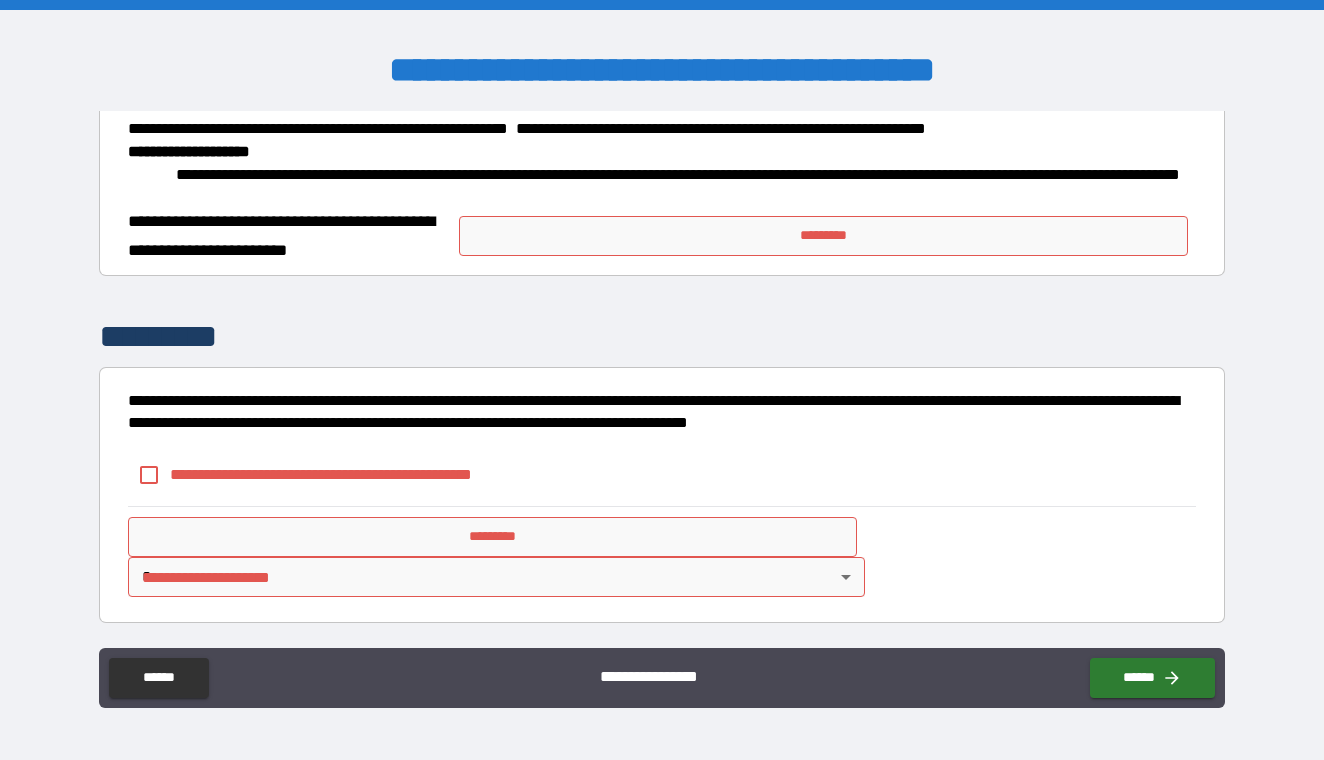 scroll, scrollTop: 5714, scrollLeft: 0, axis: vertical 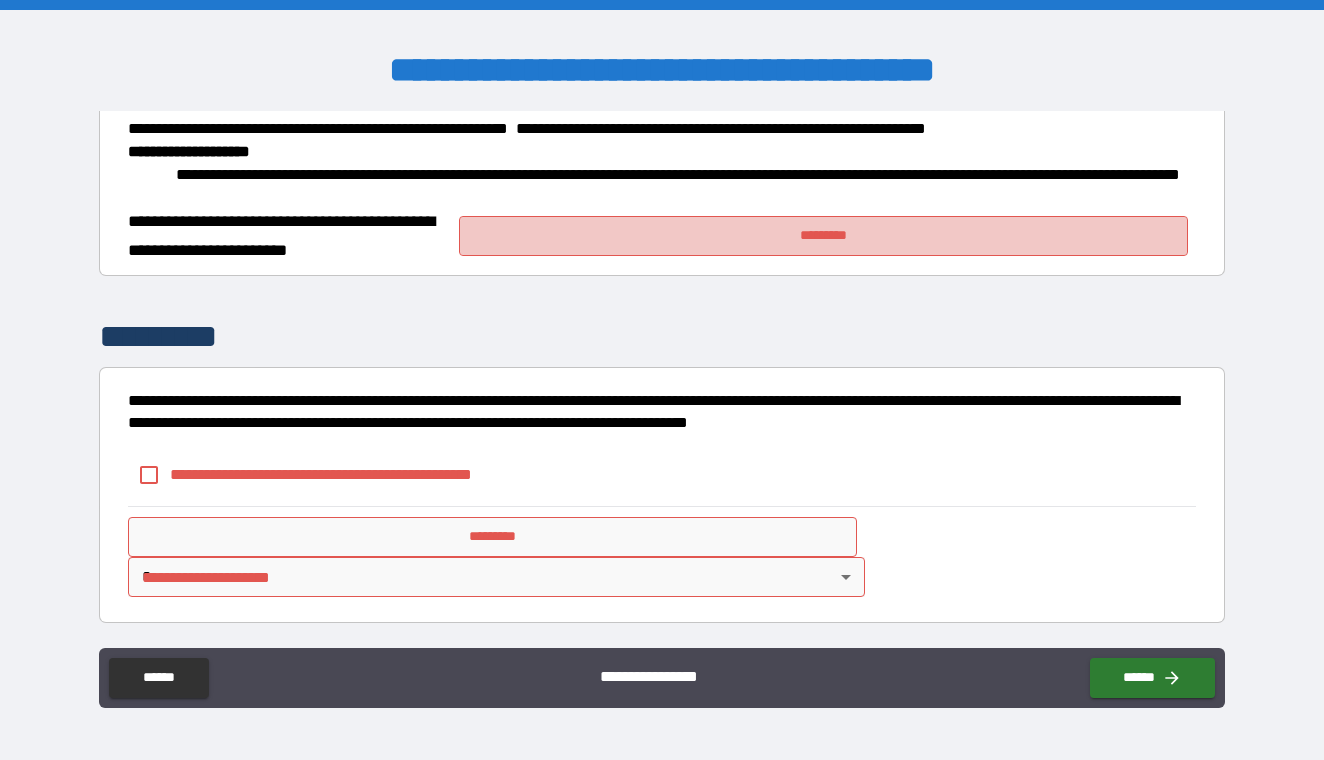 click on "*********" at bounding box center (823, 236) 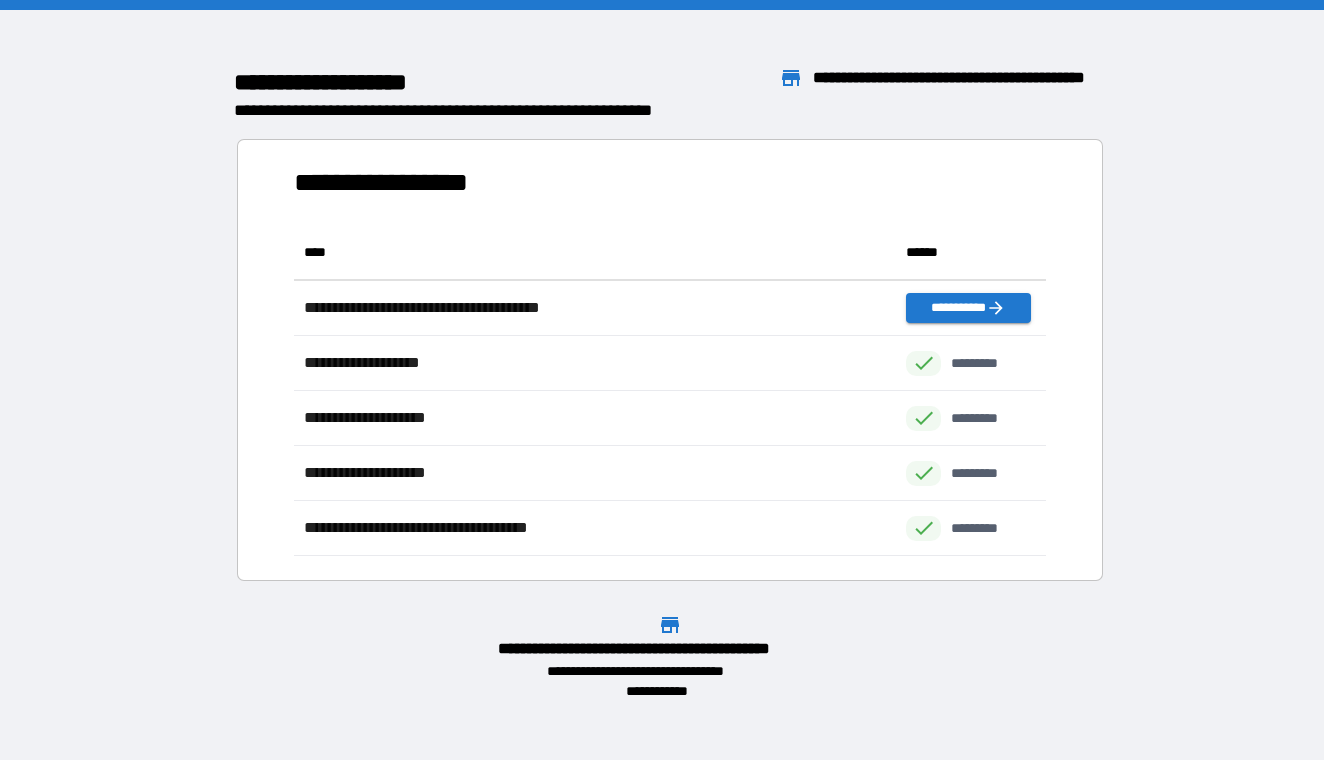 scroll, scrollTop: 1, scrollLeft: 1, axis: both 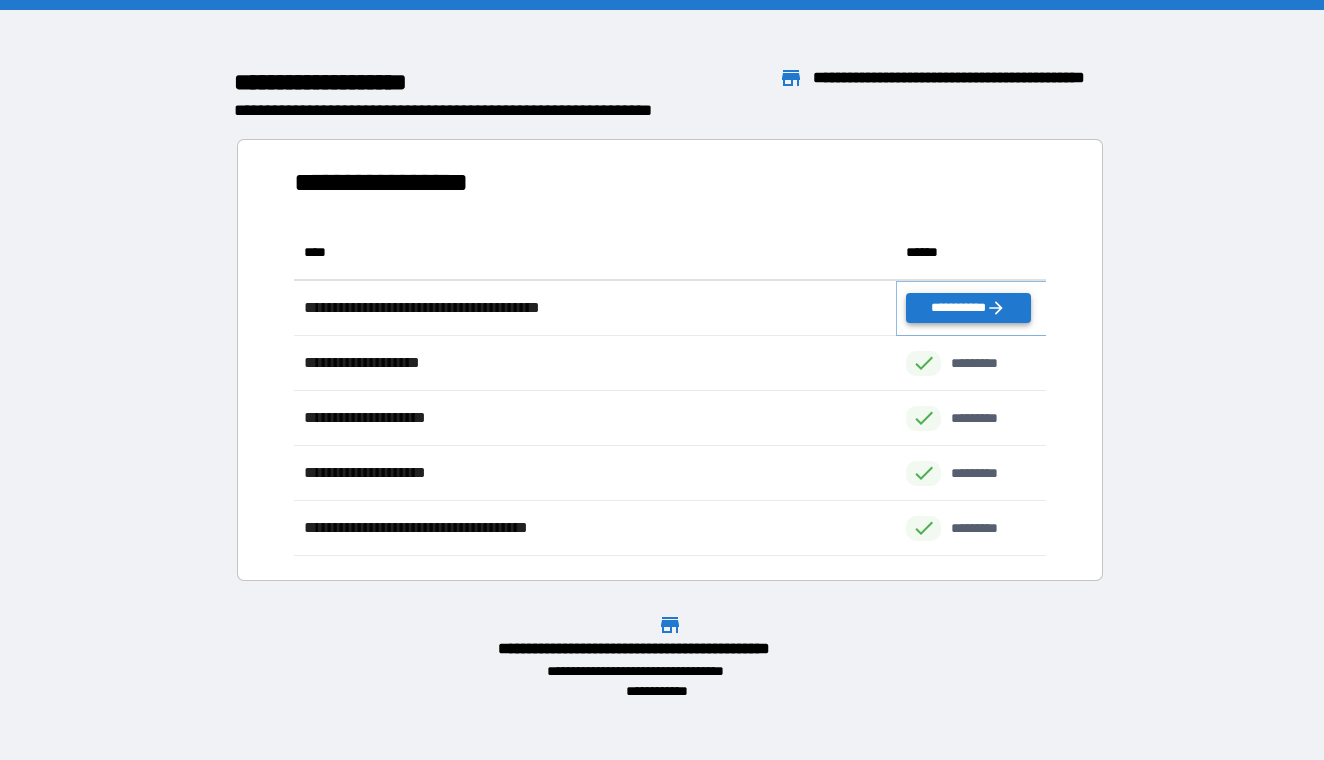 click on "**********" at bounding box center (968, 308) 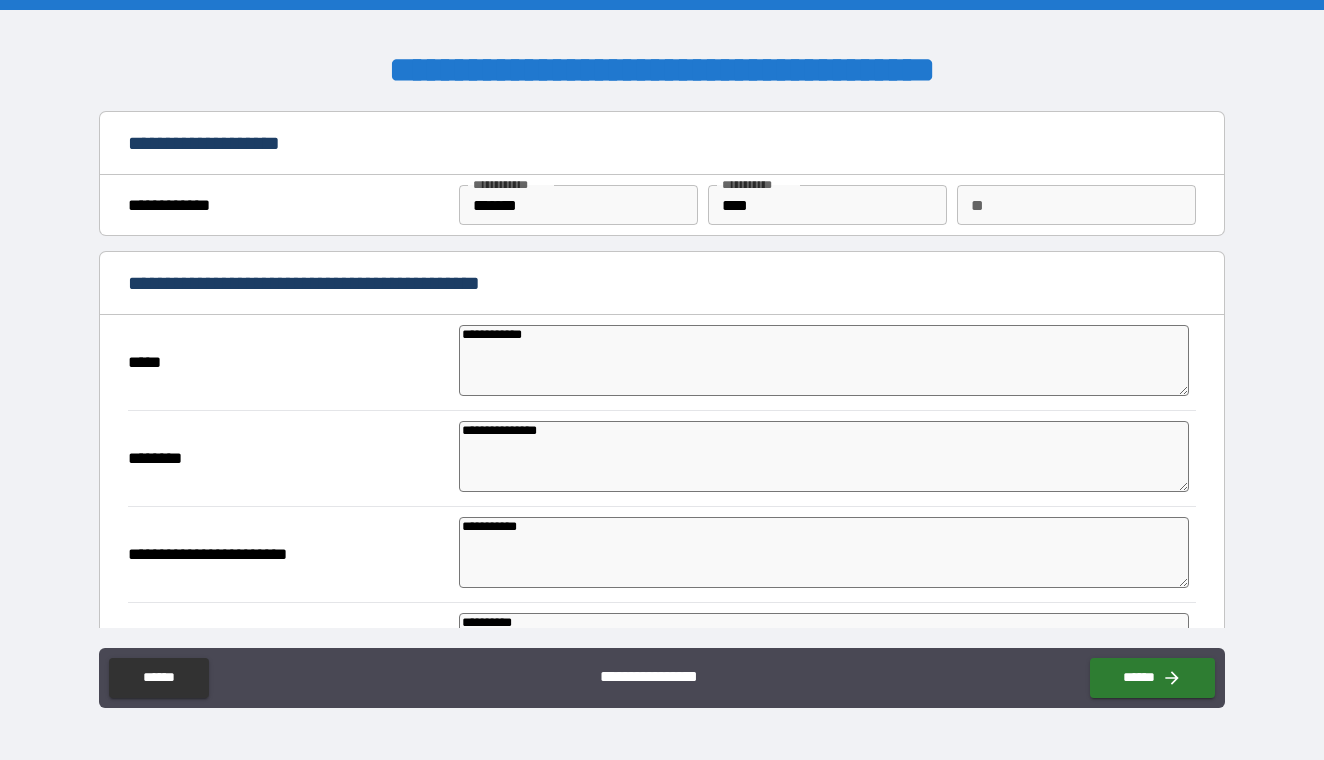 click on "**********" at bounding box center (824, 360) 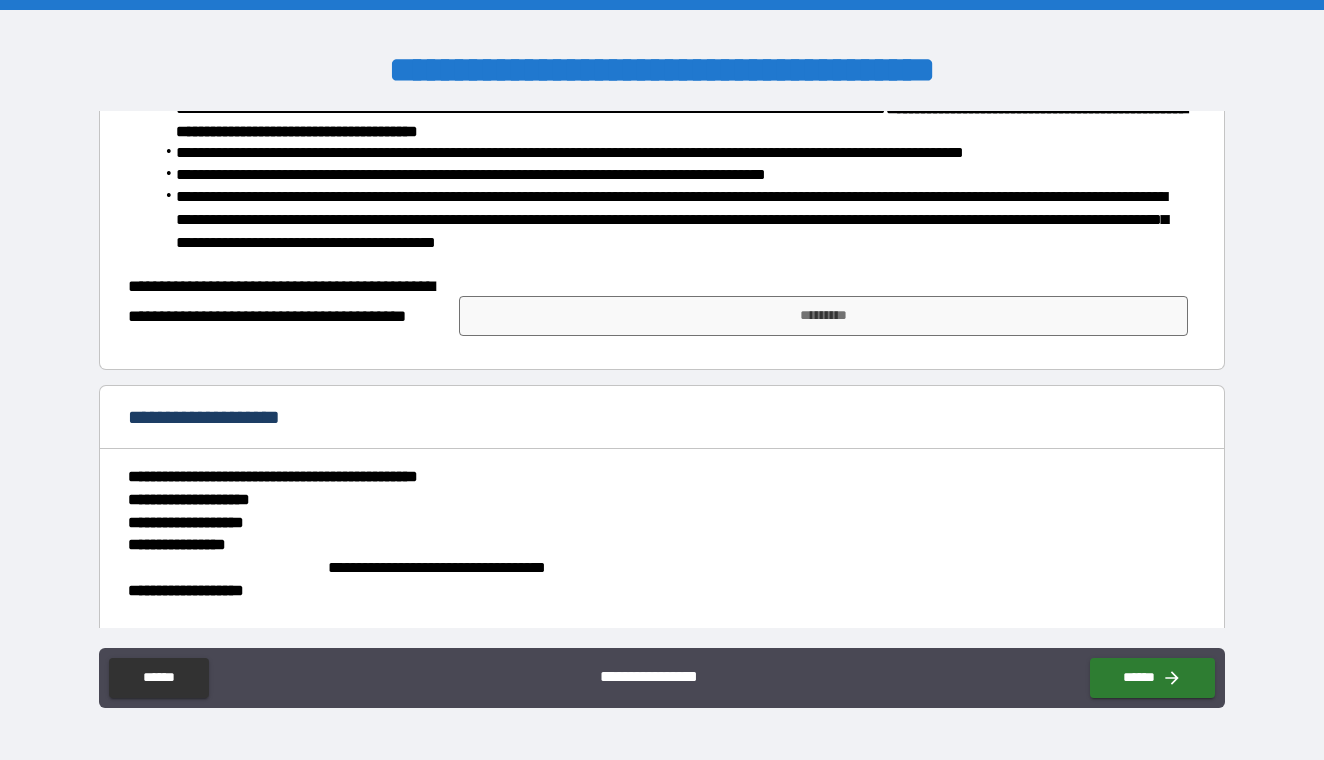scroll, scrollTop: 2598, scrollLeft: 0, axis: vertical 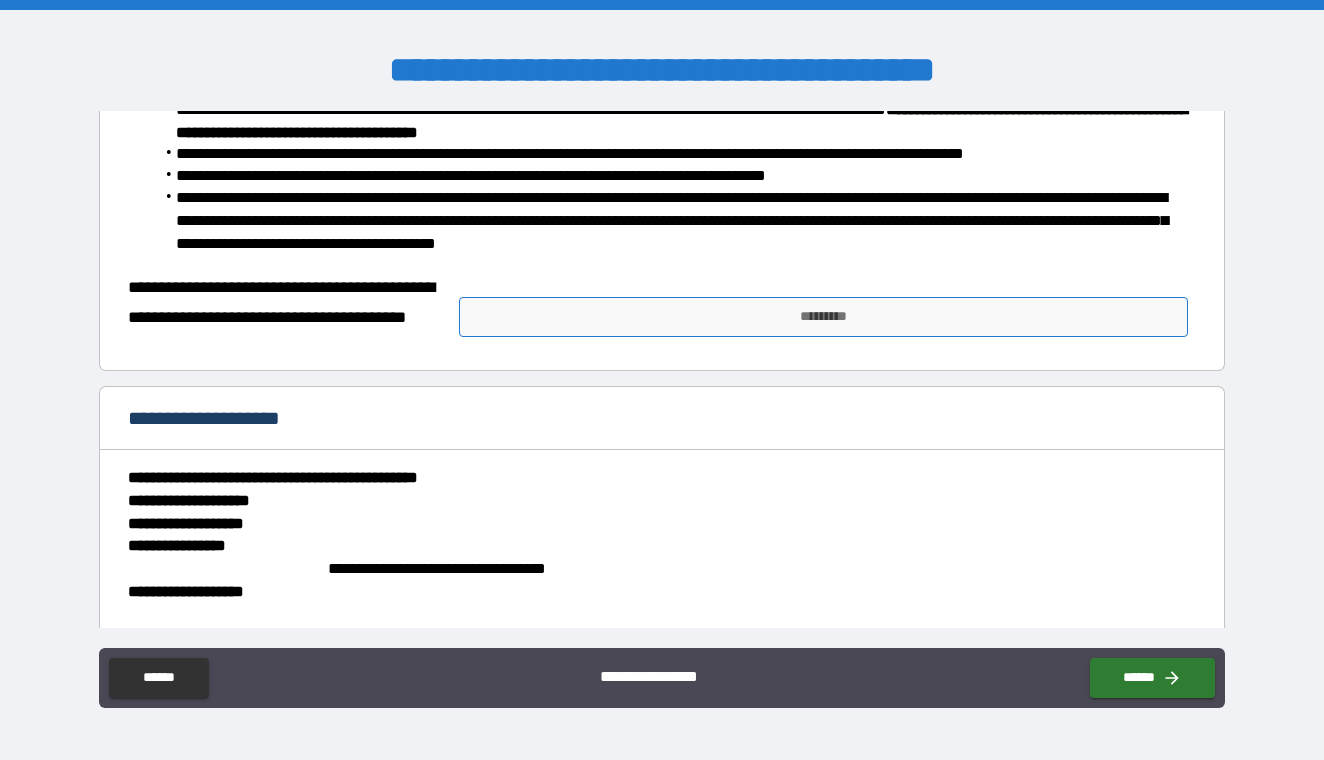 click on "*********" at bounding box center [823, 317] 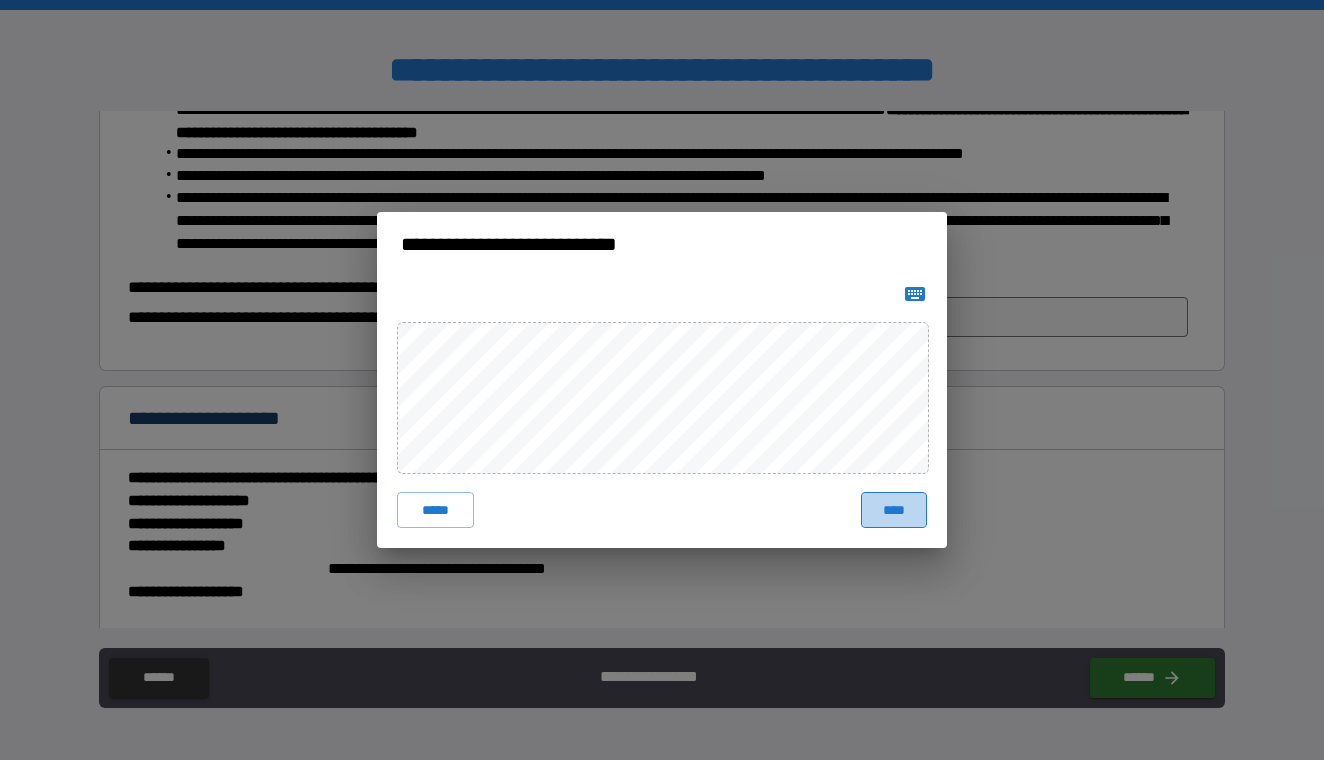 click on "****" at bounding box center [894, 510] 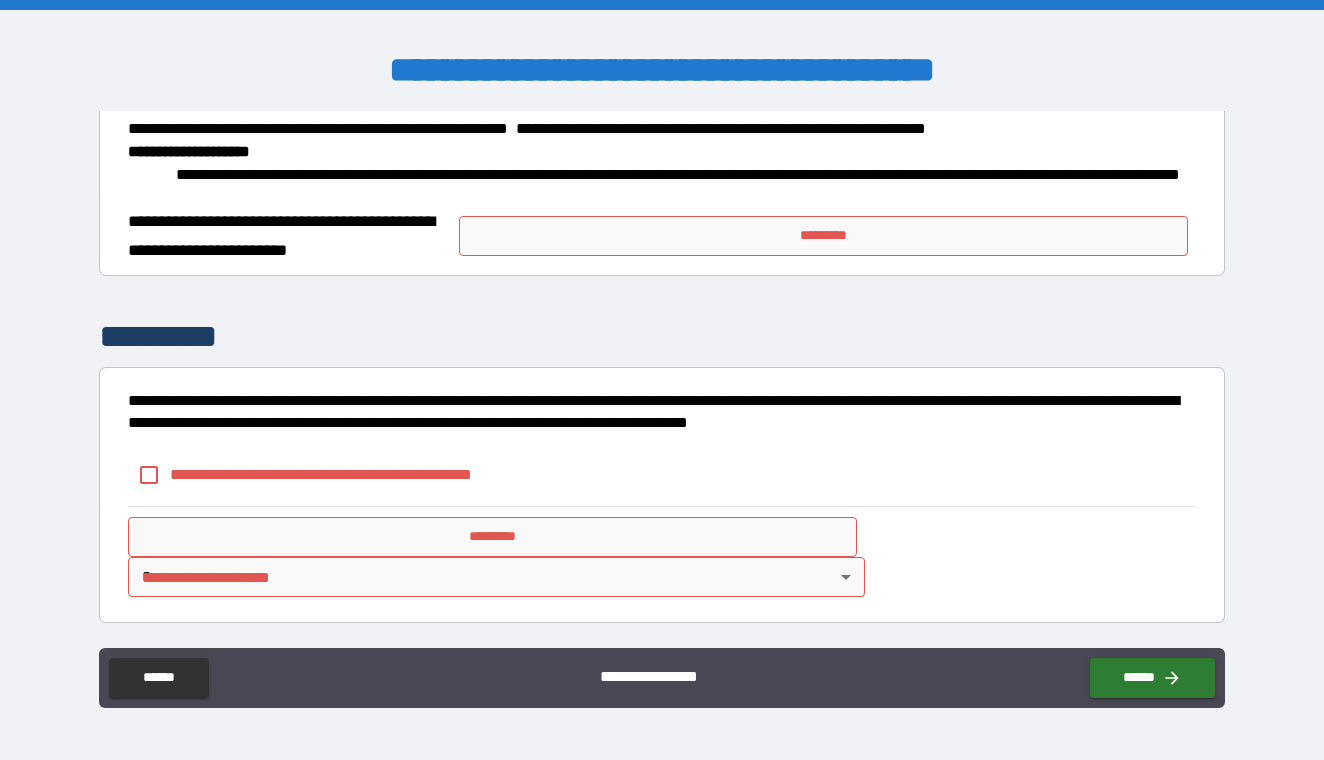 scroll, scrollTop: 5890, scrollLeft: 0, axis: vertical 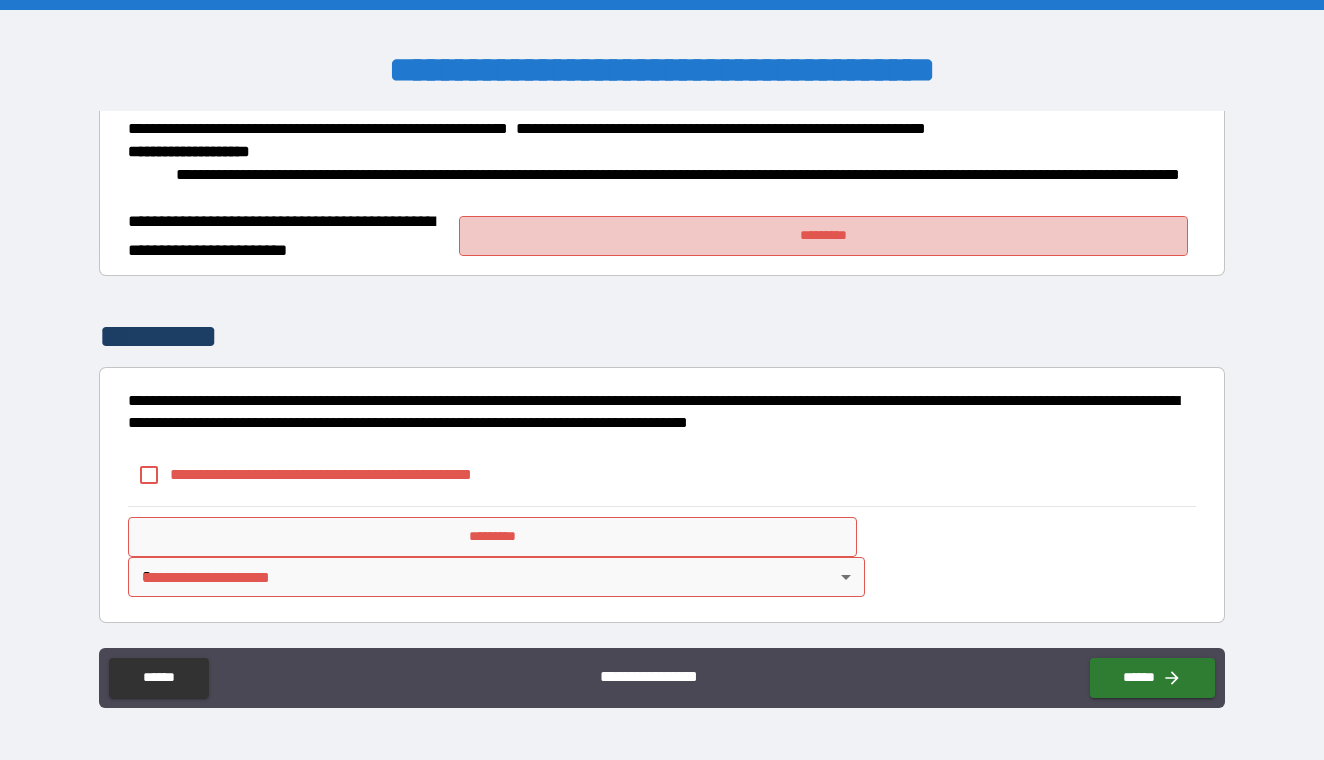 click on "*********" at bounding box center (823, 236) 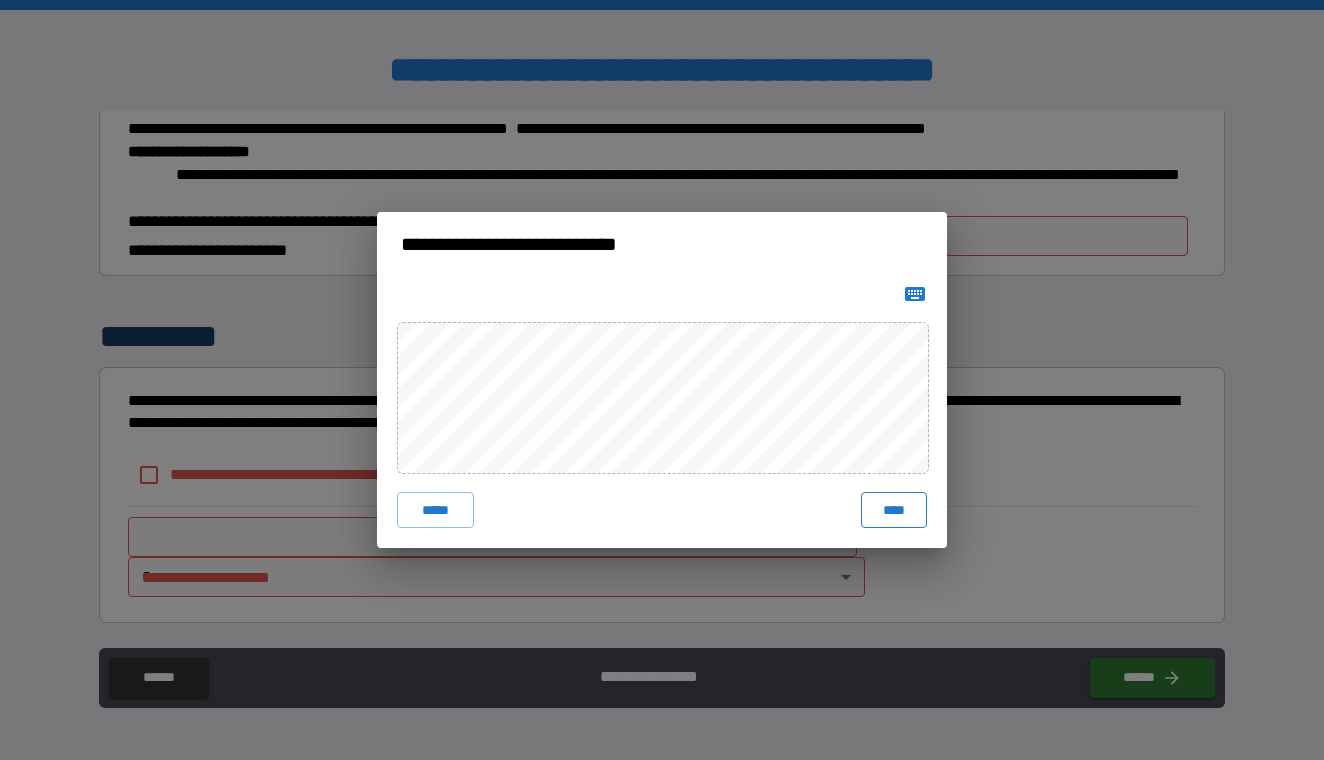 click on "****" at bounding box center (894, 510) 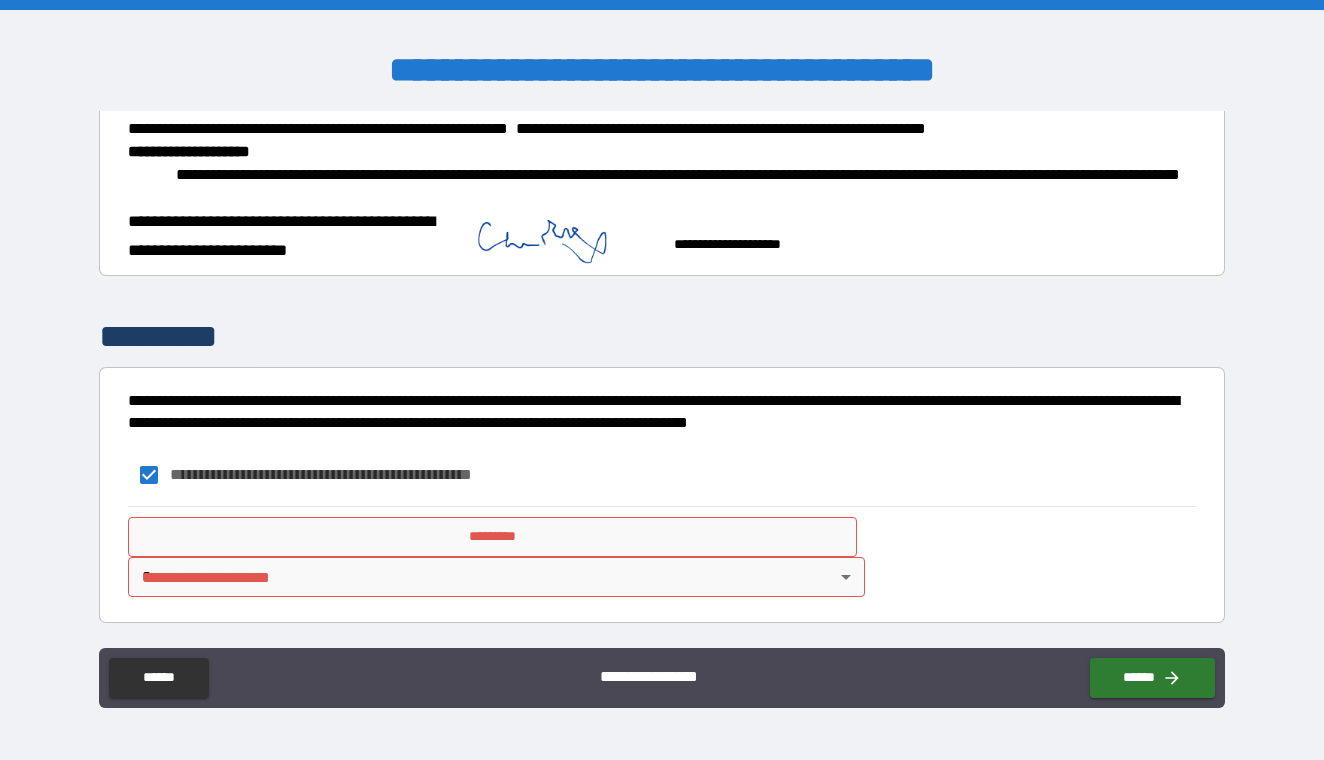 click on "**********" at bounding box center (661, 556) 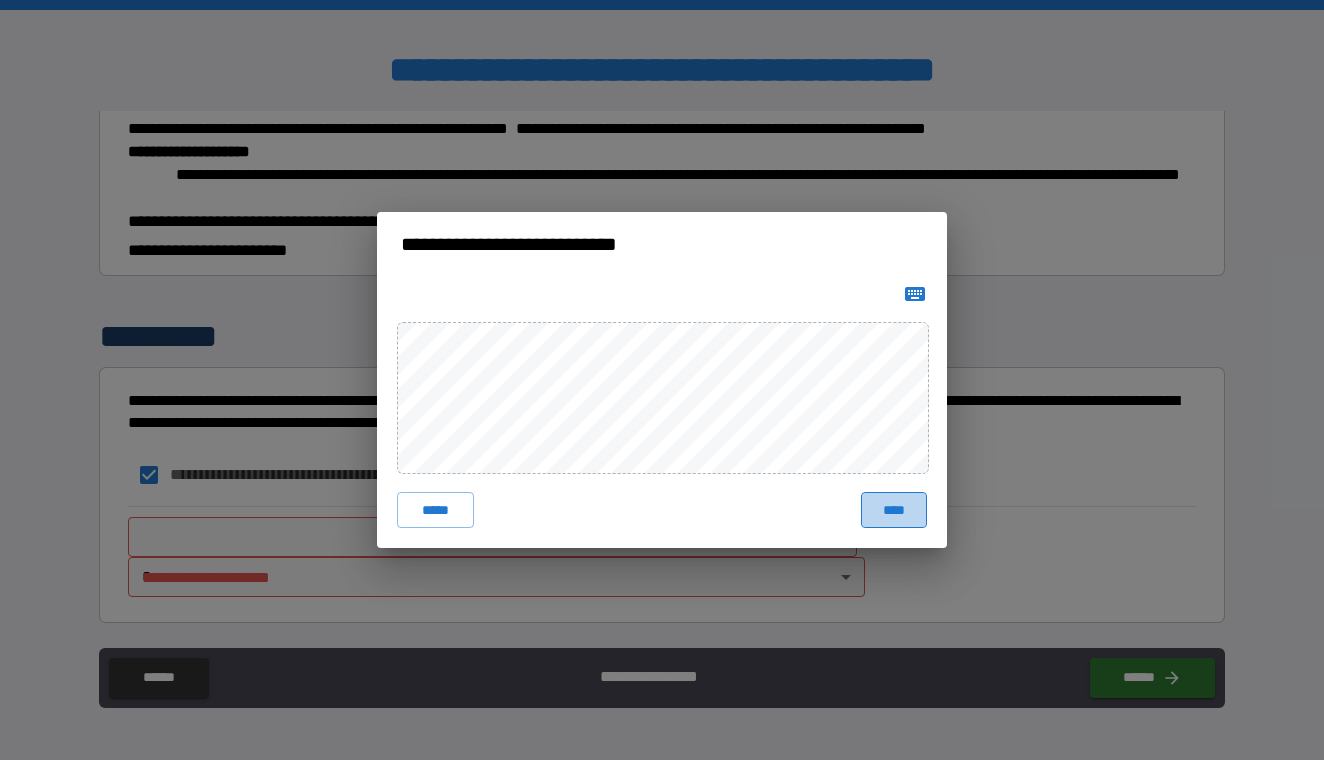 click on "****" at bounding box center (894, 510) 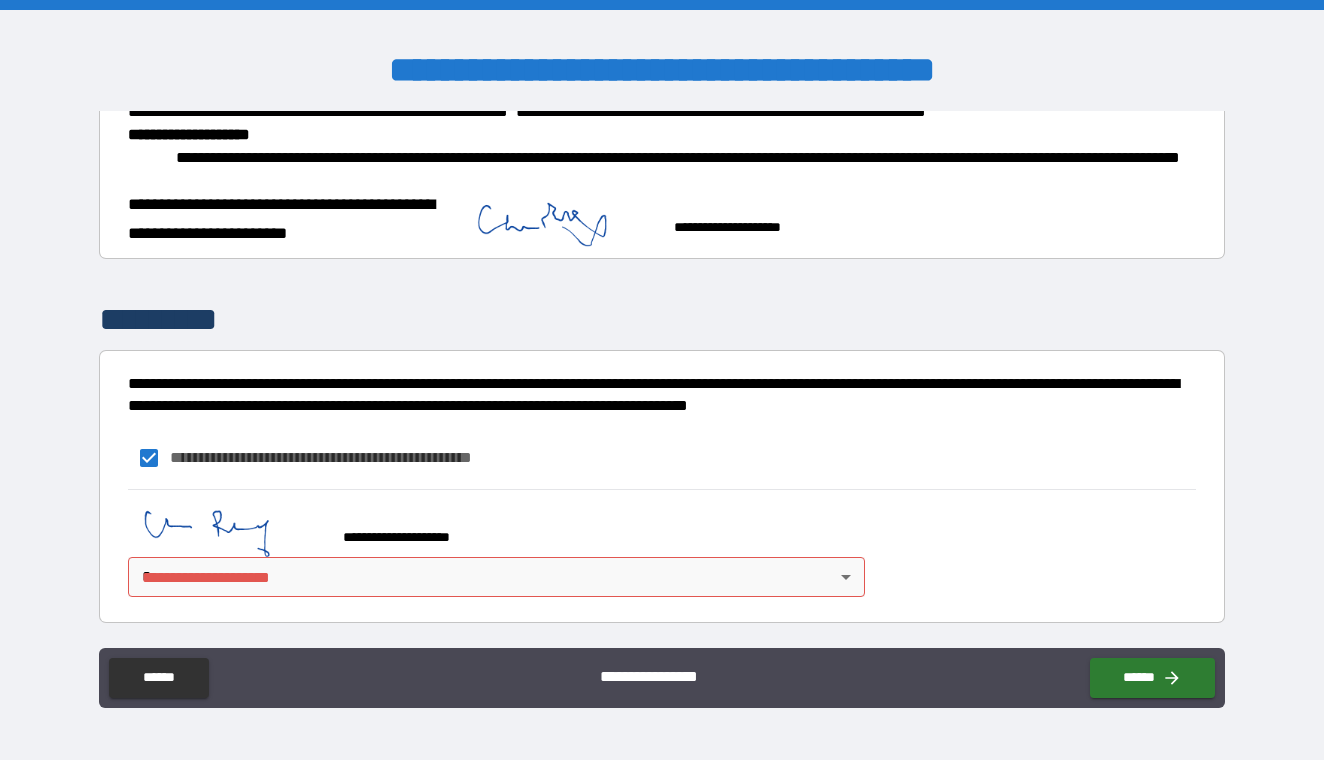 scroll, scrollTop: 5907, scrollLeft: 0, axis: vertical 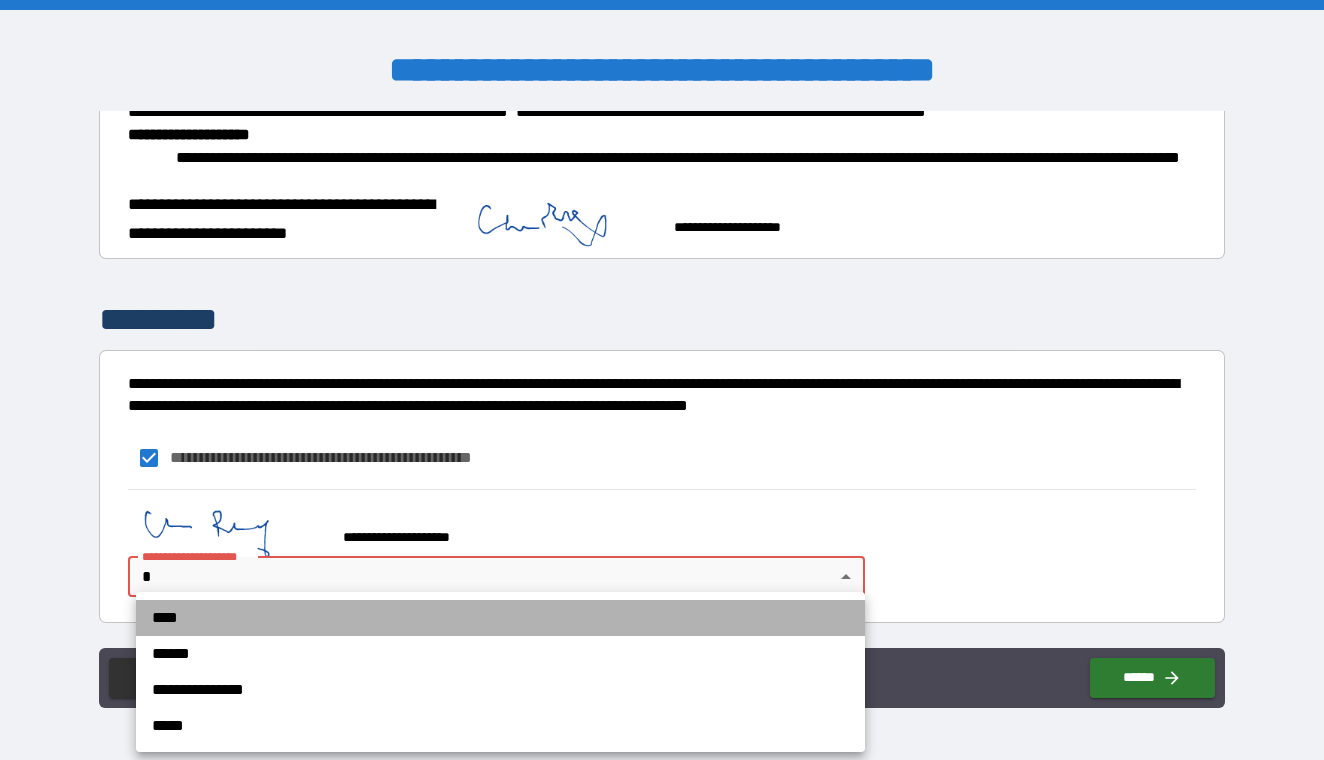 click on "****" at bounding box center [500, 618] 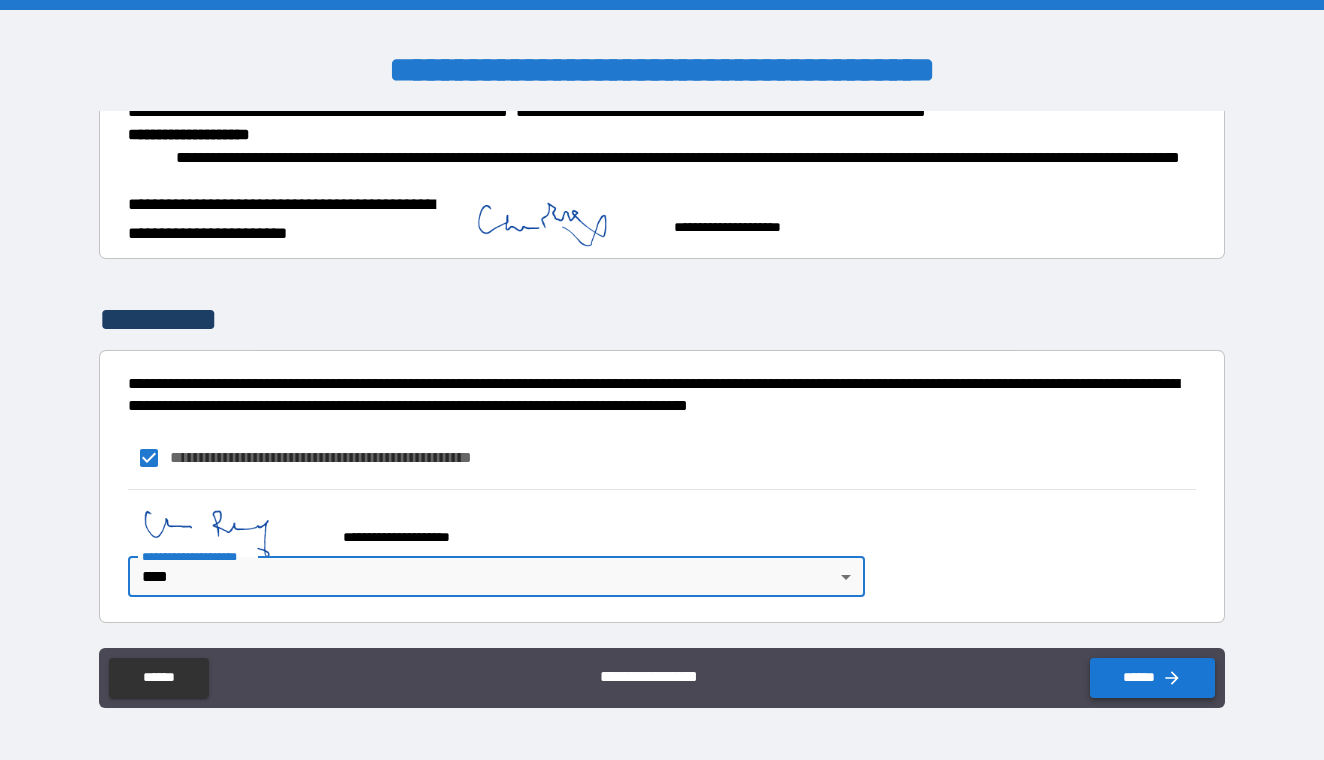 click on "******" at bounding box center (1152, 678) 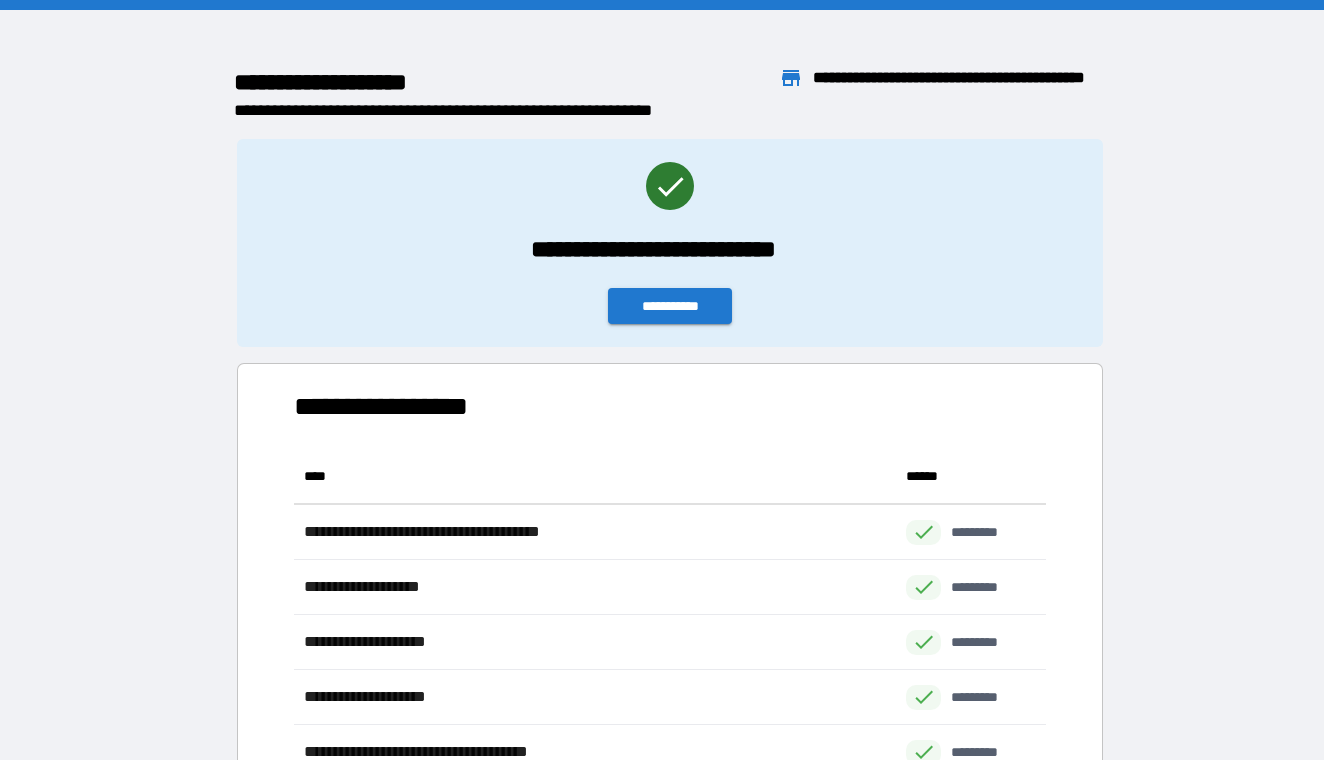 scroll, scrollTop: 331, scrollLeft: 752, axis: both 